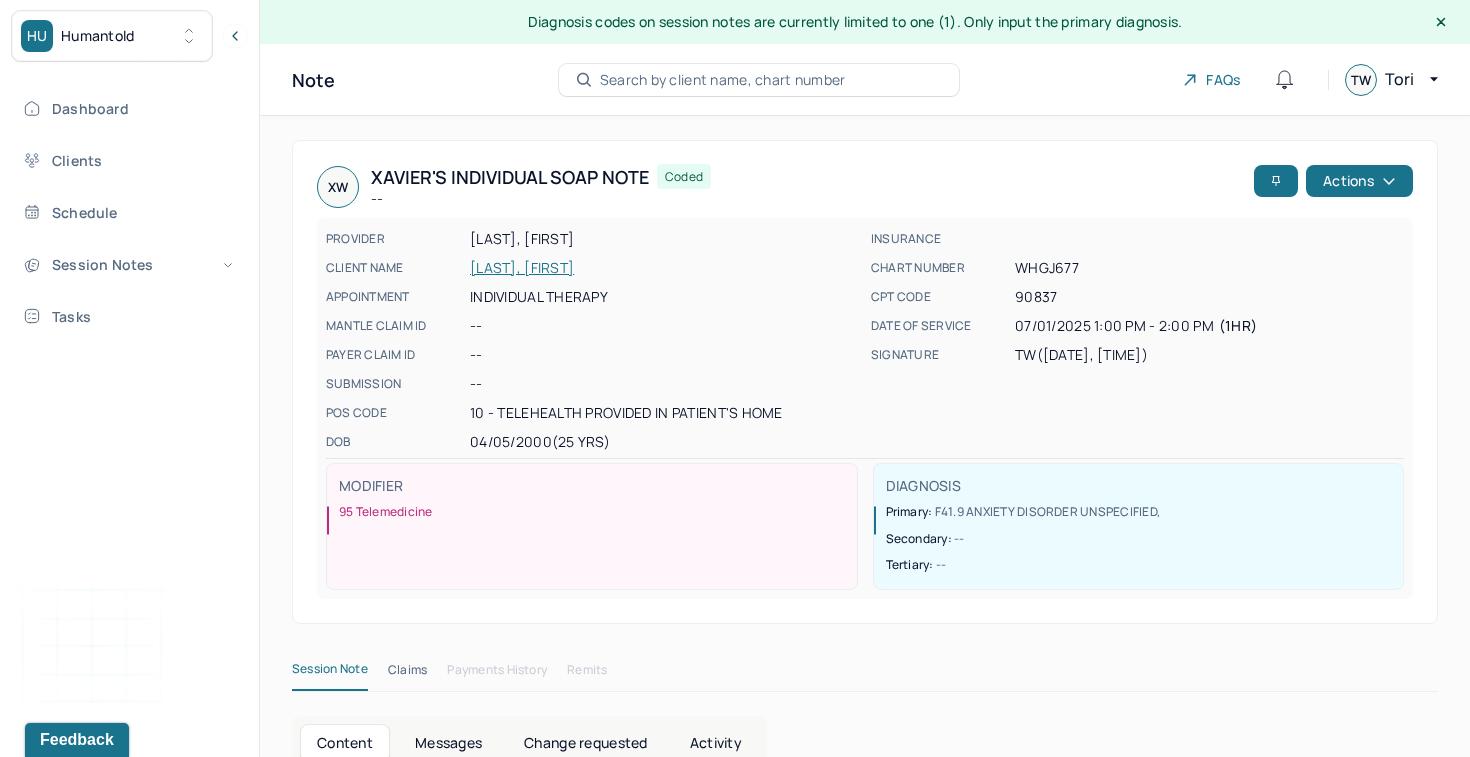scroll, scrollTop: 550, scrollLeft: 0, axis: vertical 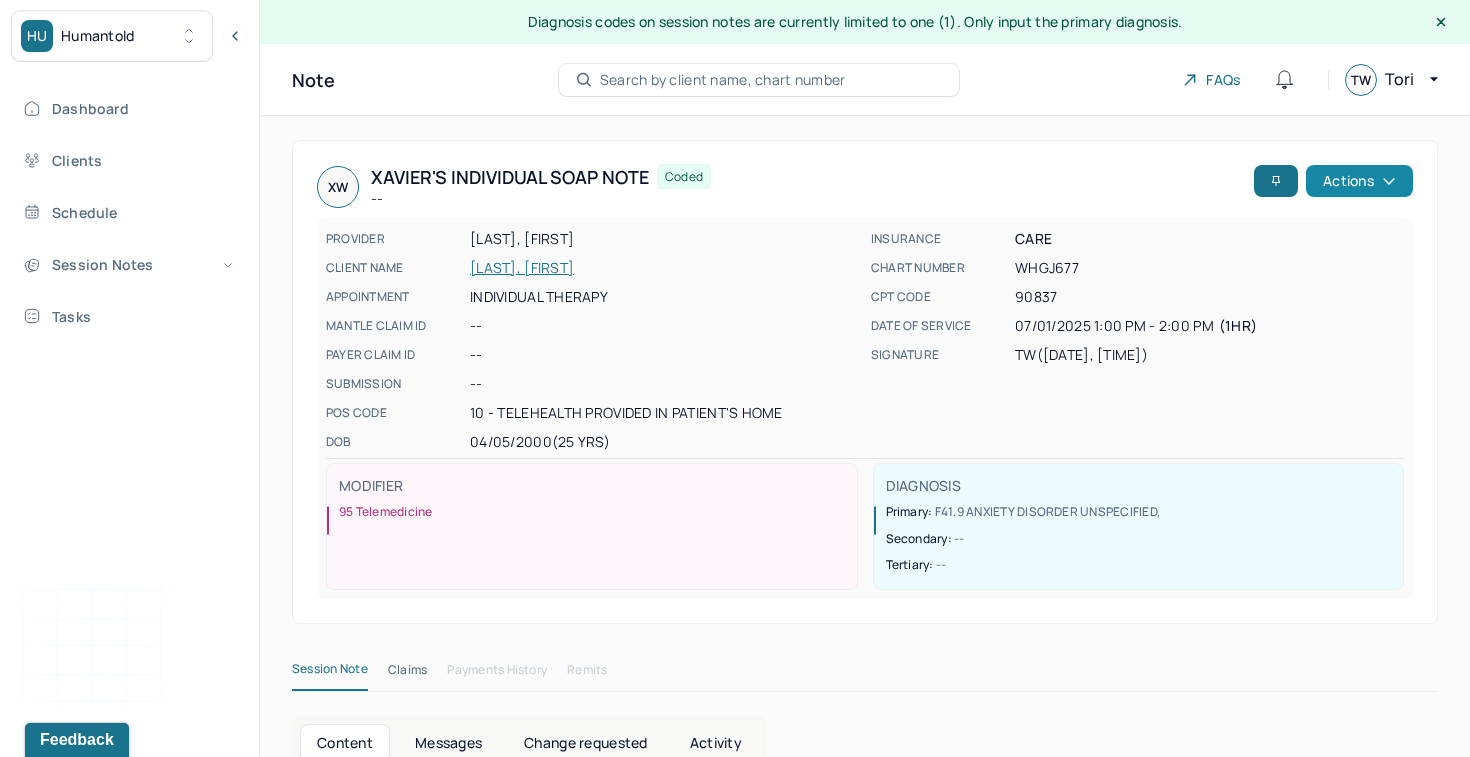 click on "Actions" at bounding box center [1359, 181] 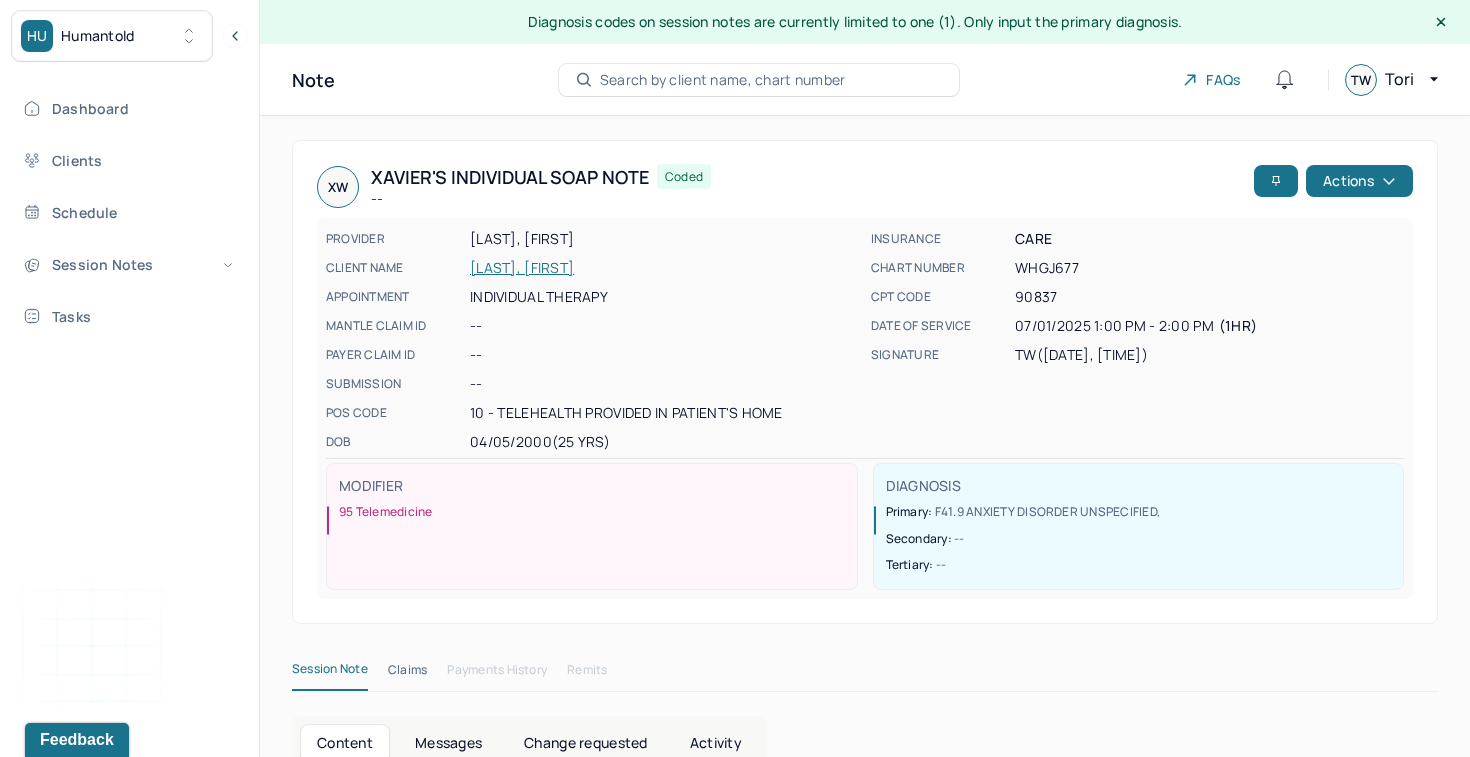 click on "XW [FIRSTNAME]'s   Individual soap note -- Coded       Actions   PROVIDER [LASTNAME], [FIRSTNAME] CLIENT NAME [LASTNAME], [FIRSTNAME] APPOINTMENT Individual therapy   MANTLE CLAIM ID -- PAYER CLAIM ID -- SUBMISSION -- POS CODE 10 - Telehealth Provided in Patient's Home DOB [DATE]  ([AGE] Yrs) INSURANCE CARE CHART NUMBER WHGJ677 CPT CODE 90837 DATE OF SERVICE [DATE]   1:00 PM   -   2:00 PM ( 1hr ) SIGNATURE TW  ([DATE], [TIME]) MODIFIER 95 Telemedicine DIAGNOSIS Primary:   F41.9 ANXIETY DISORDER UNSPECIFIED ,  Secondary:   -- Tertiary:   --" at bounding box center [865, 382] 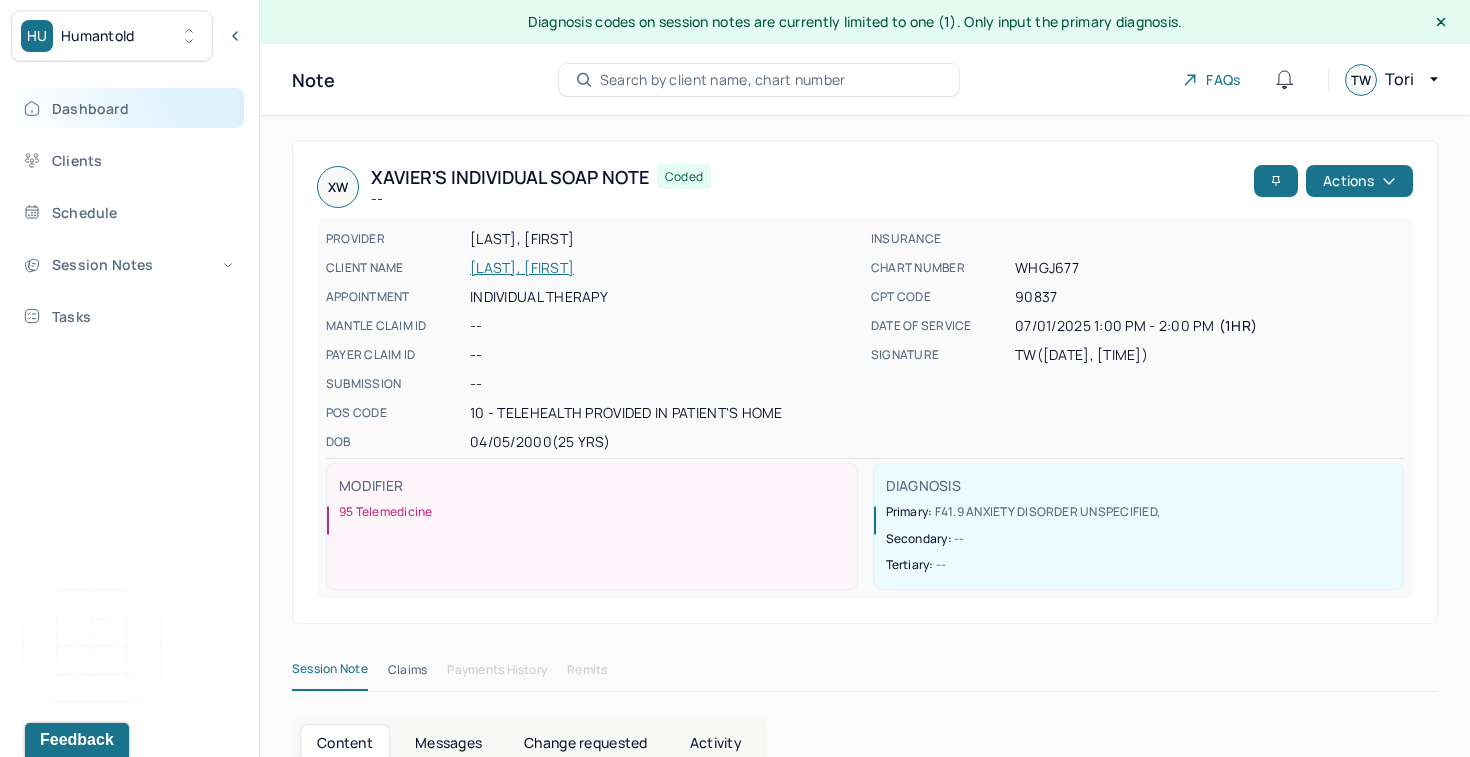 click on "Dashboard" at bounding box center [128, 108] 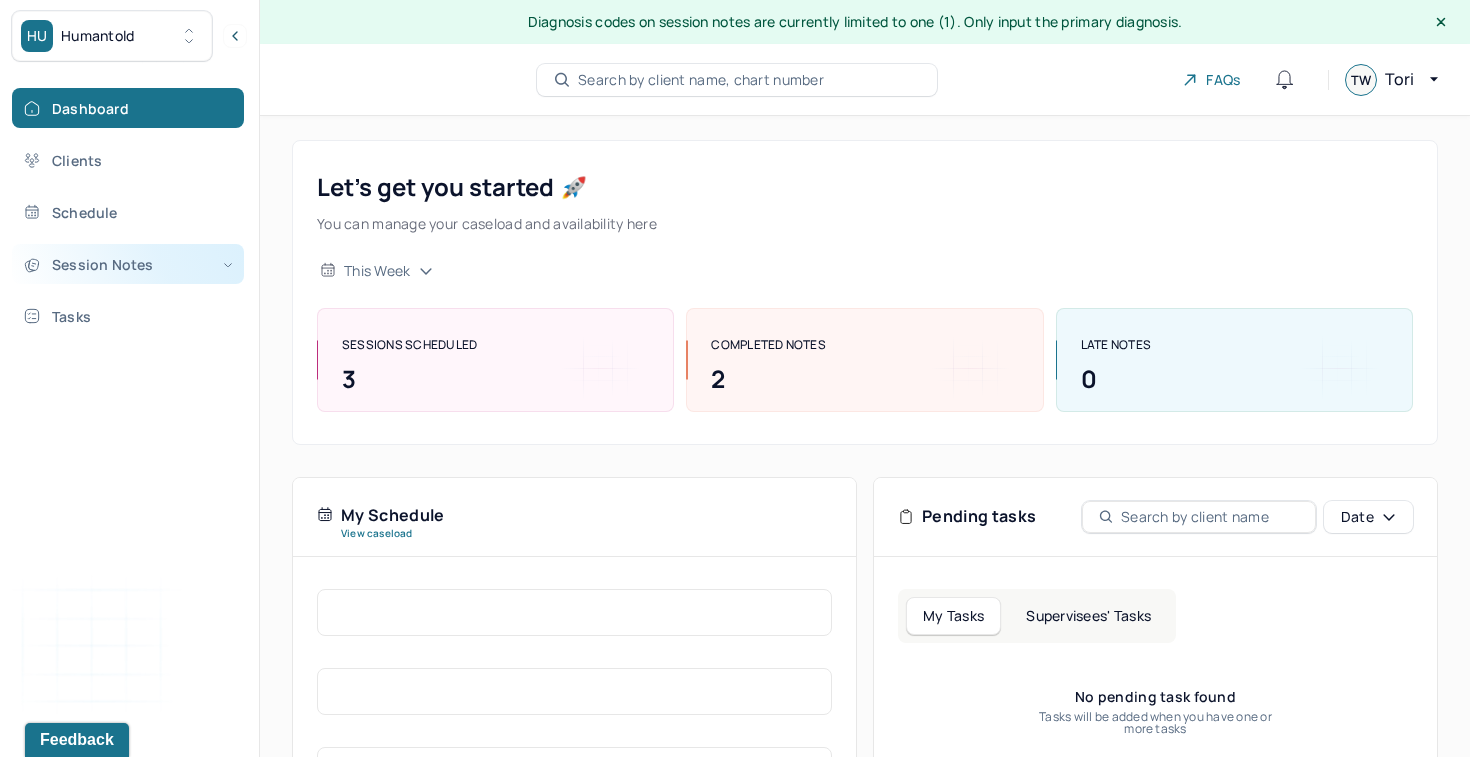 click on "Session Notes" at bounding box center [128, 264] 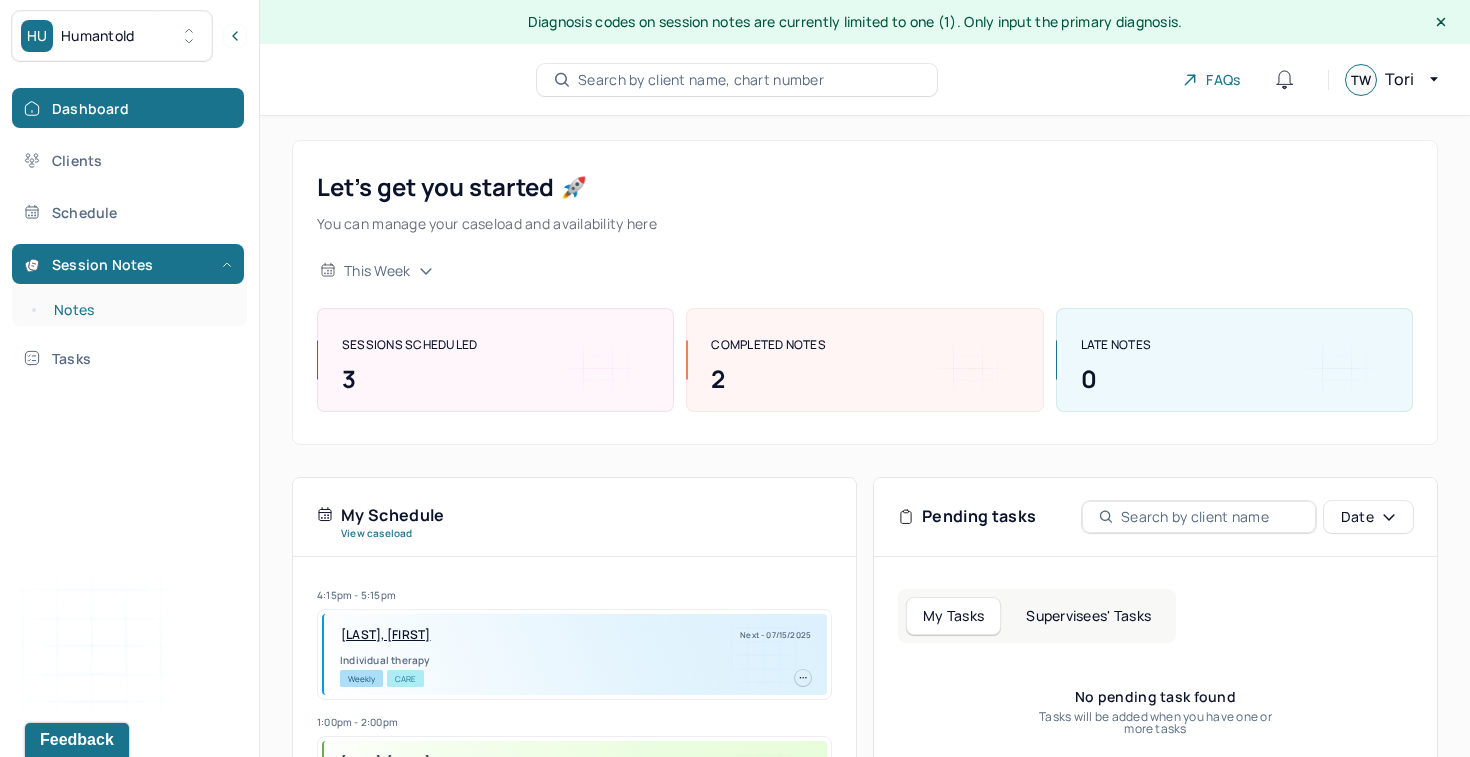 click on "Notes" at bounding box center (139, 310) 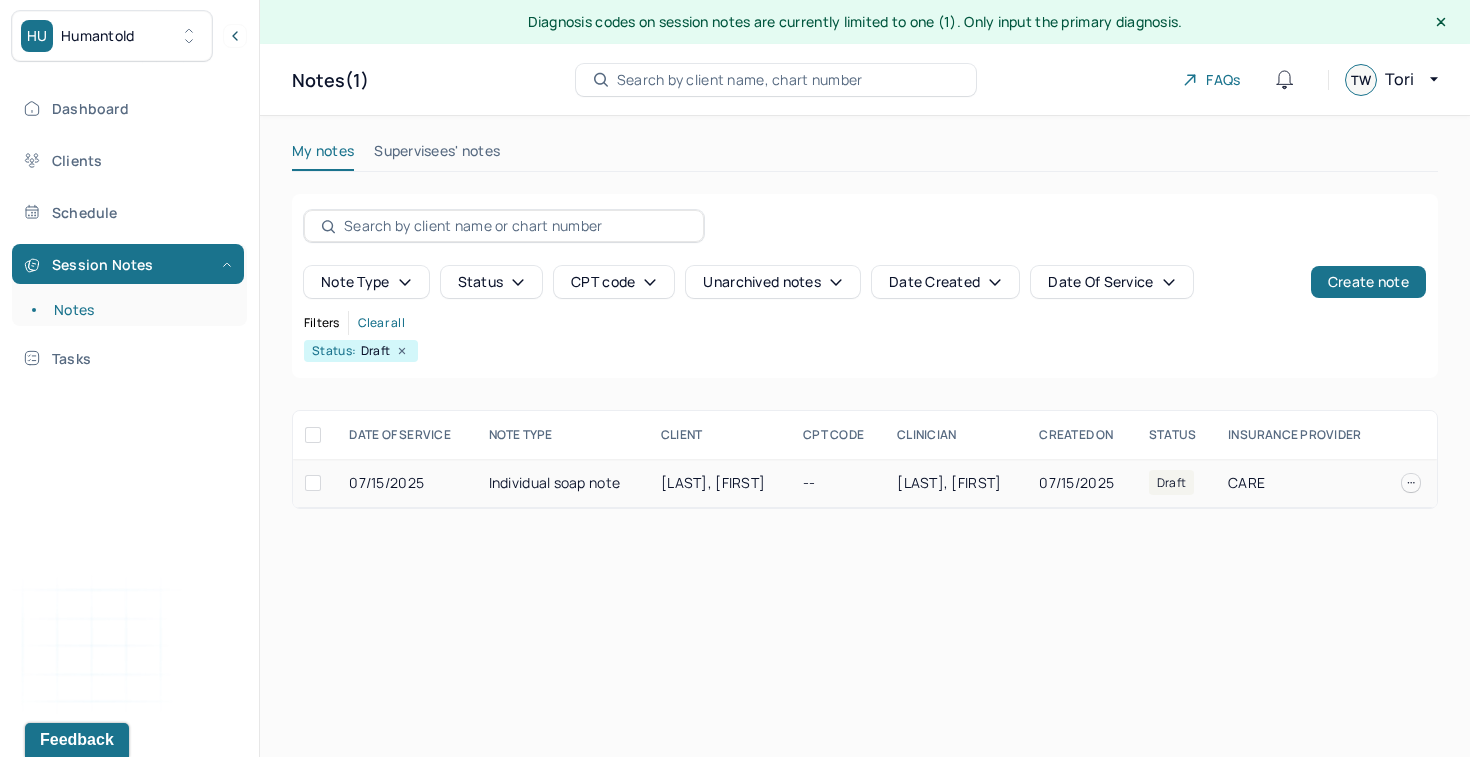 click on "Individual soap note" at bounding box center (563, 483) 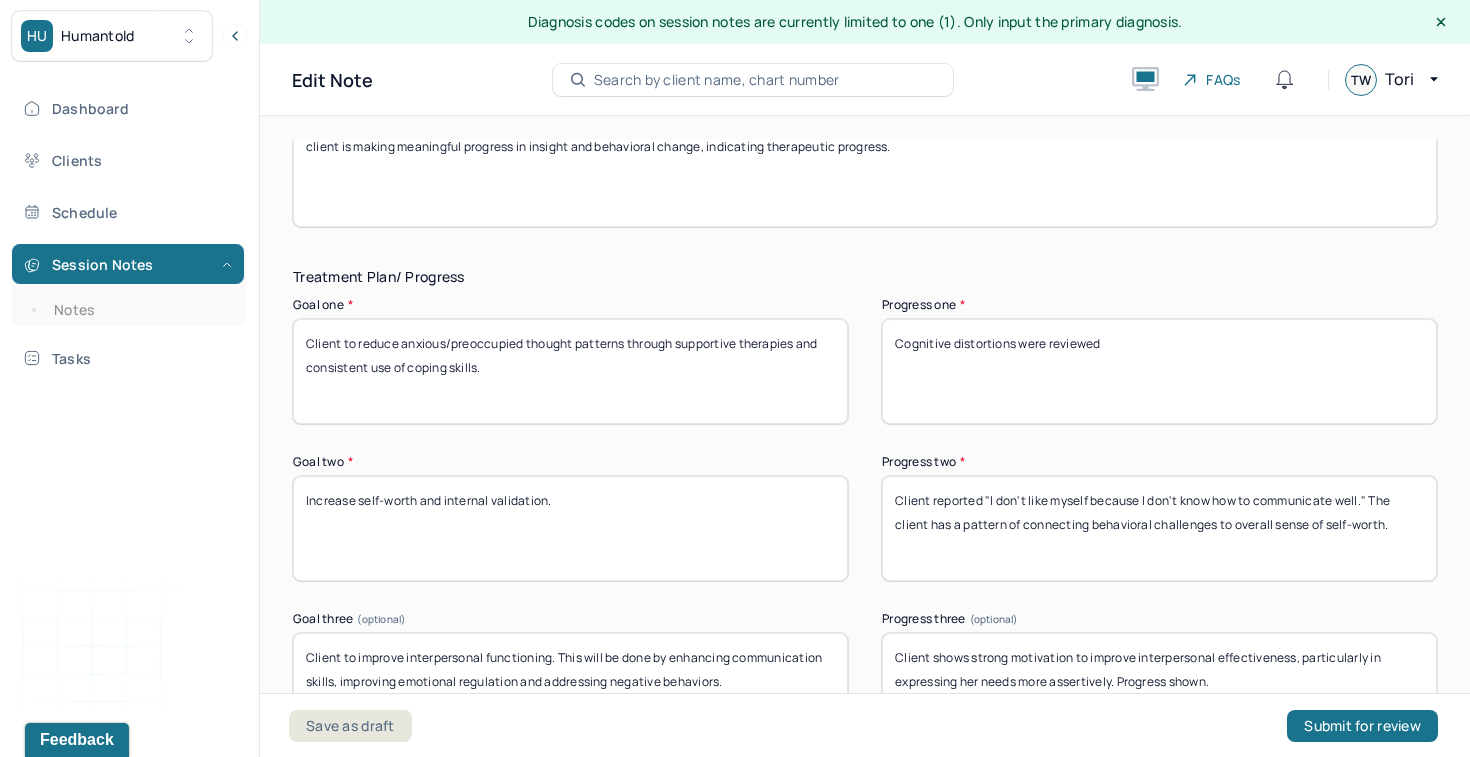 scroll, scrollTop: 3342, scrollLeft: 0, axis: vertical 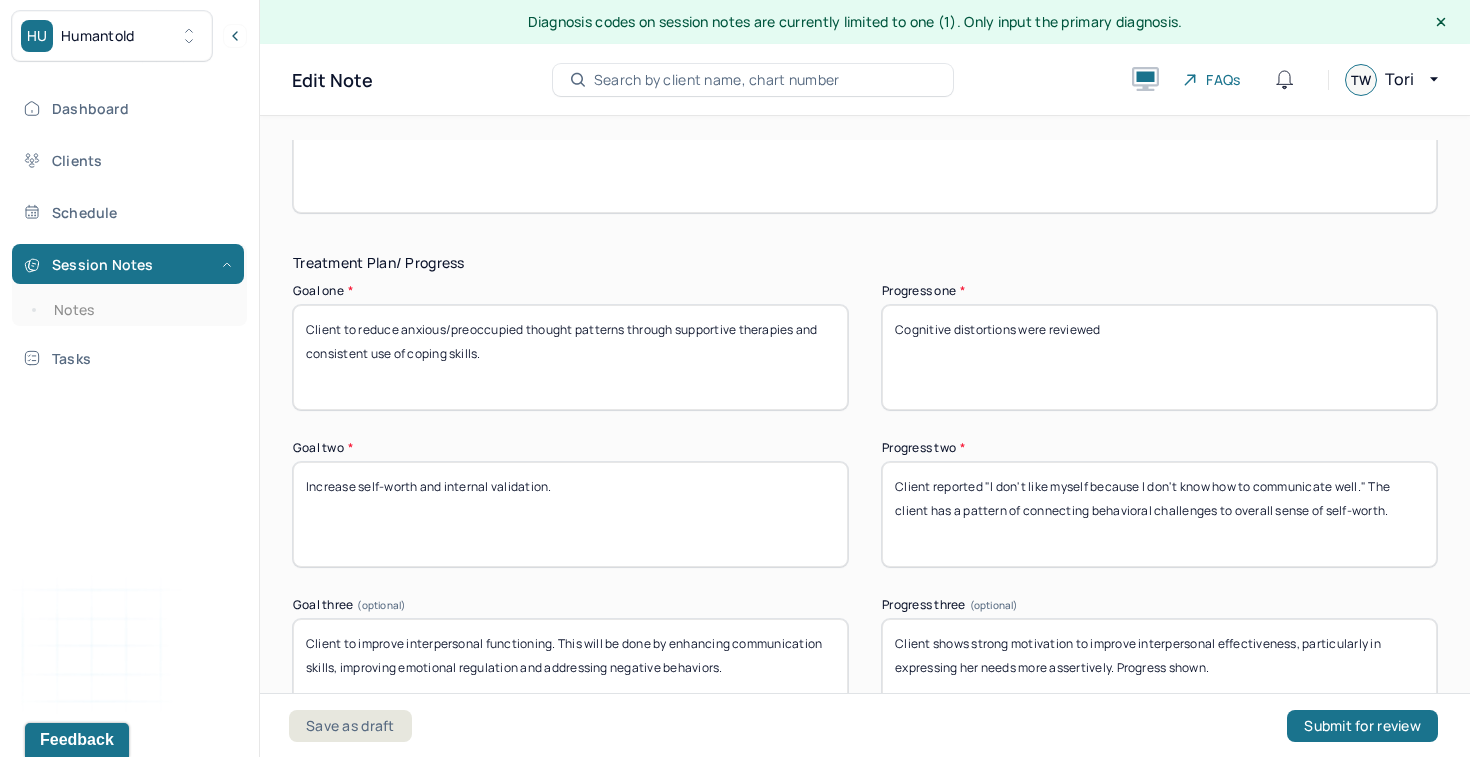 click on "Cognitive distortions were reviewed" at bounding box center [1159, 357] 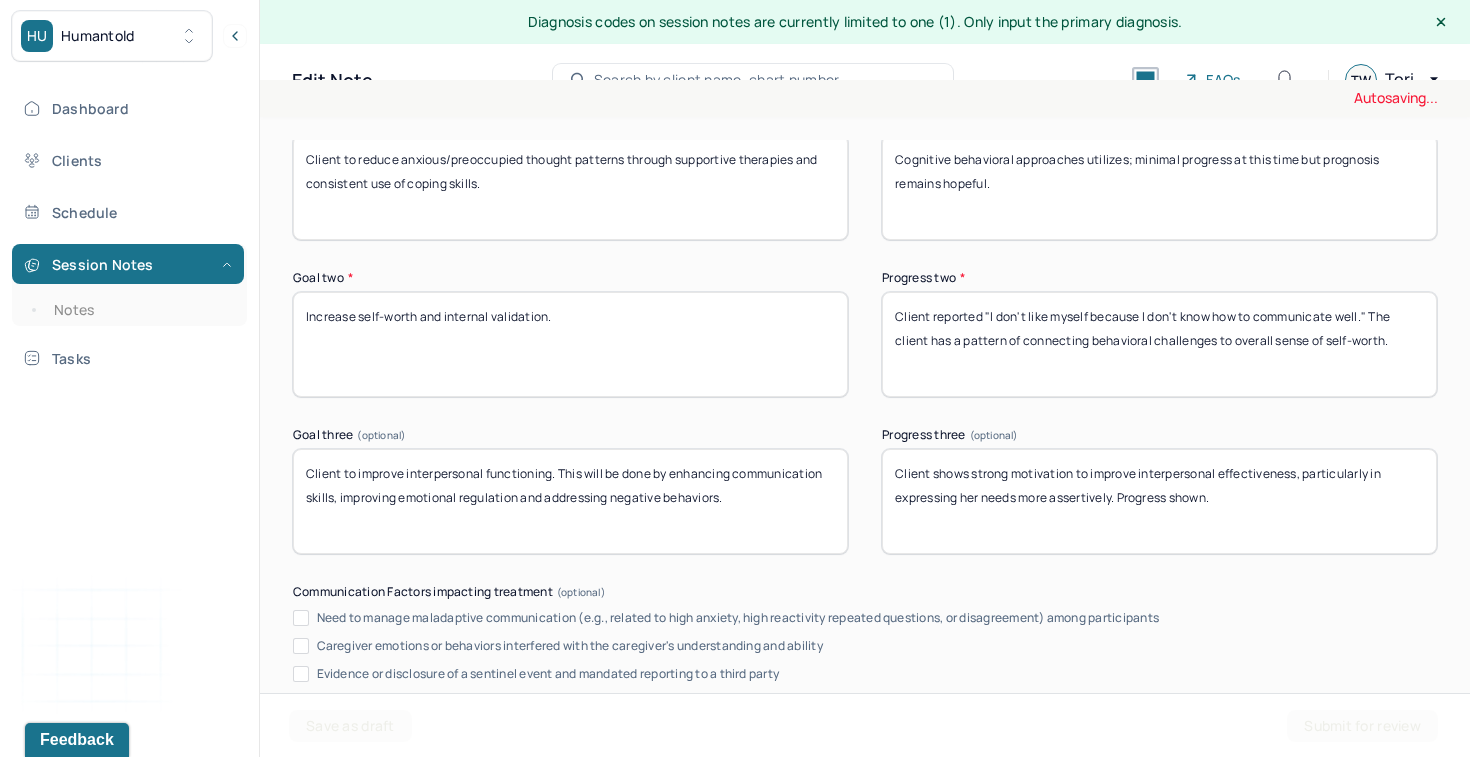 scroll, scrollTop: 3538, scrollLeft: 0, axis: vertical 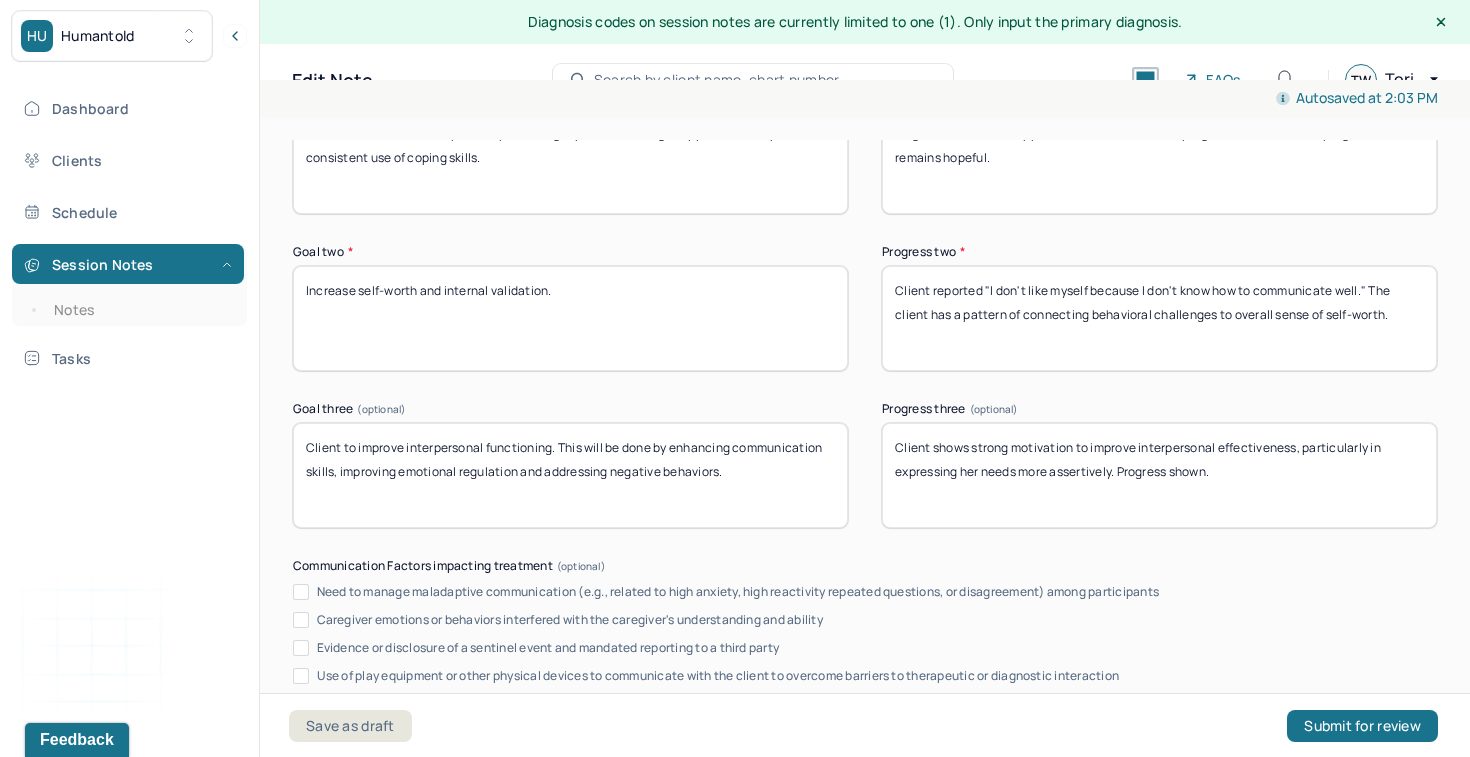 type on "Cognitive behavioral approaches utilizes; minimal progress at this time but prognosis remains hopeful." 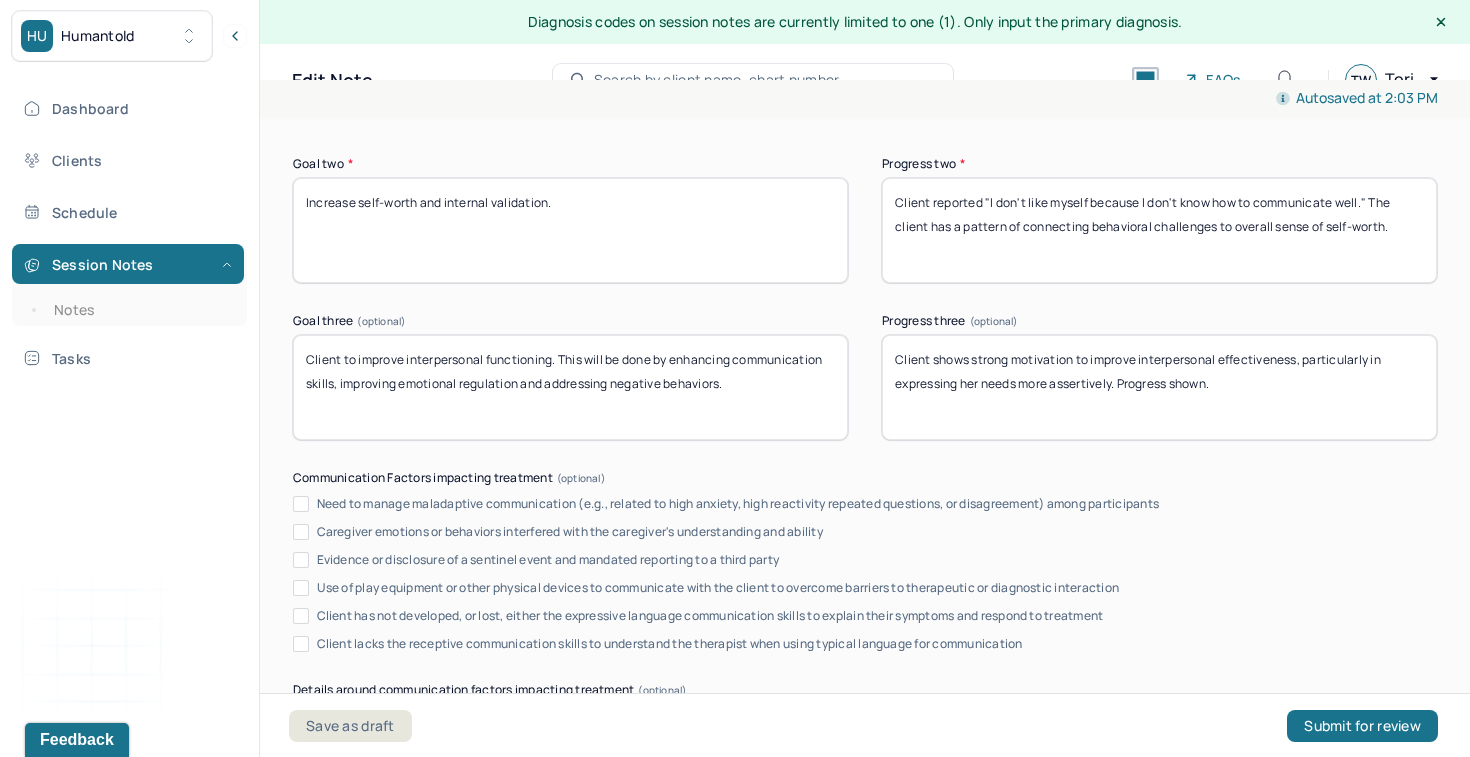drag, startPoint x: 1231, startPoint y: 397, endPoint x: 1178, endPoint y: 391, distance: 53.338543 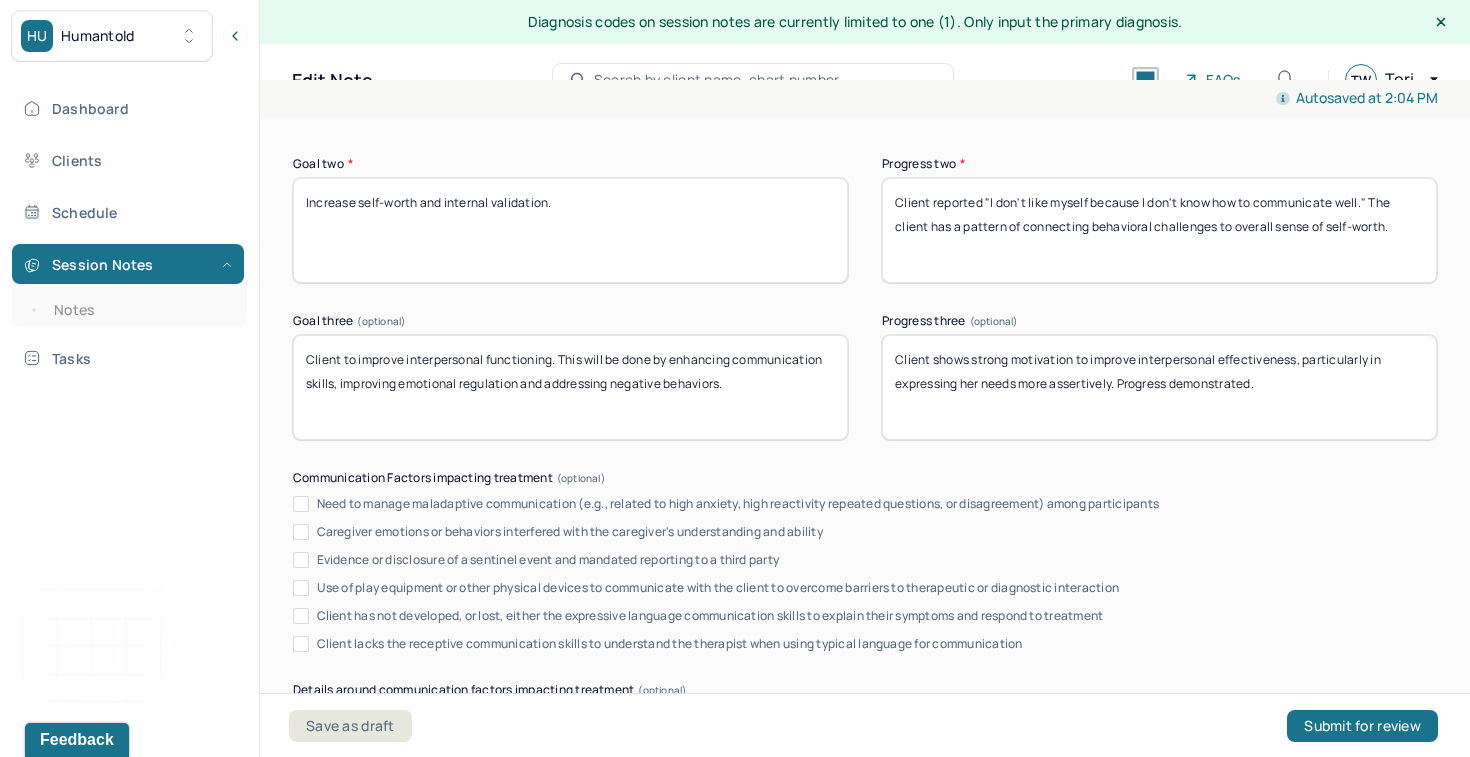 click on "Client shows strong motivation to improve interpersonal effectiveness, particularly in expressing her needs more assertively. Progress demonstrated." at bounding box center (1159, 387) 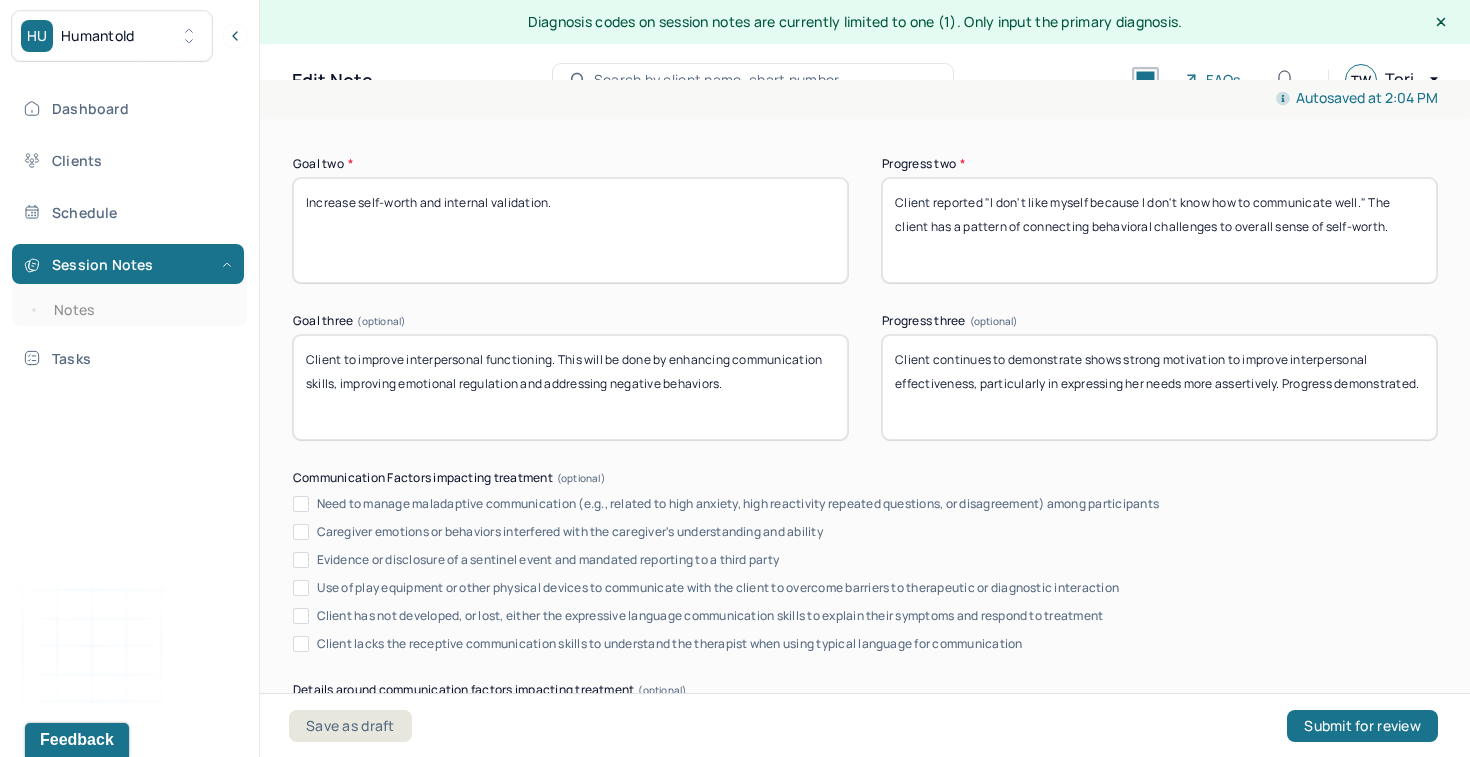 drag, startPoint x: 1162, startPoint y: 369, endPoint x: 1088, endPoint y: 366, distance: 74.06078 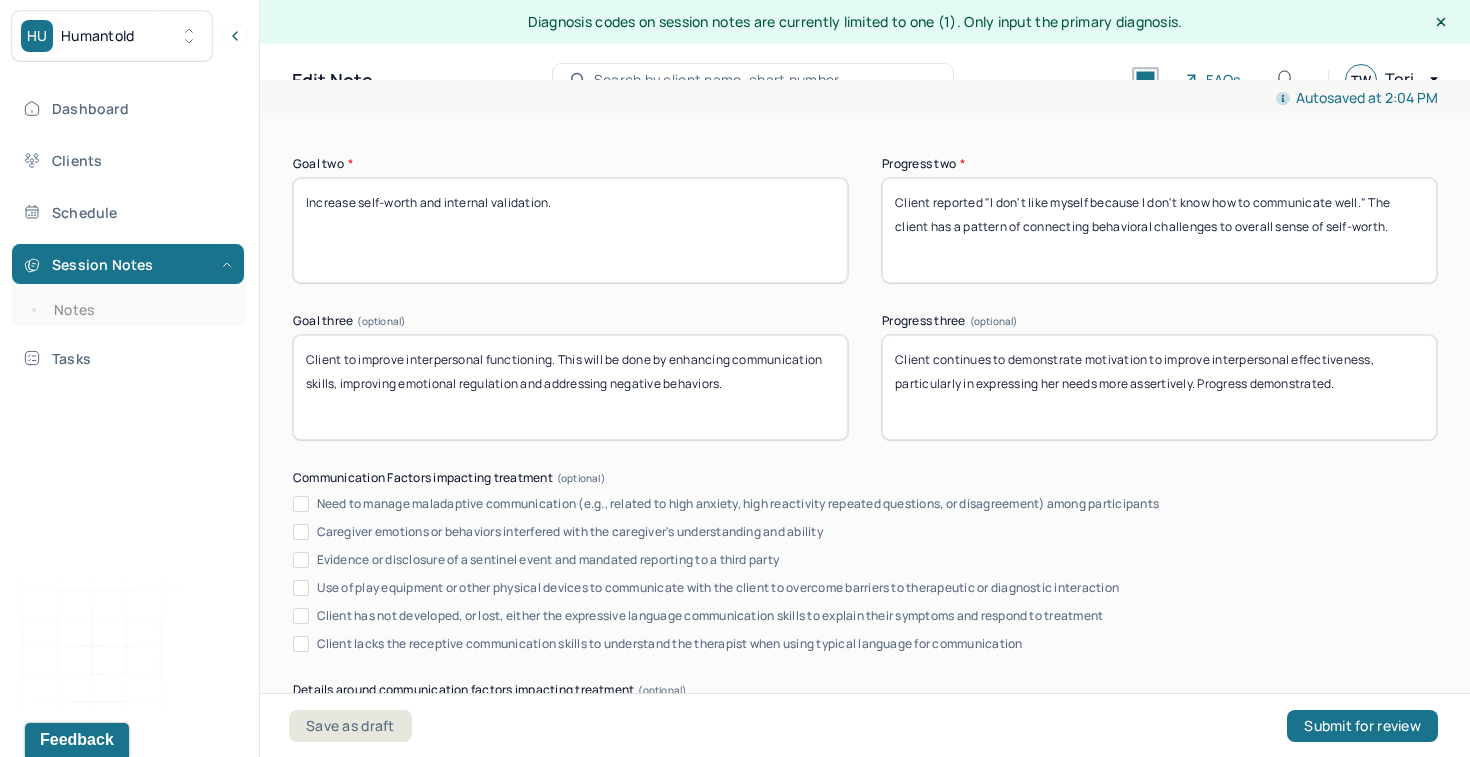 drag, startPoint x: 1194, startPoint y: 392, endPoint x: 976, endPoint y: 391, distance: 218.00229 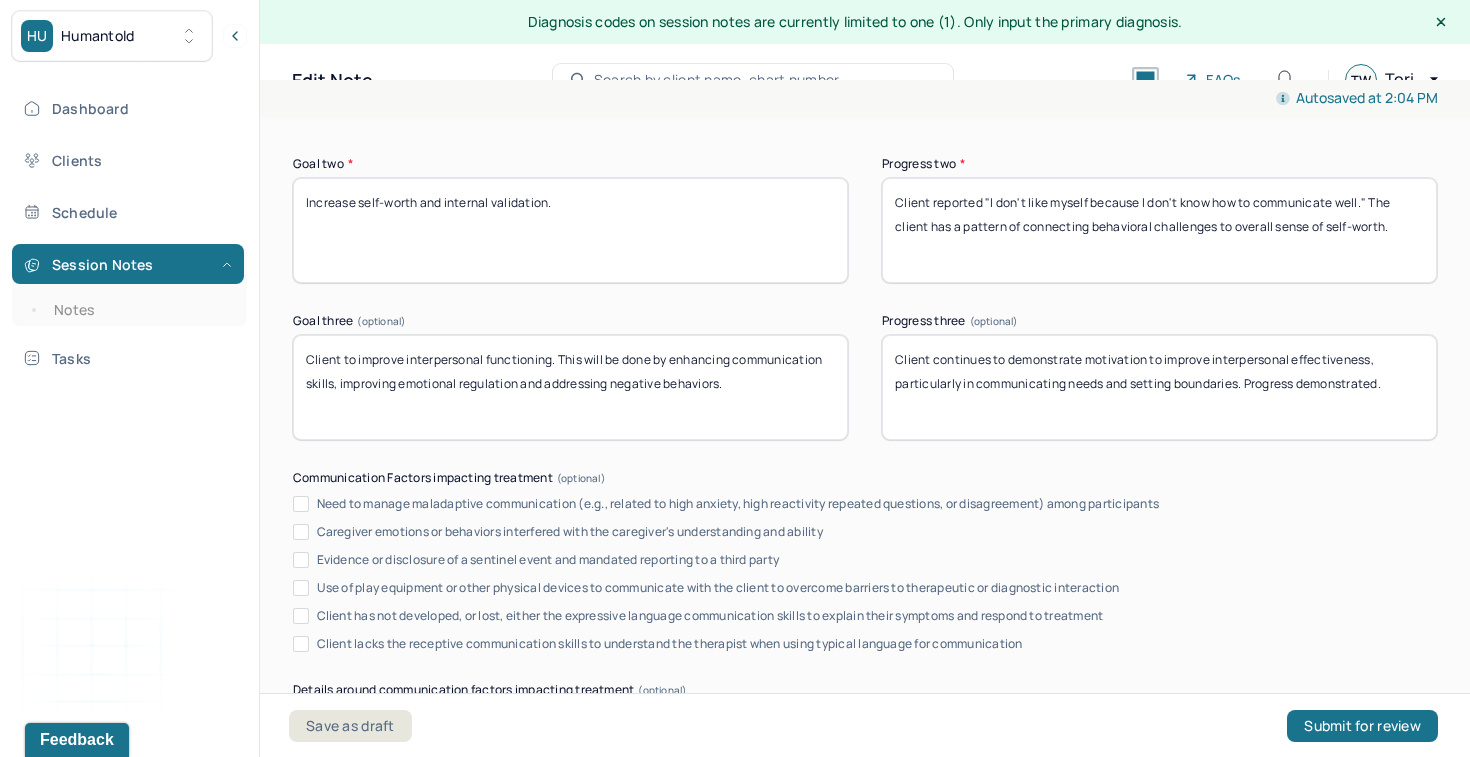 scroll, scrollTop: 3994, scrollLeft: 0, axis: vertical 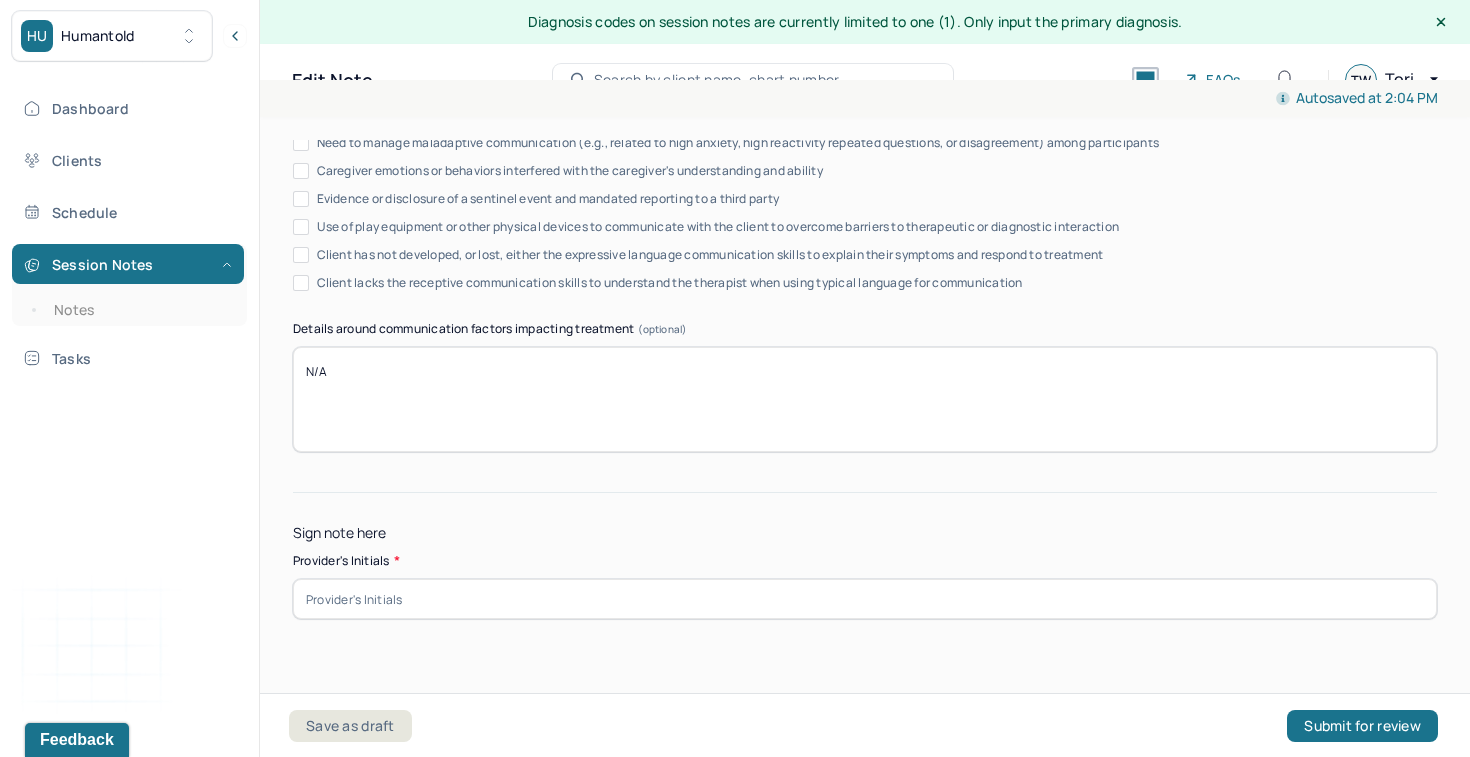 type on "Client continues to demonstrate motivation to improve interpersonal effectiveness, particularly in communicating needs and setting boundaries. Progress demonstrated." 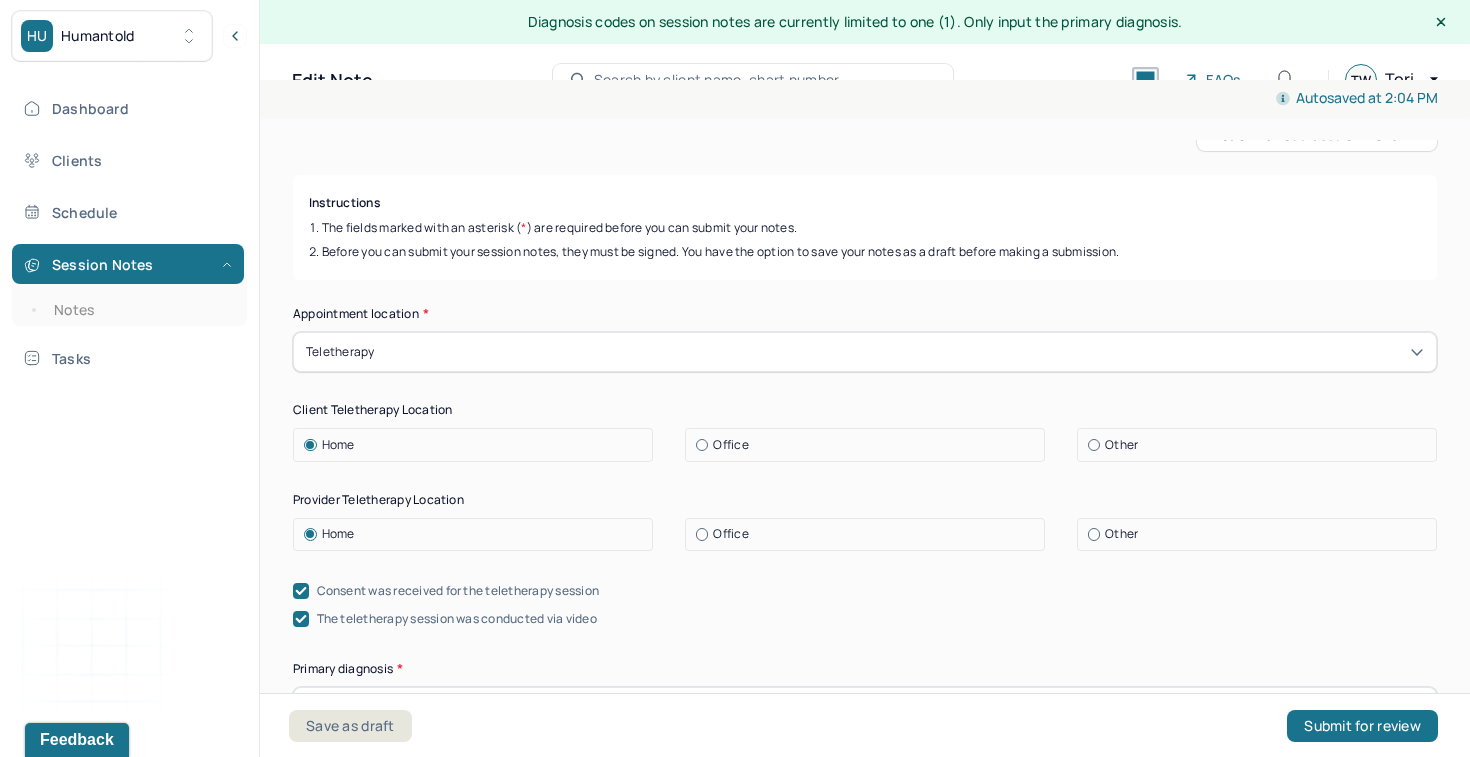 scroll, scrollTop: 246, scrollLeft: 0, axis: vertical 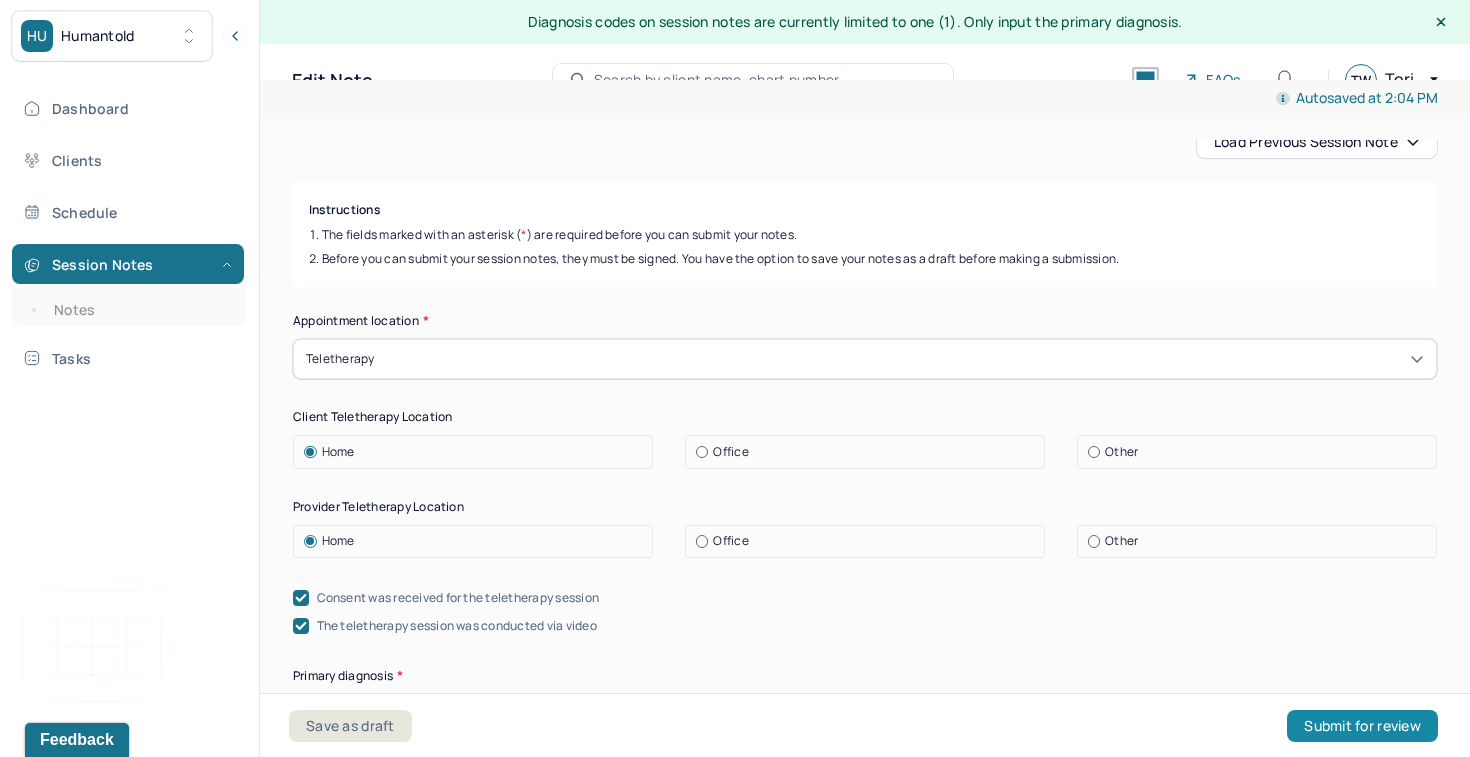 type on "TW" 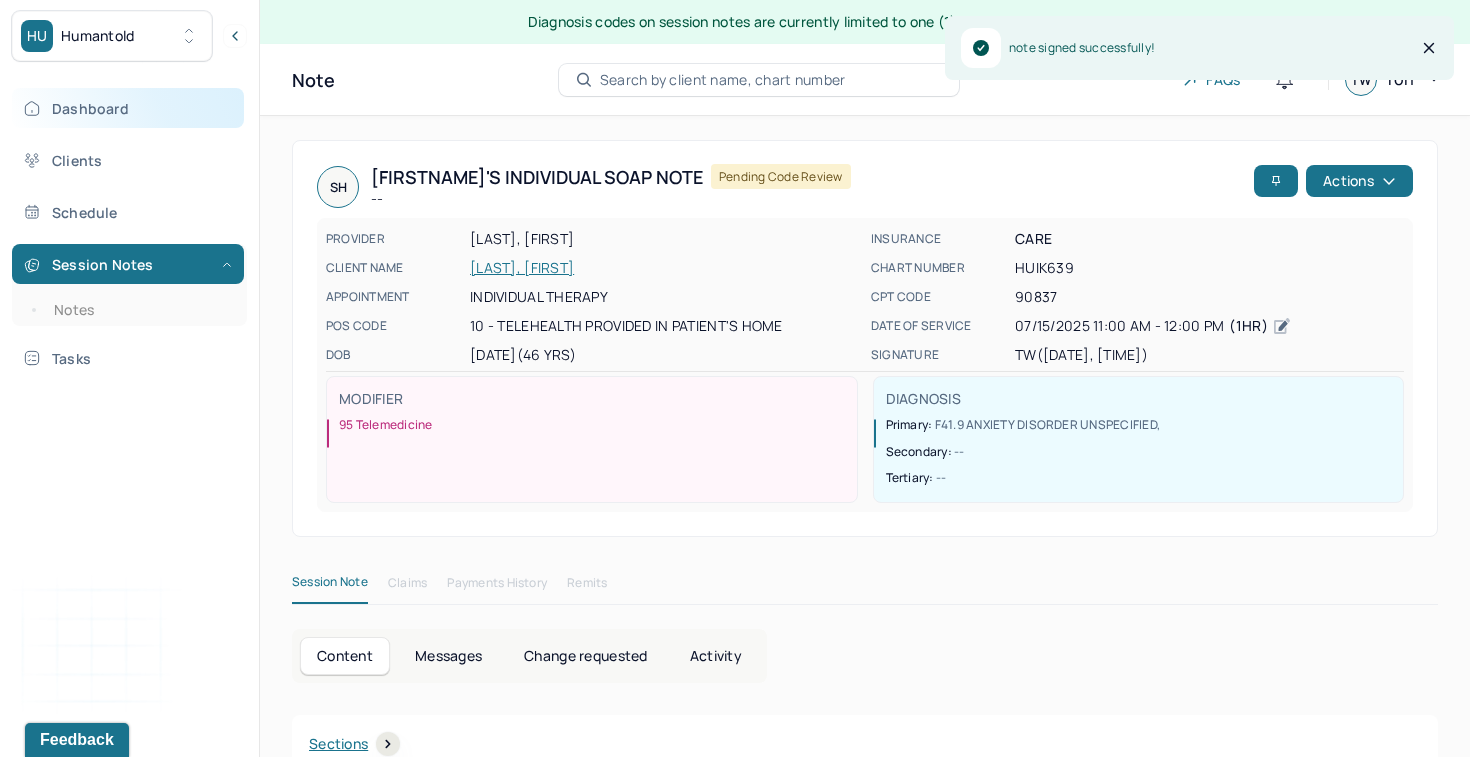 click on "Dashboard" at bounding box center (128, 108) 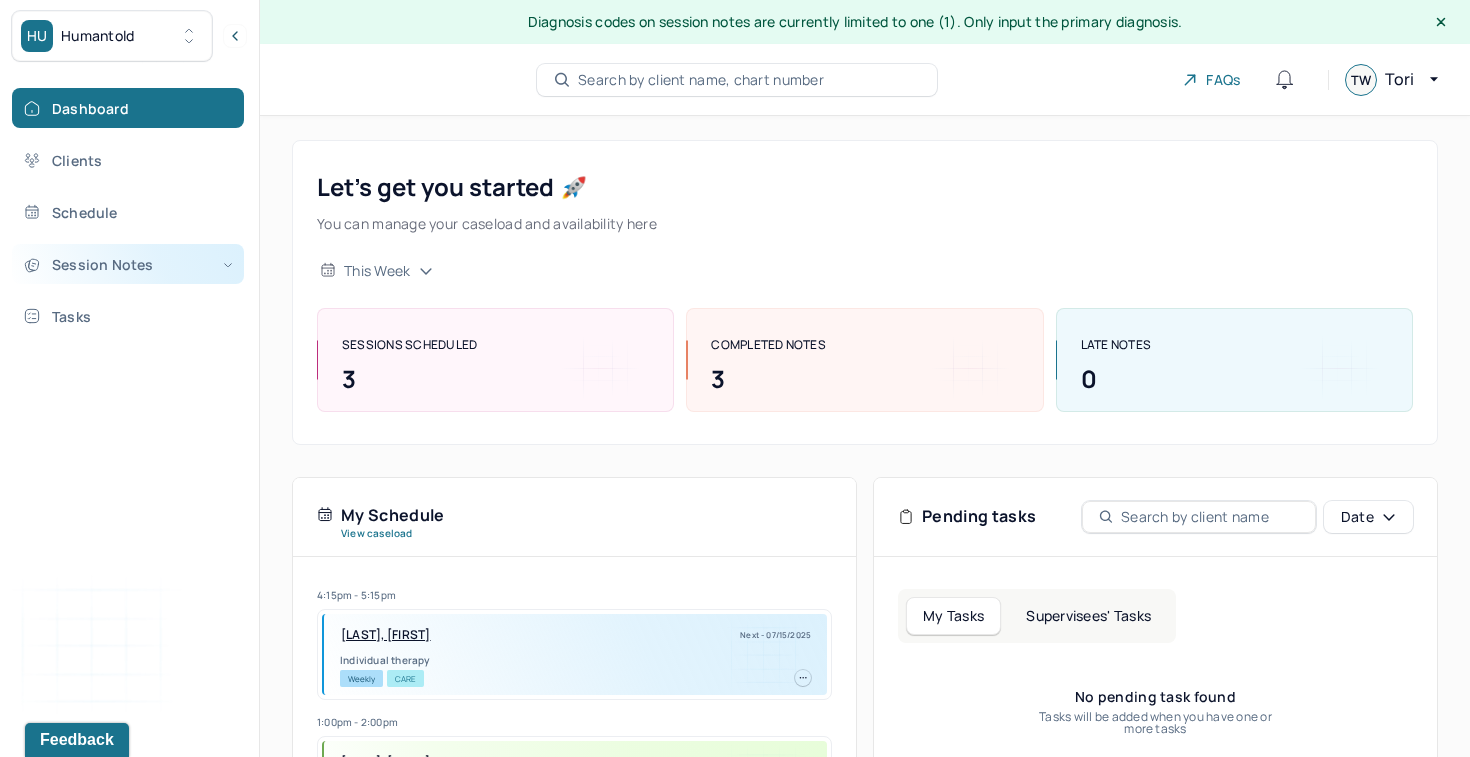 click on "Session Notes" at bounding box center [128, 264] 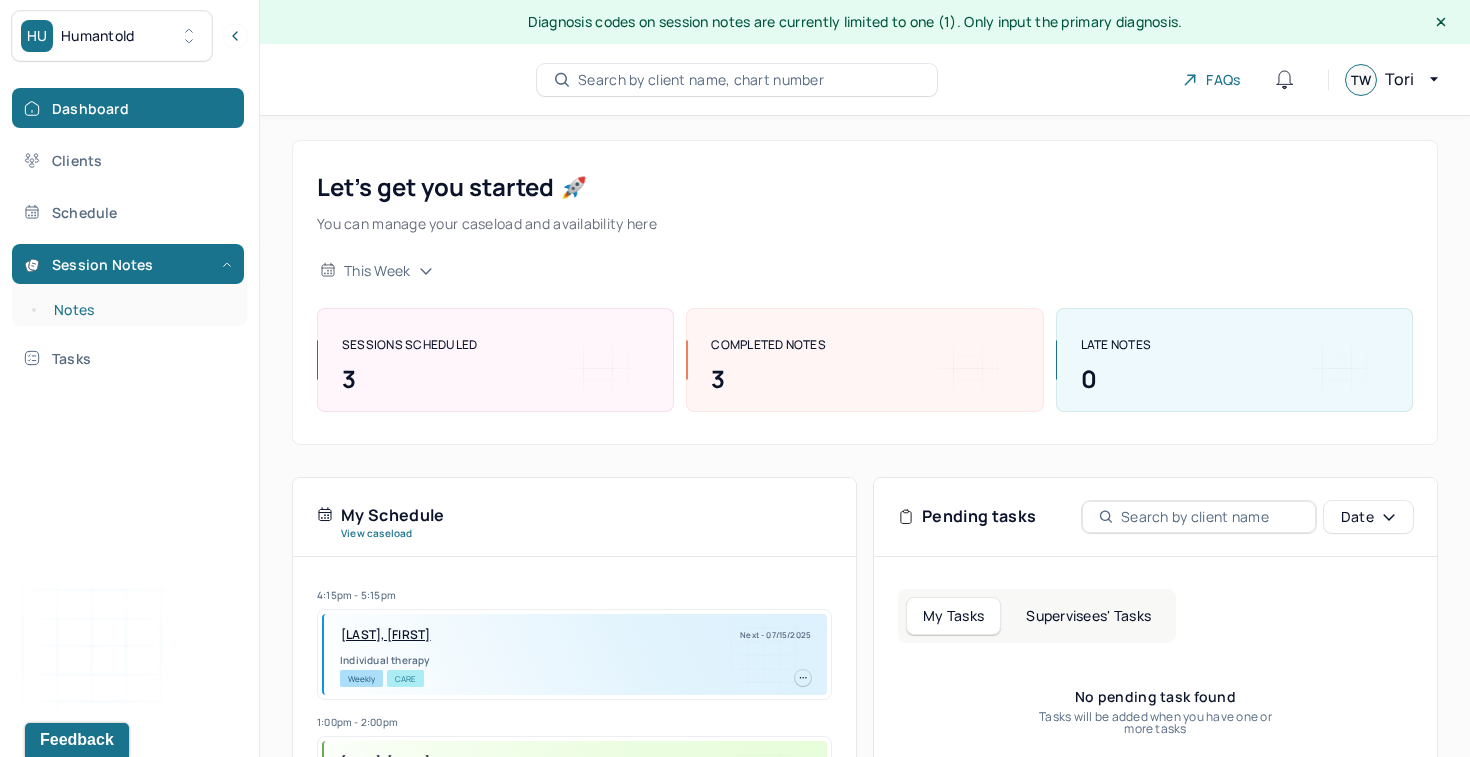 click on "Notes" at bounding box center [139, 310] 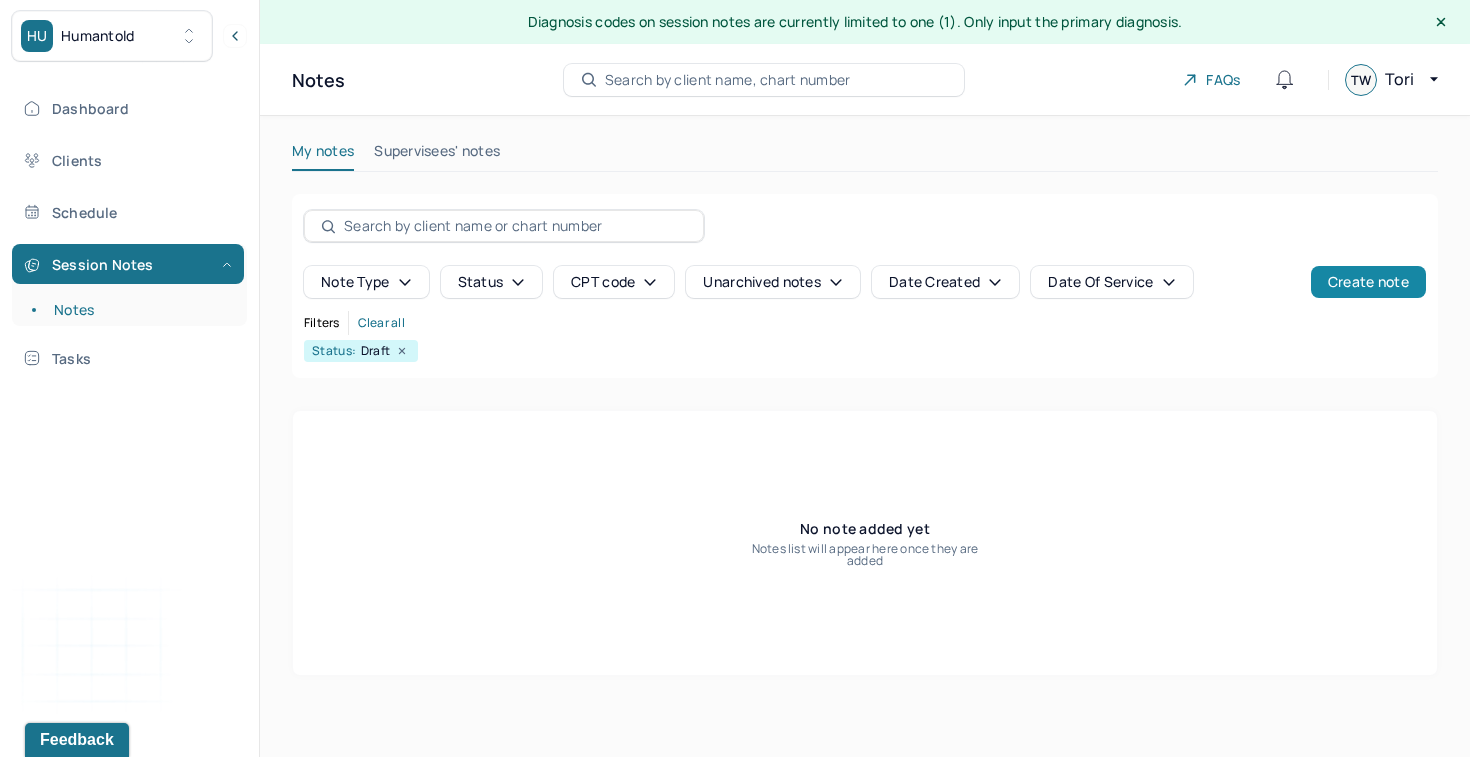 click on "Create note" at bounding box center (1368, 282) 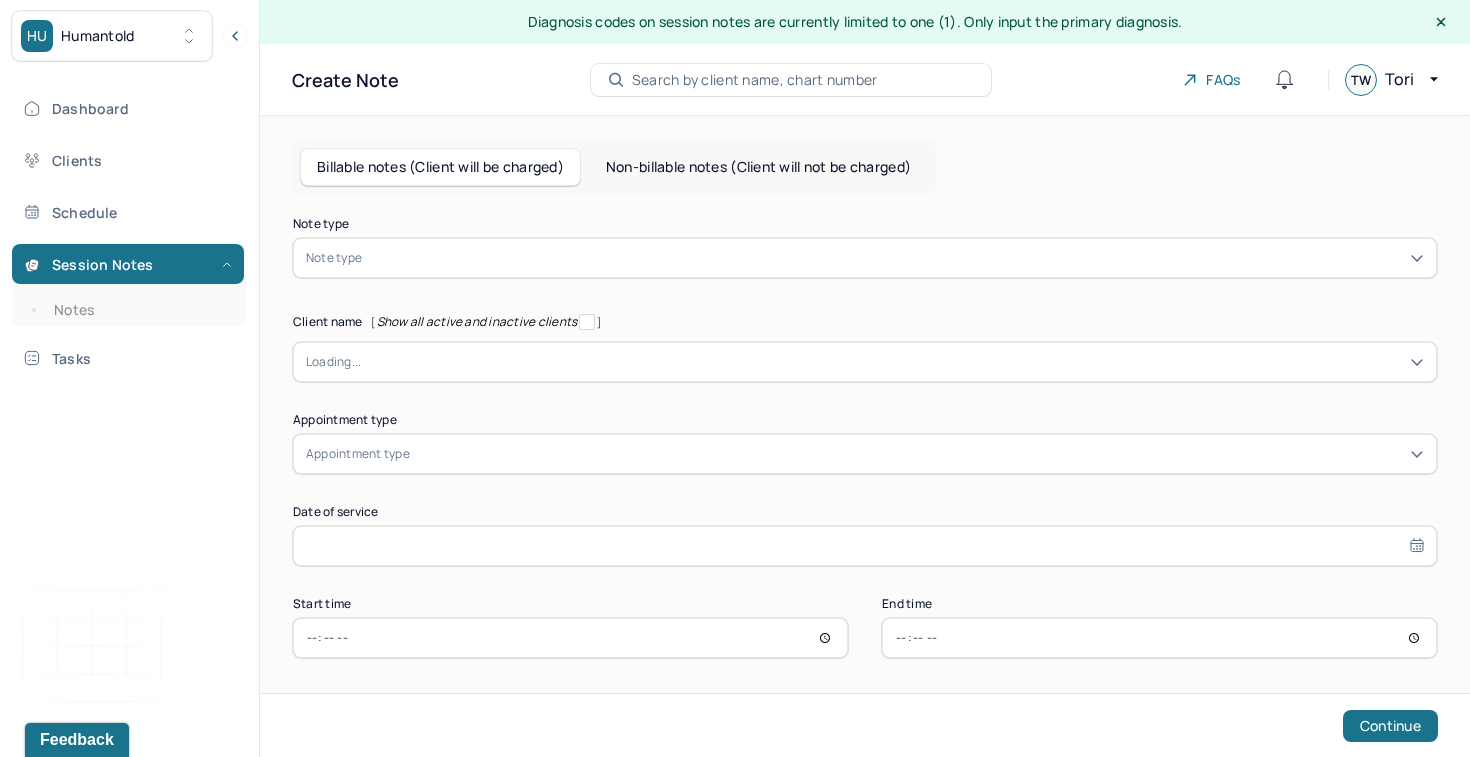 click at bounding box center [895, 258] 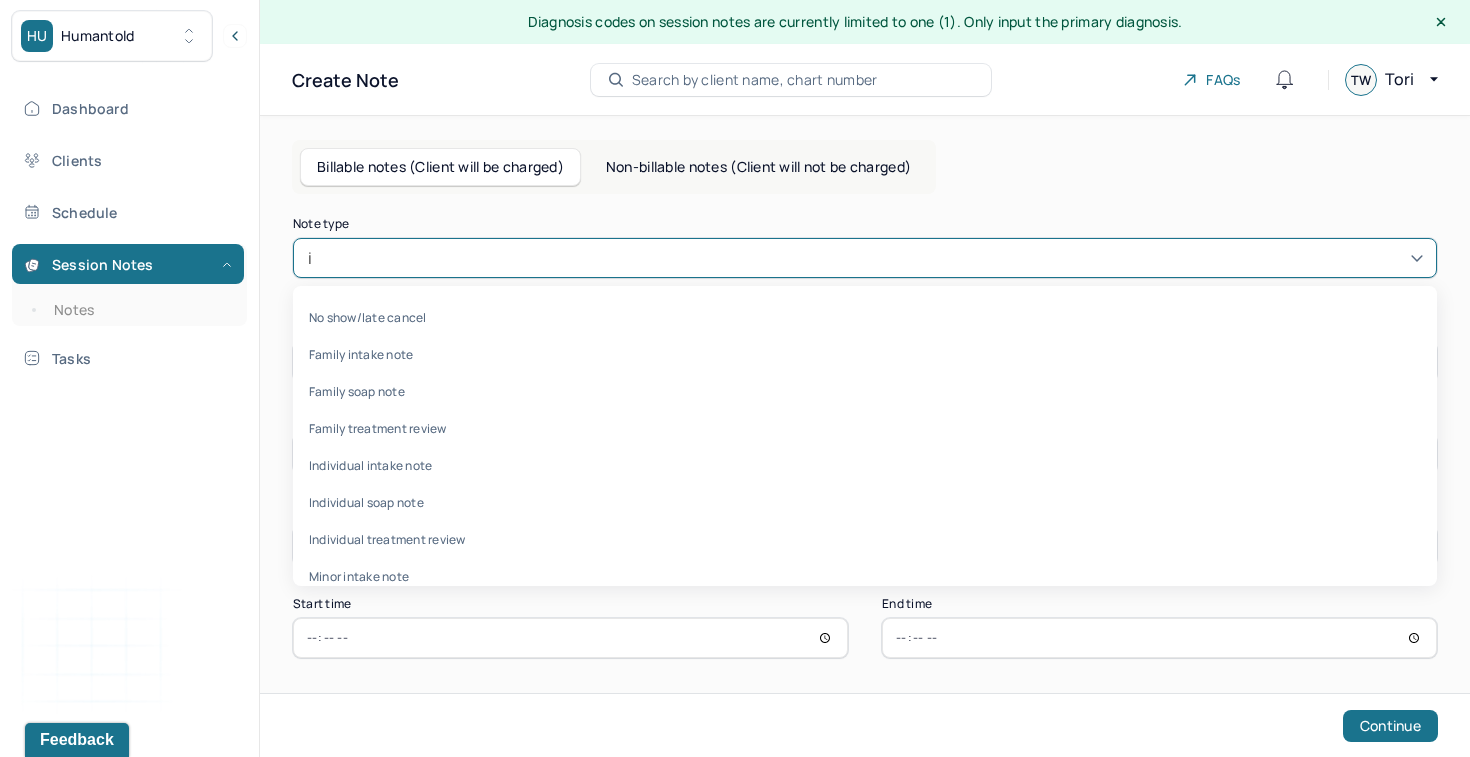type on "in" 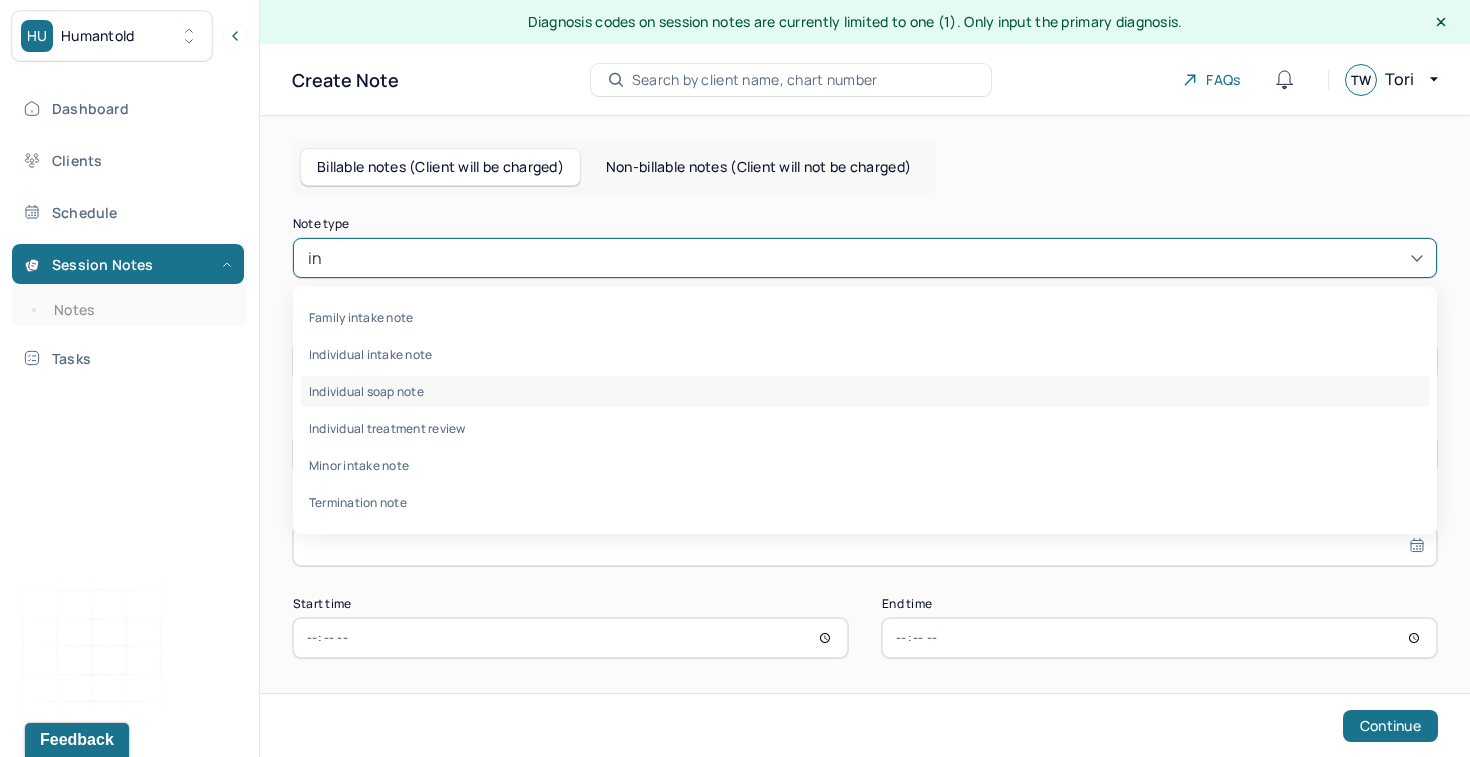 click on "Individual soap note" at bounding box center [865, 391] 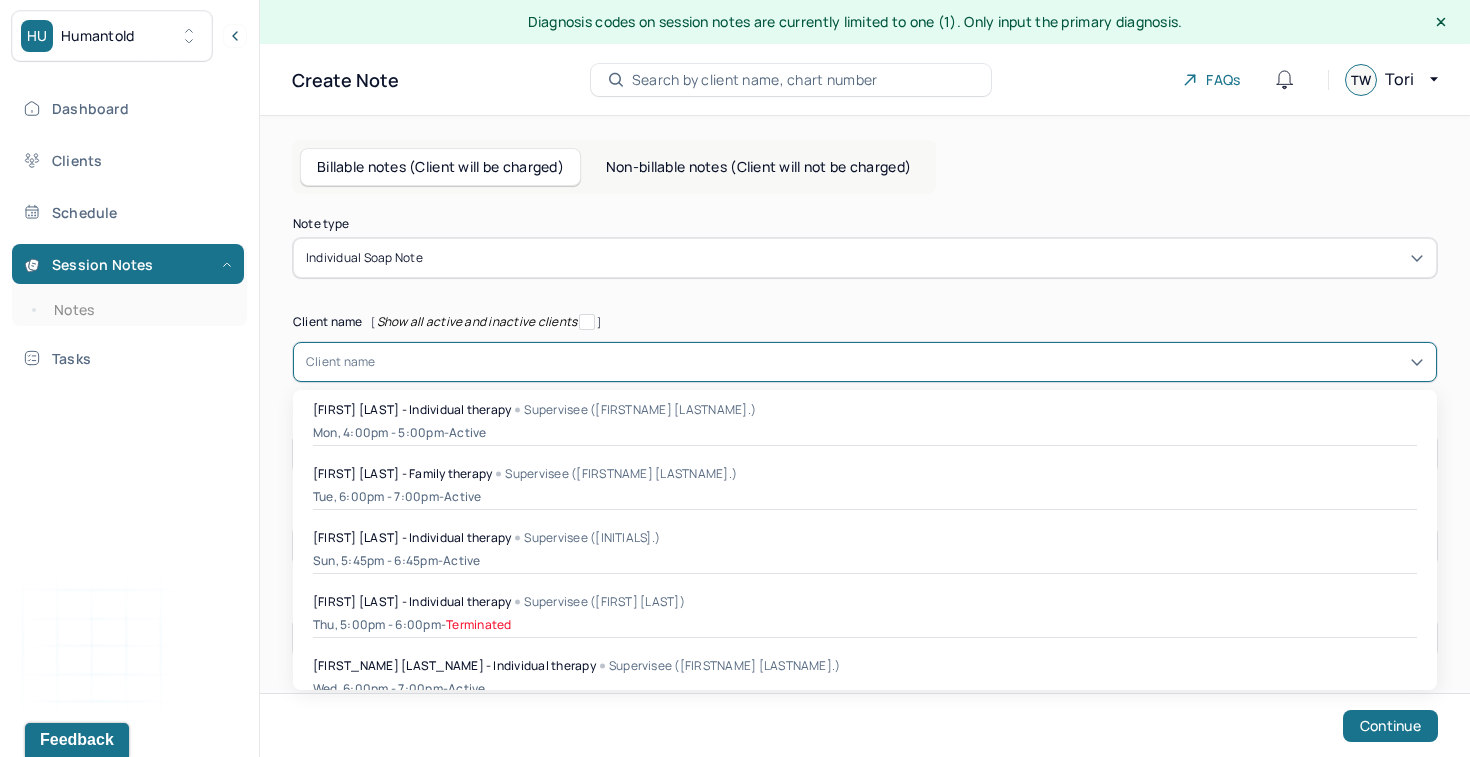 click at bounding box center (900, 362) 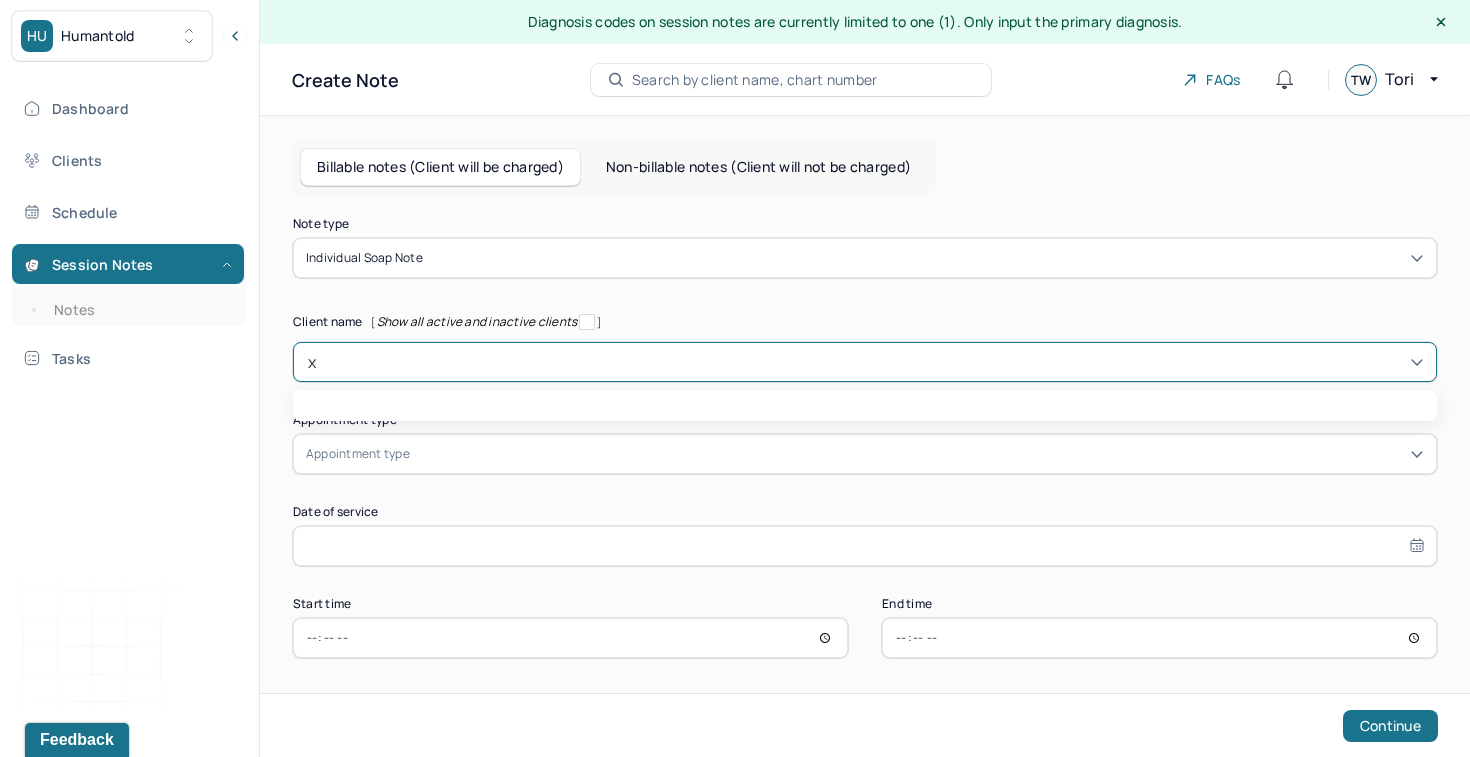 type on "xa" 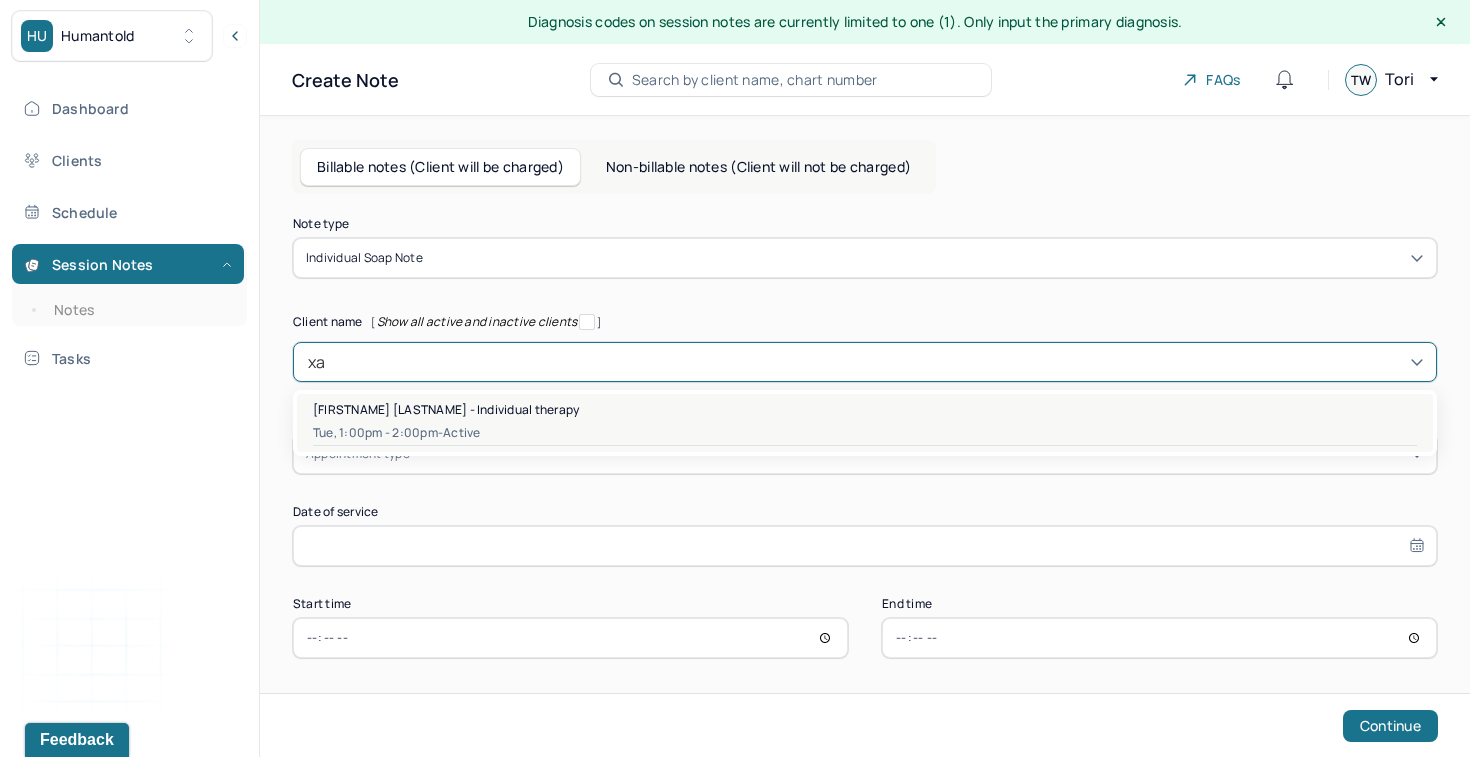 click on "[DAY_OF_WEEK], [TIME] - active" at bounding box center [865, 433] 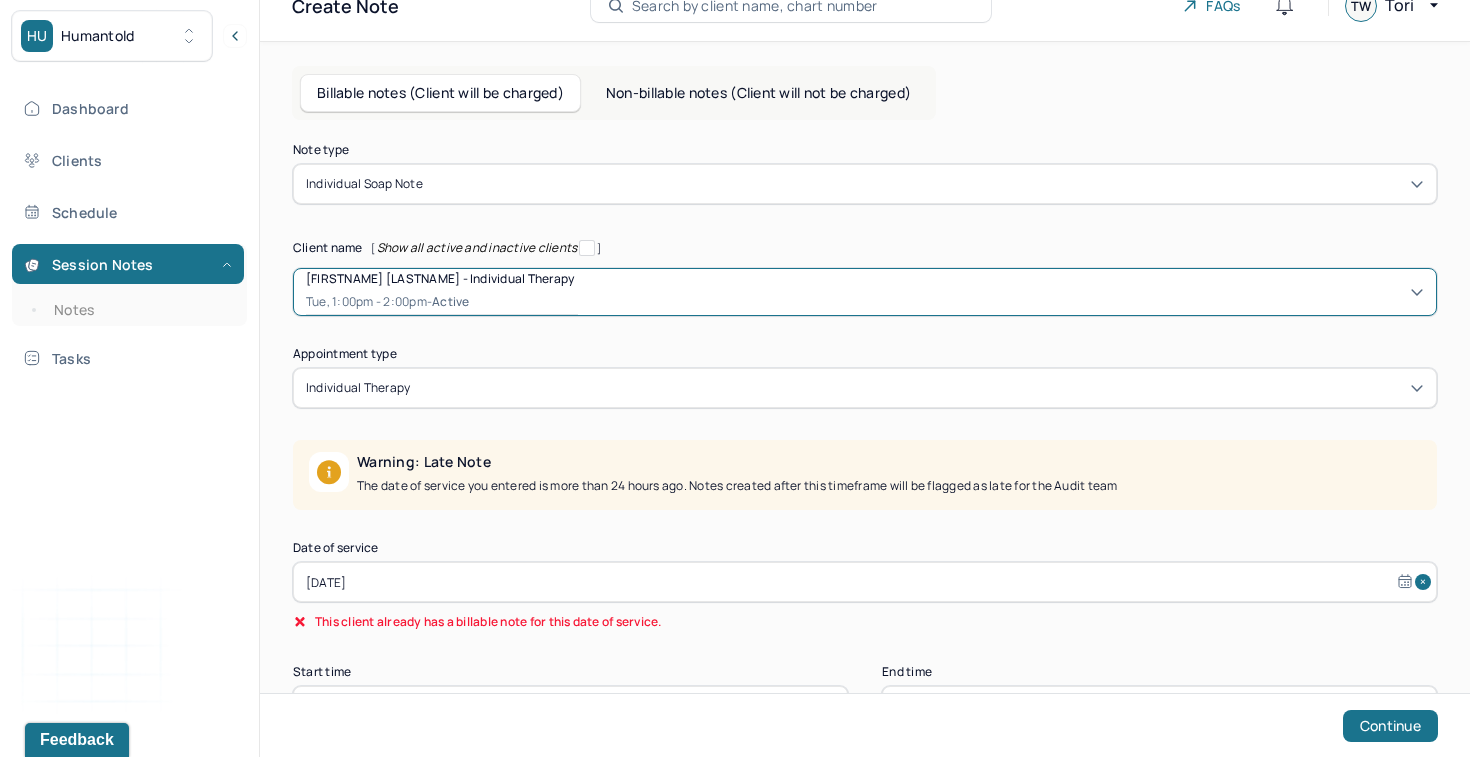 scroll, scrollTop: 148, scrollLeft: 0, axis: vertical 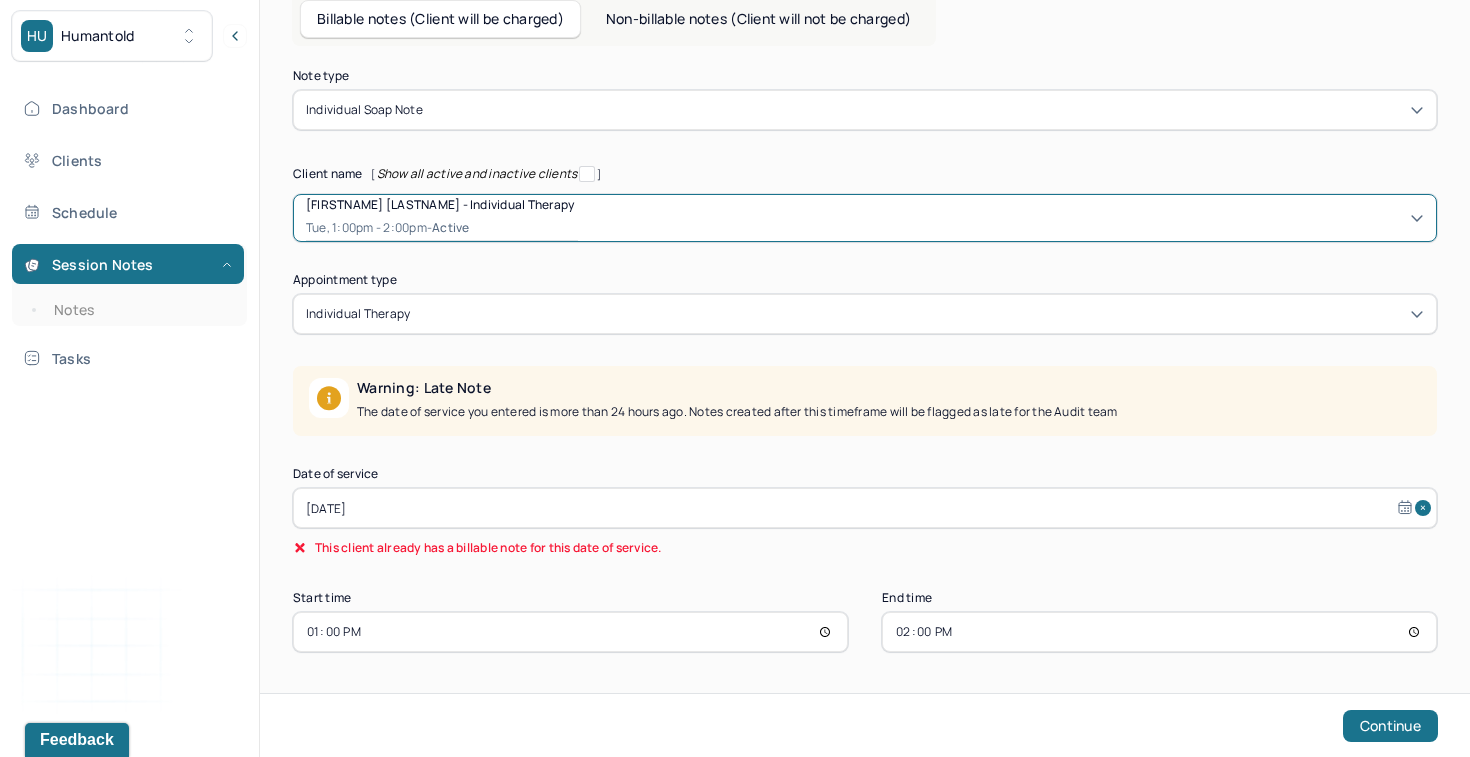 select on "6" 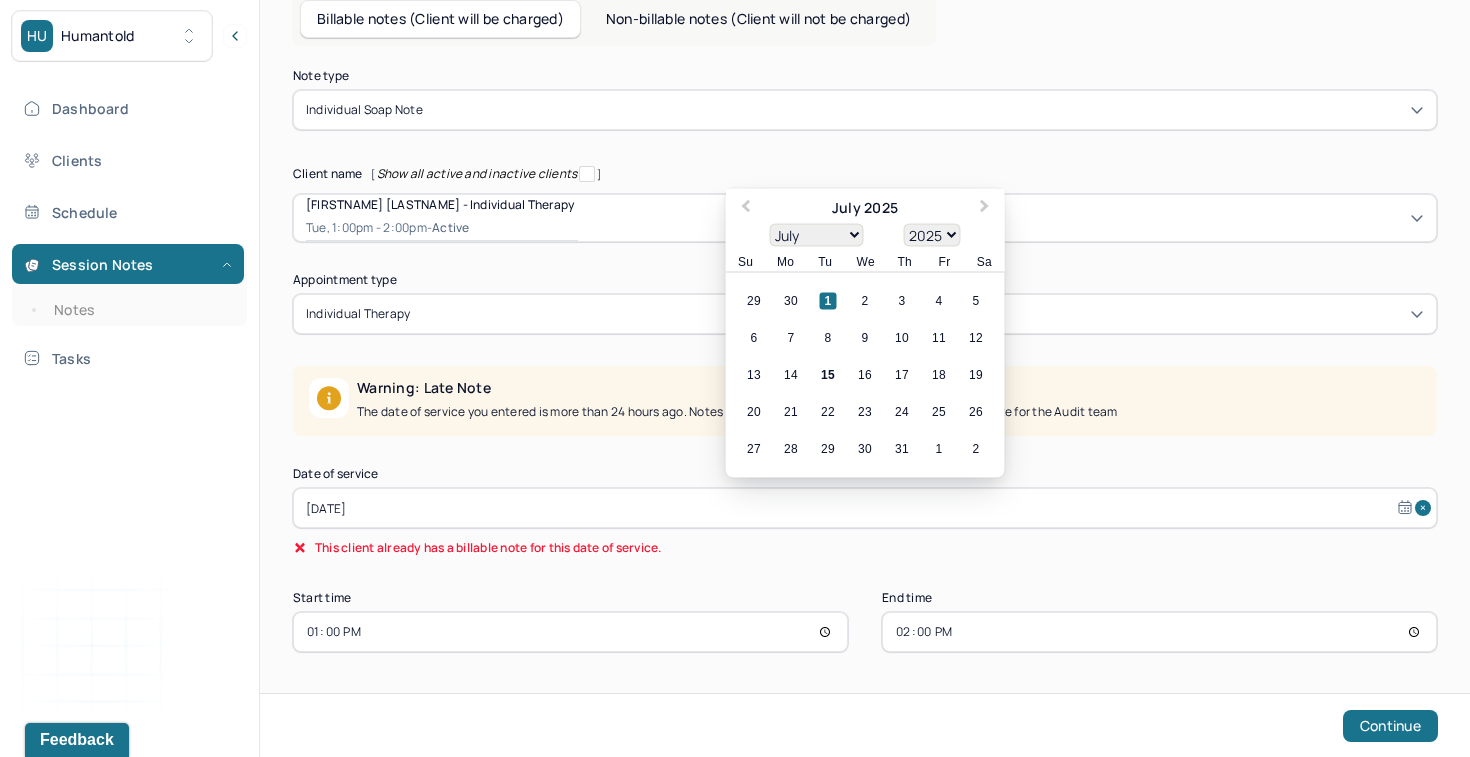 click on "[DATE]" at bounding box center [865, 508] 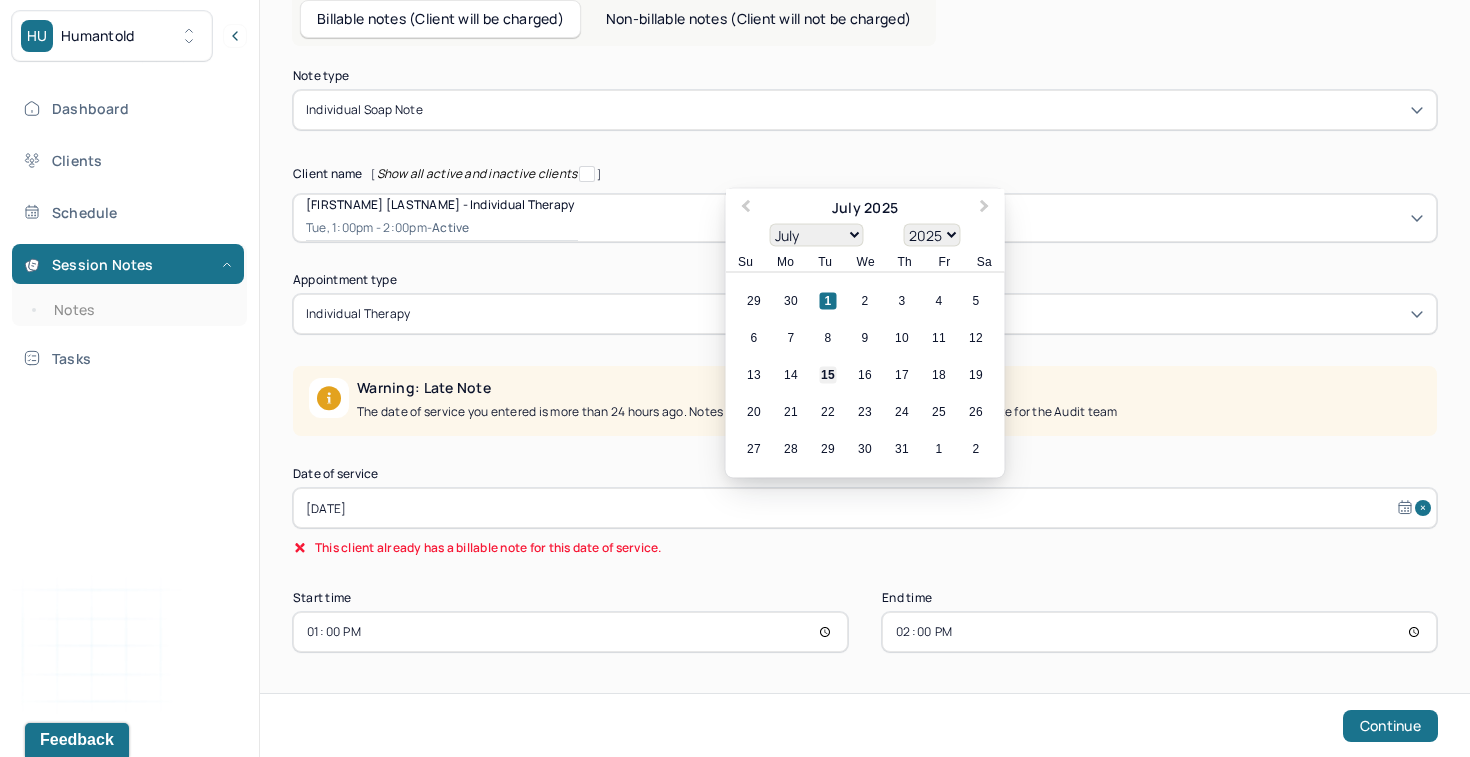 click on "15" at bounding box center (828, 375) 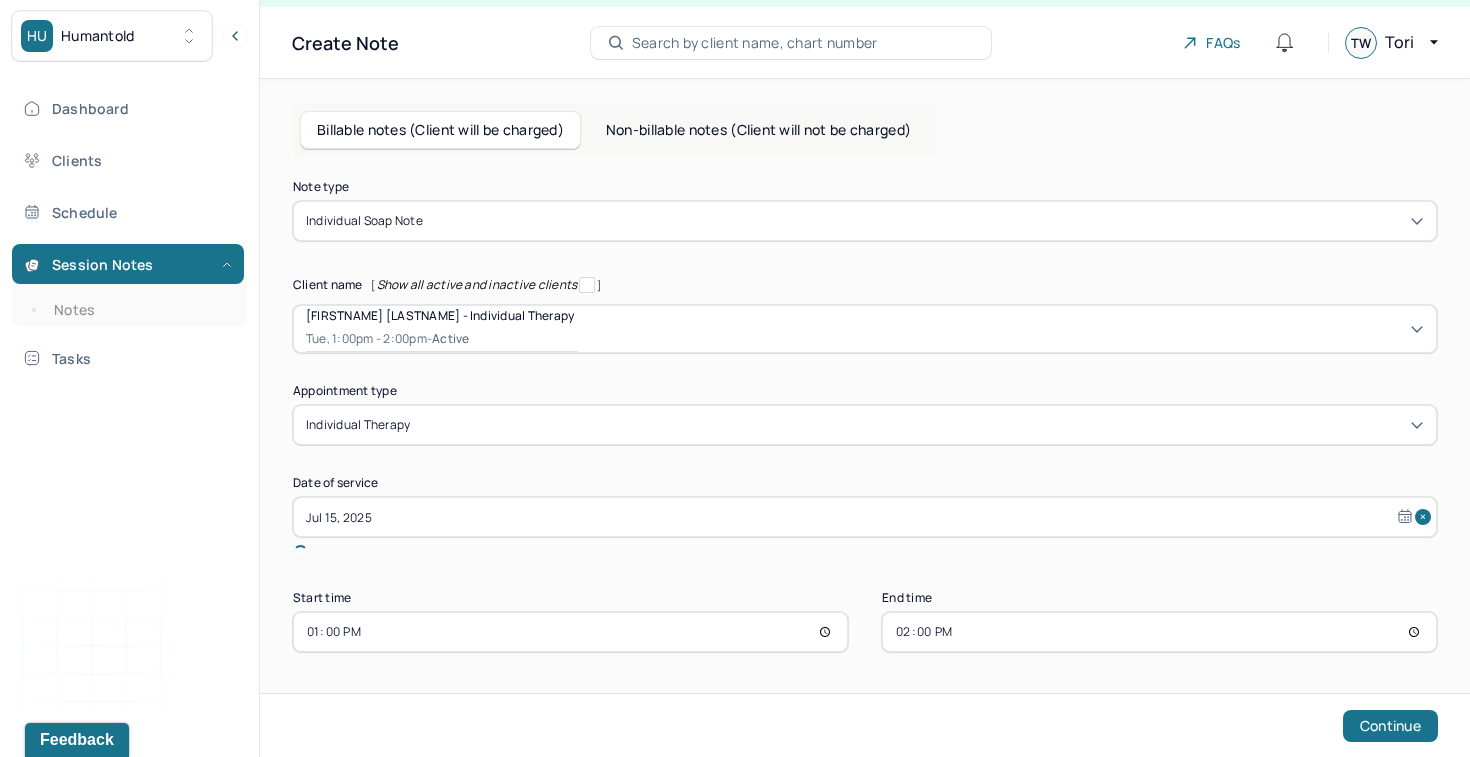 scroll, scrollTop: 14, scrollLeft: 0, axis: vertical 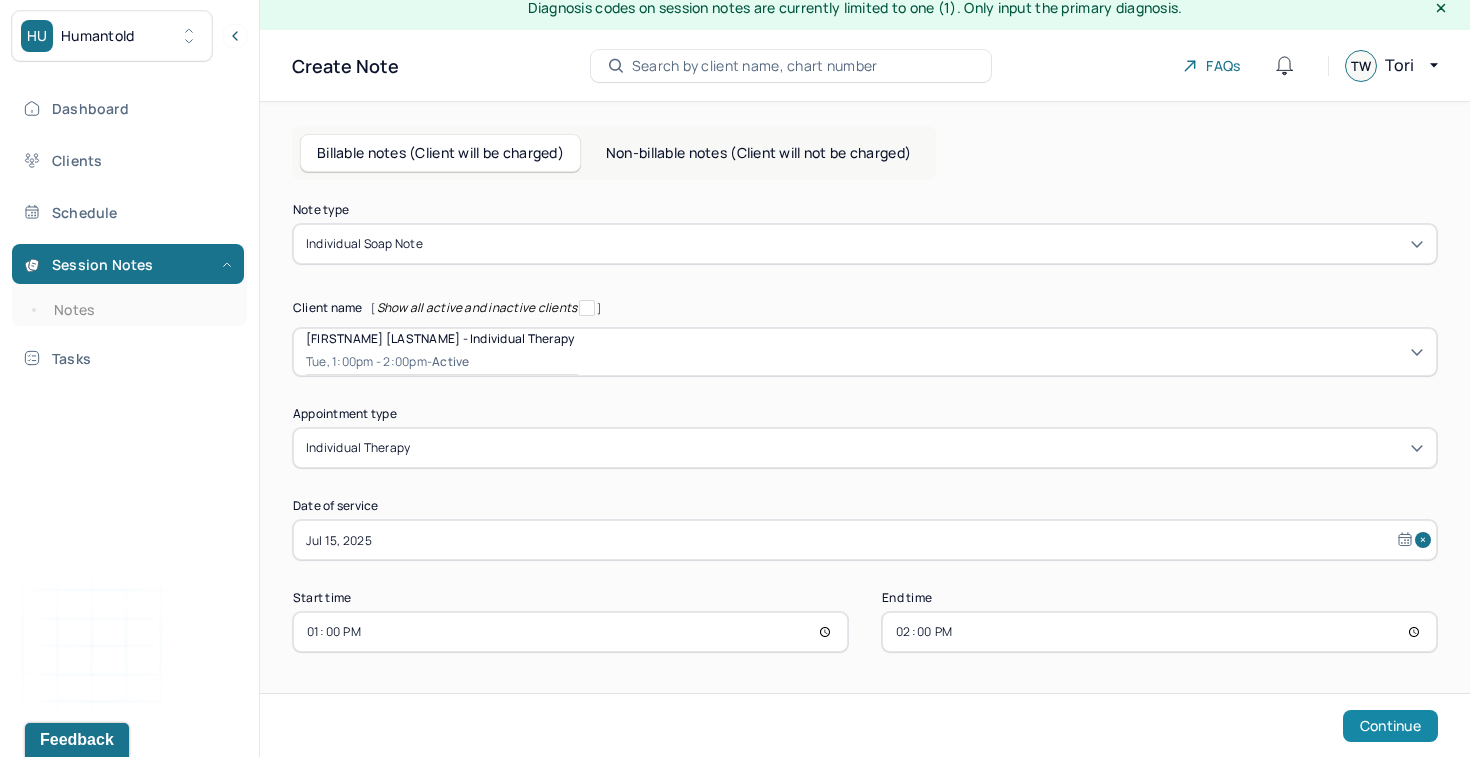 click on "Continue" at bounding box center [1390, 726] 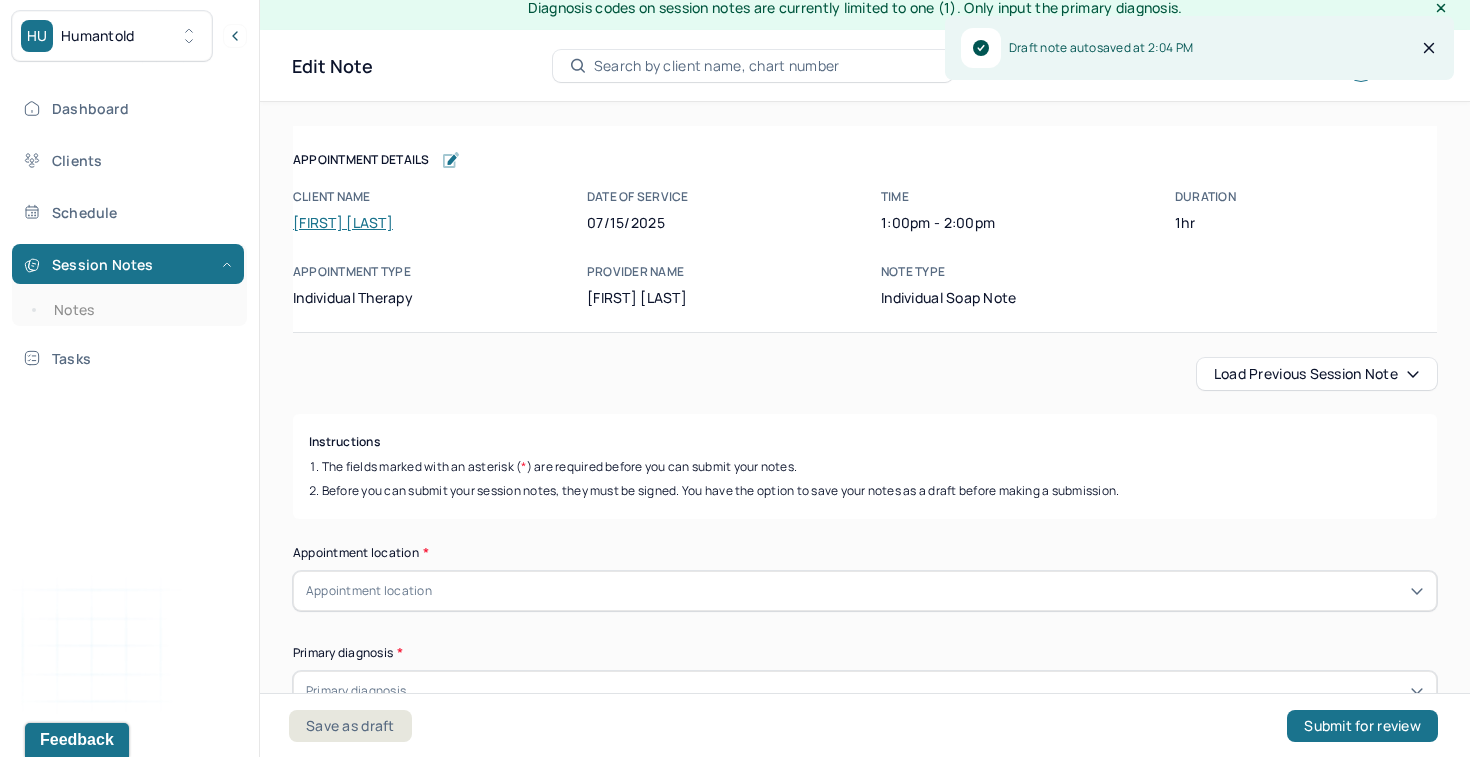 scroll, scrollTop: 65, scrollLeft: 0, axis: vertical 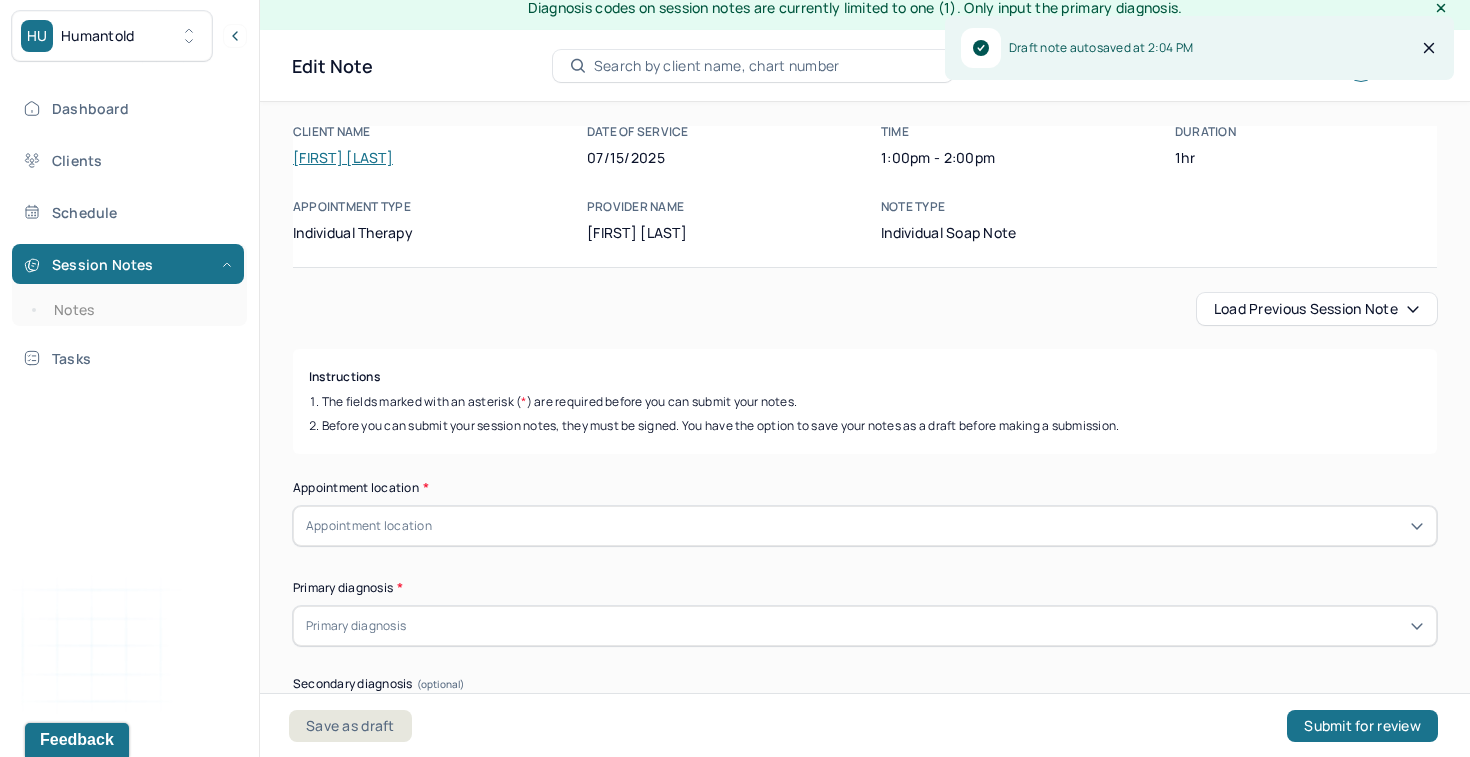 click on "Load previous session note" at bounding box center (1317, 309) 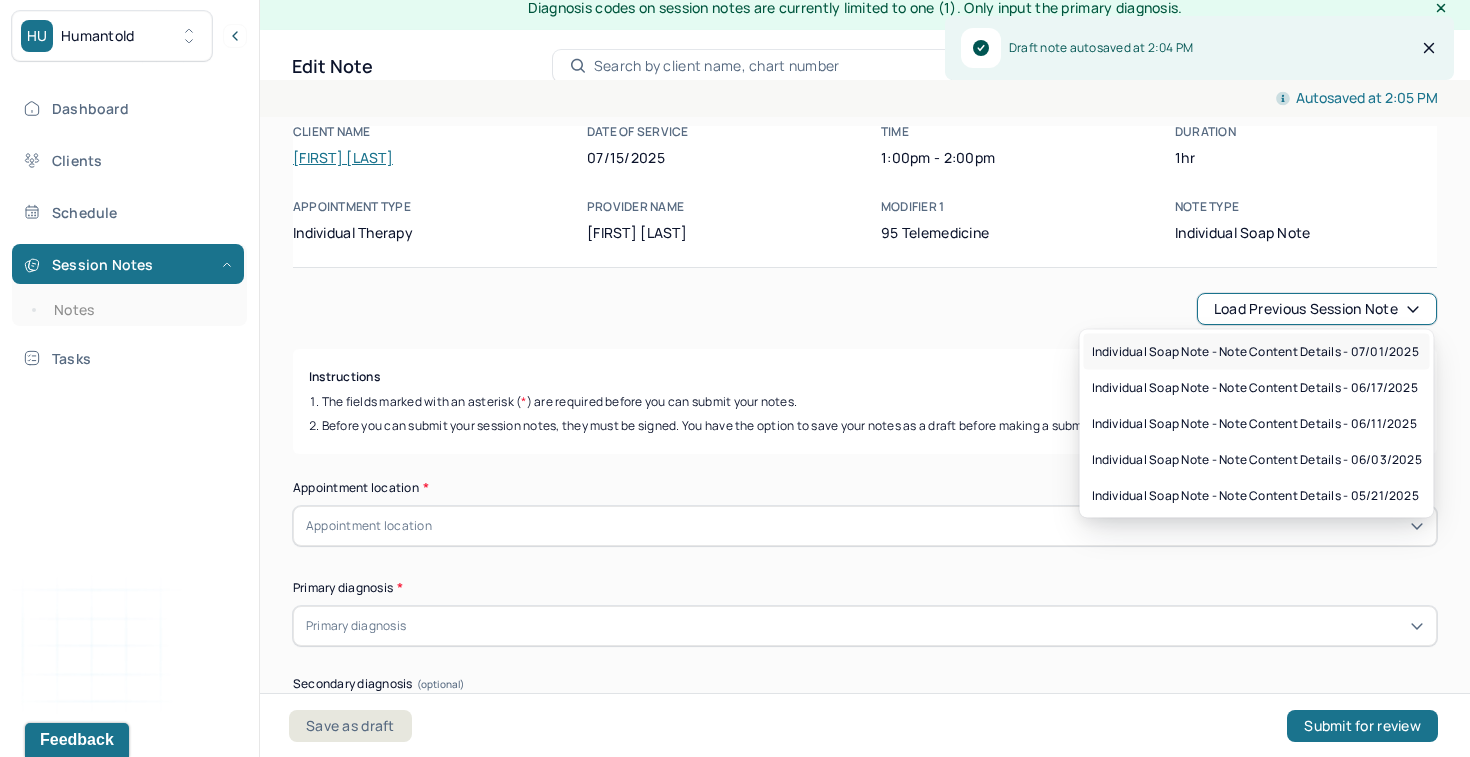 click on "Individual soap note   - Note content Details -   07/01/2025" at bounding box center (1255, 352) 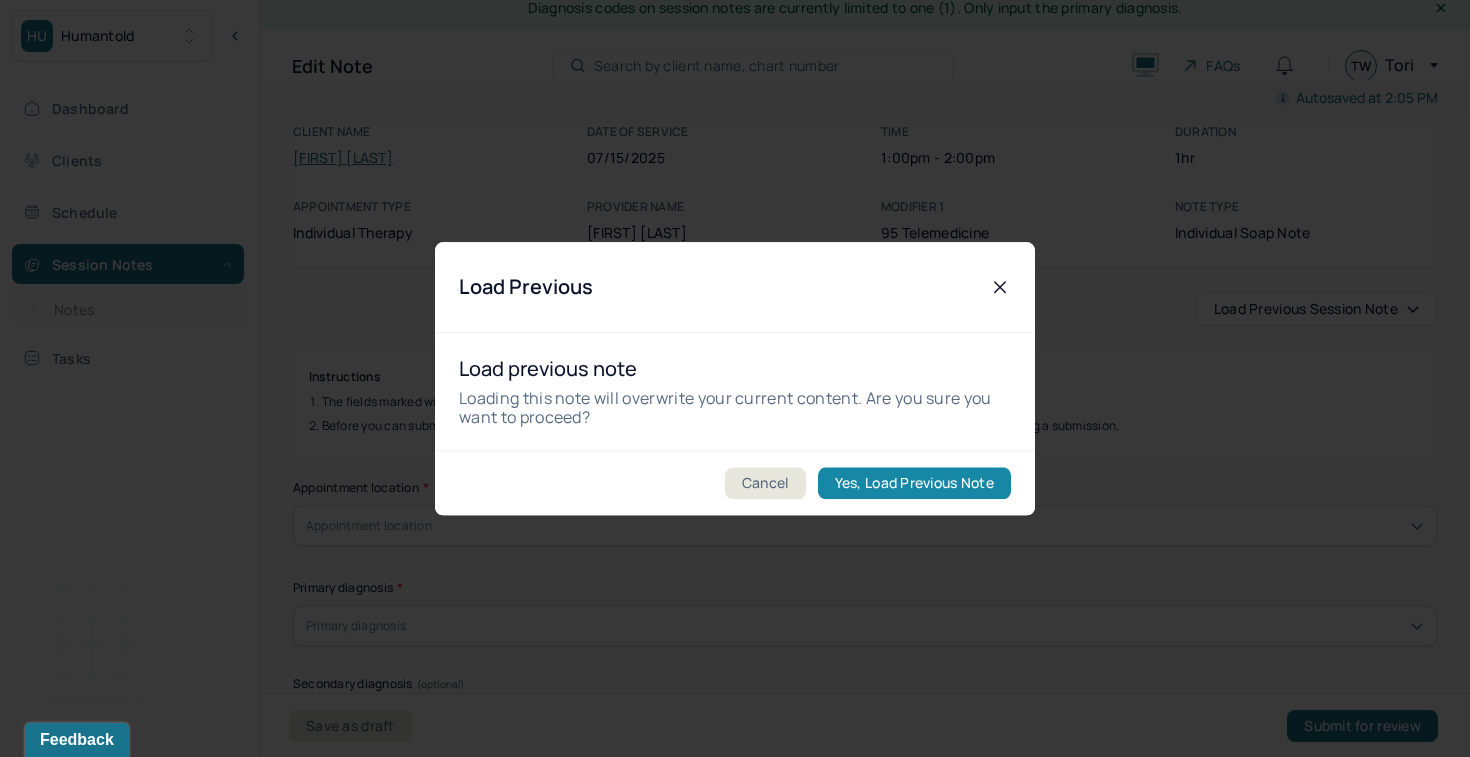 click on "Yes, Load Previous Note" at bounding box center (914, 483) 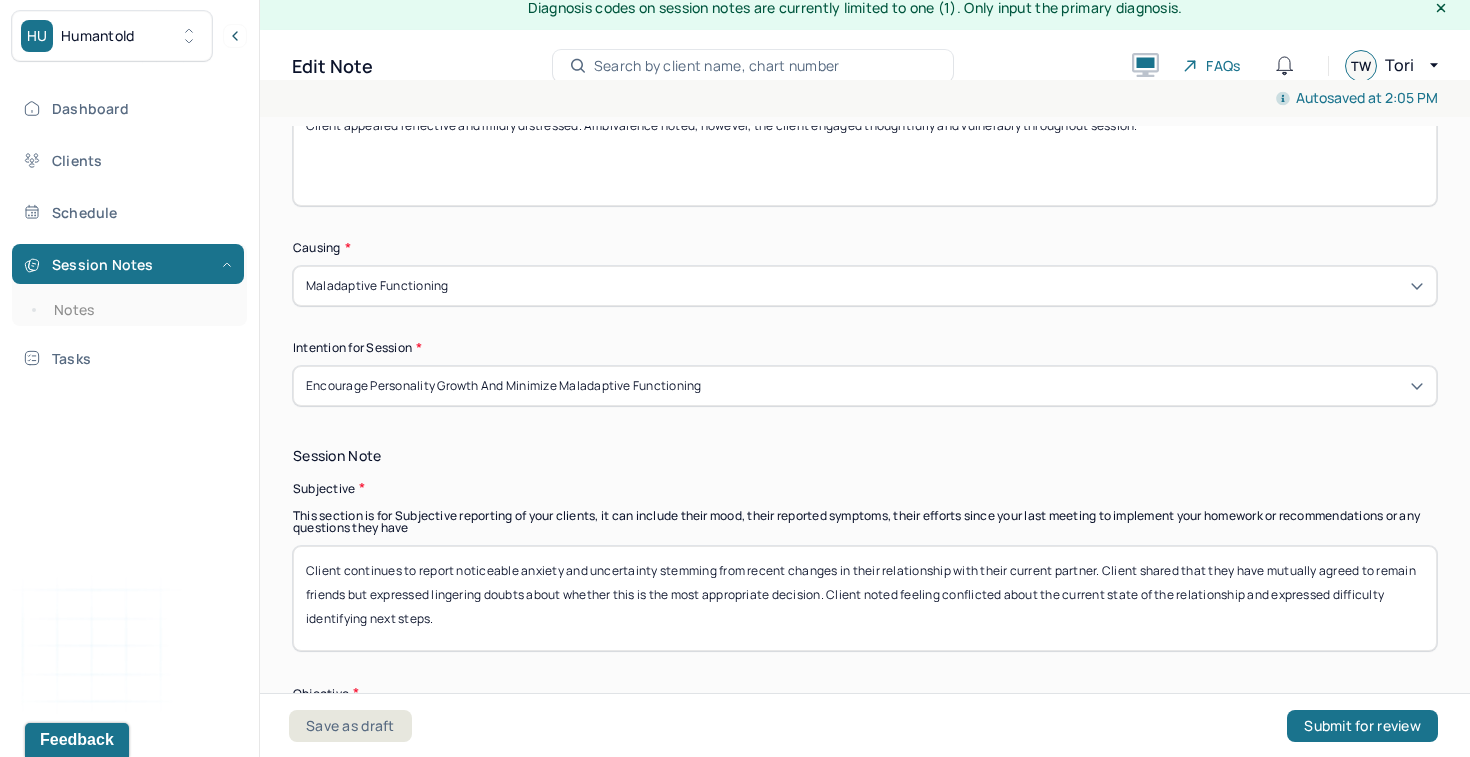scroll, scrollTop: 1142, scrollLeft: 0, axis: vertical 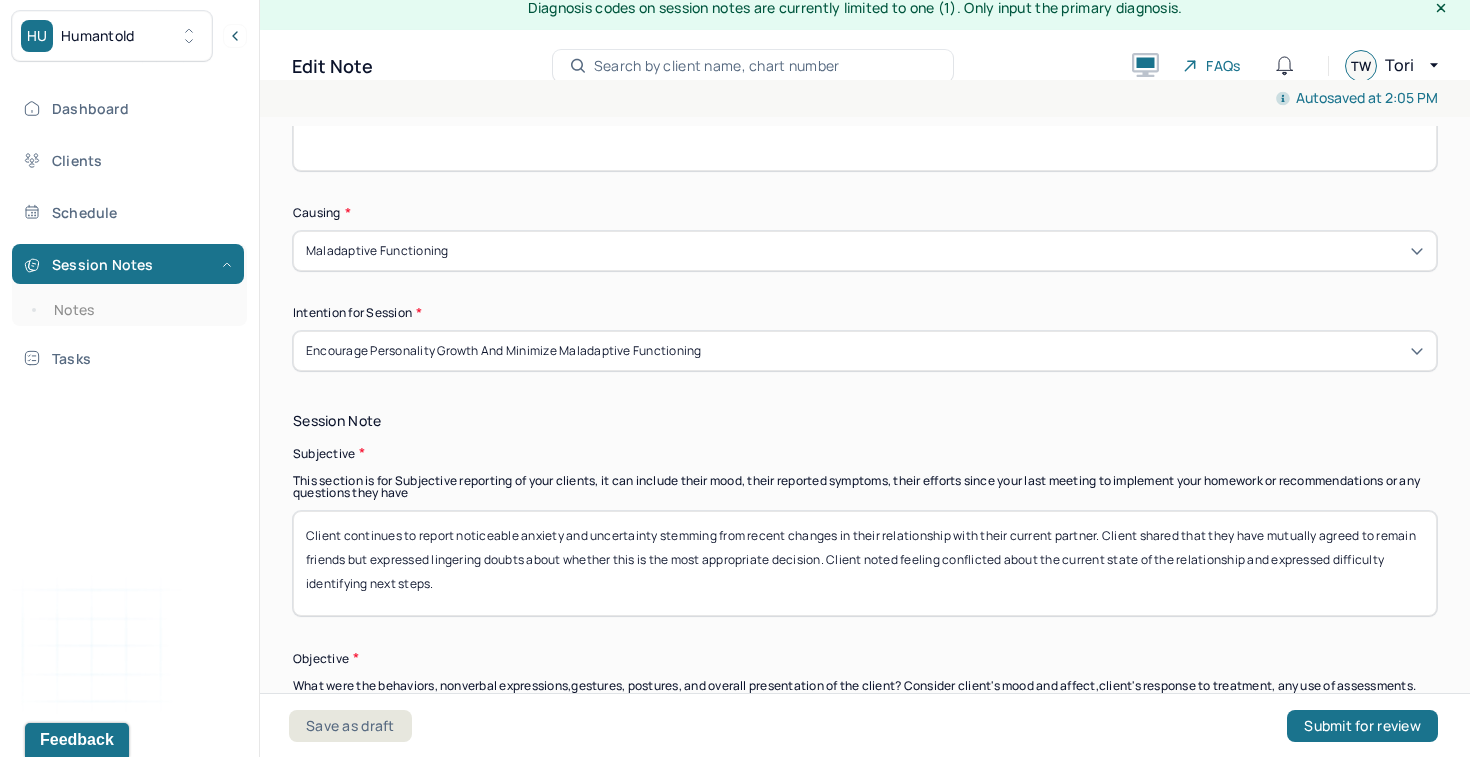 drag, startPoint x: 516, startPoint y: 590, endPoint x: 303, endPoint y: 523, distance: 223.28905 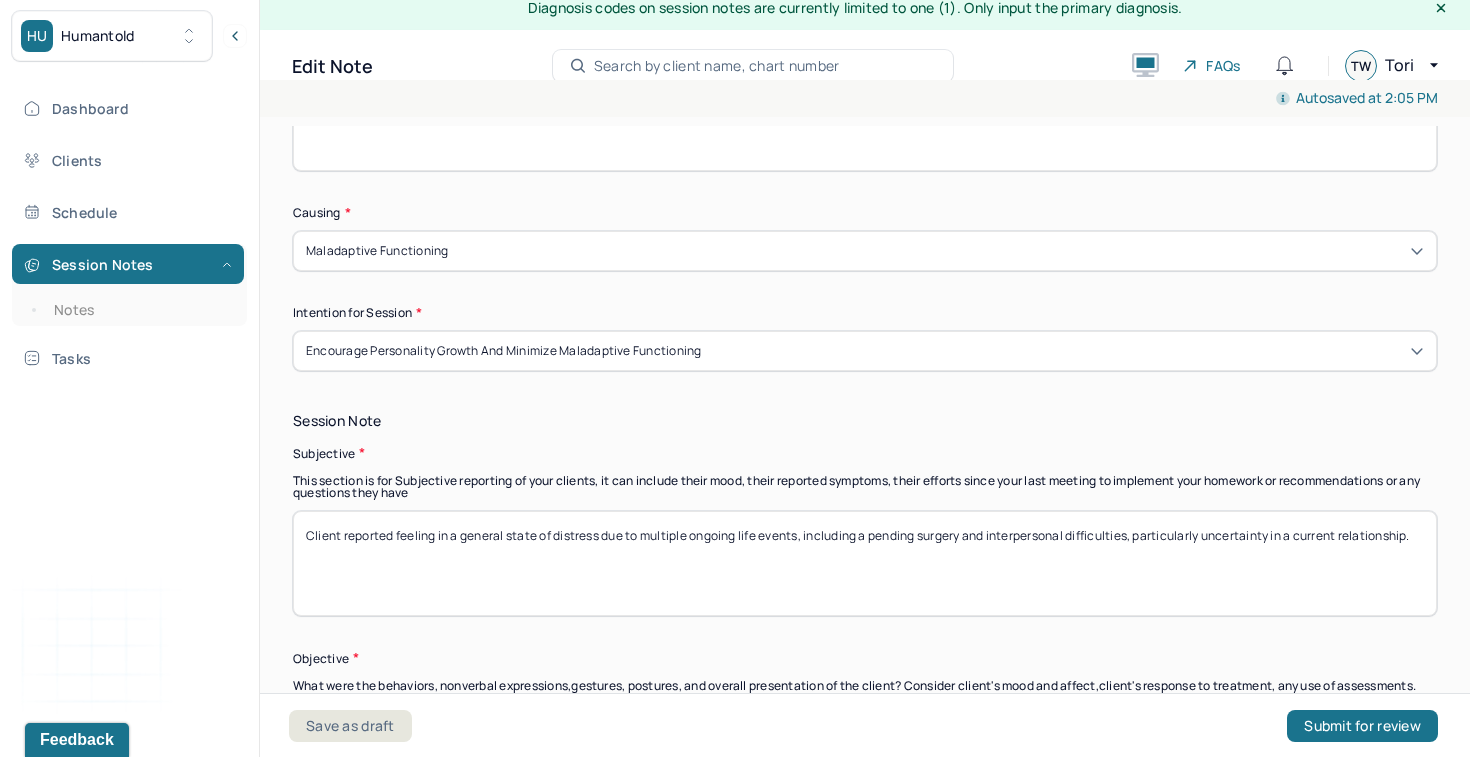 click on "Client reported feeling in a general state of distress due to multiple ongoing life events, including a pending surgery and interpersonal difficulties, particularly uncertainty in a current relationship." at bounding box center [865, 563] 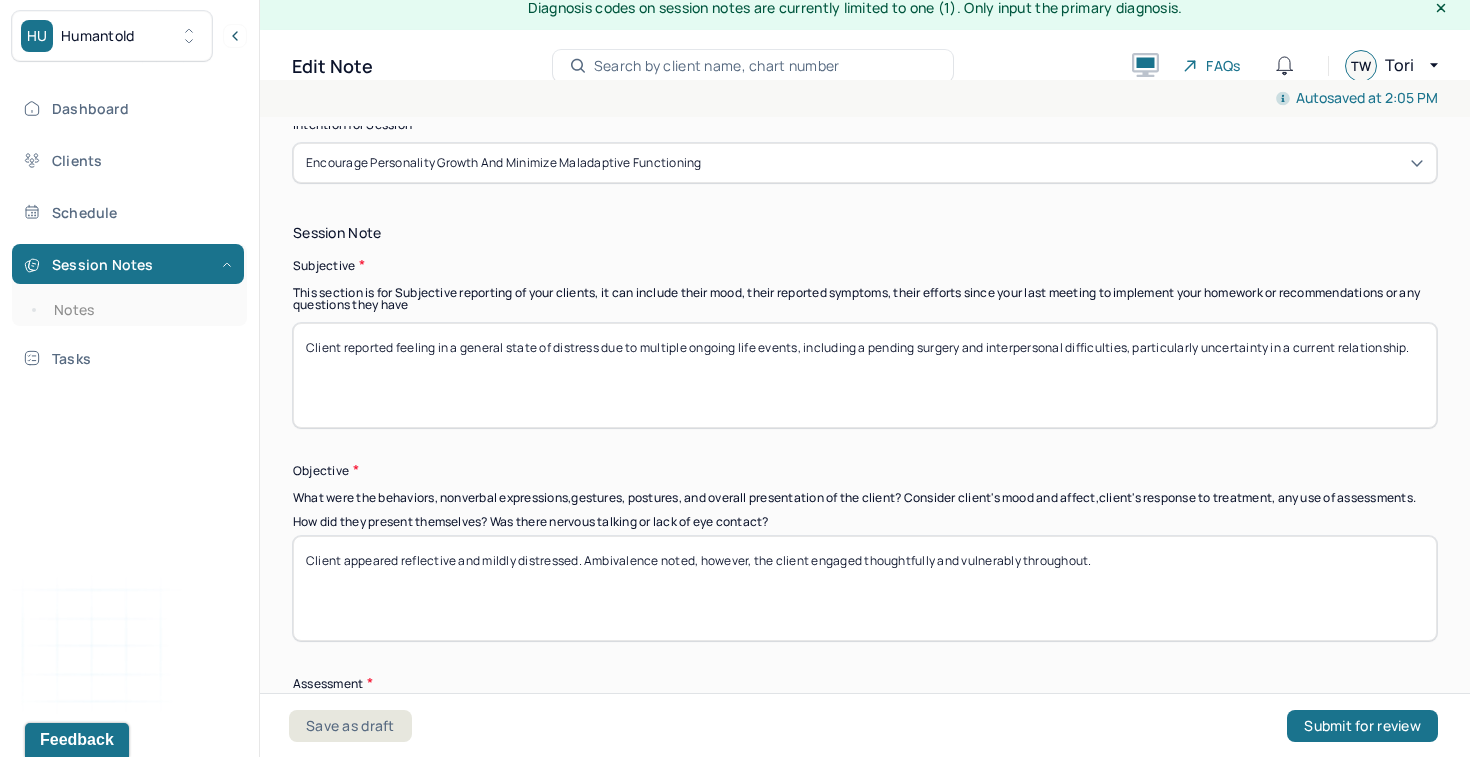 scroll, scrollTop: 1408, scrollLeft: 0, axis: vertical 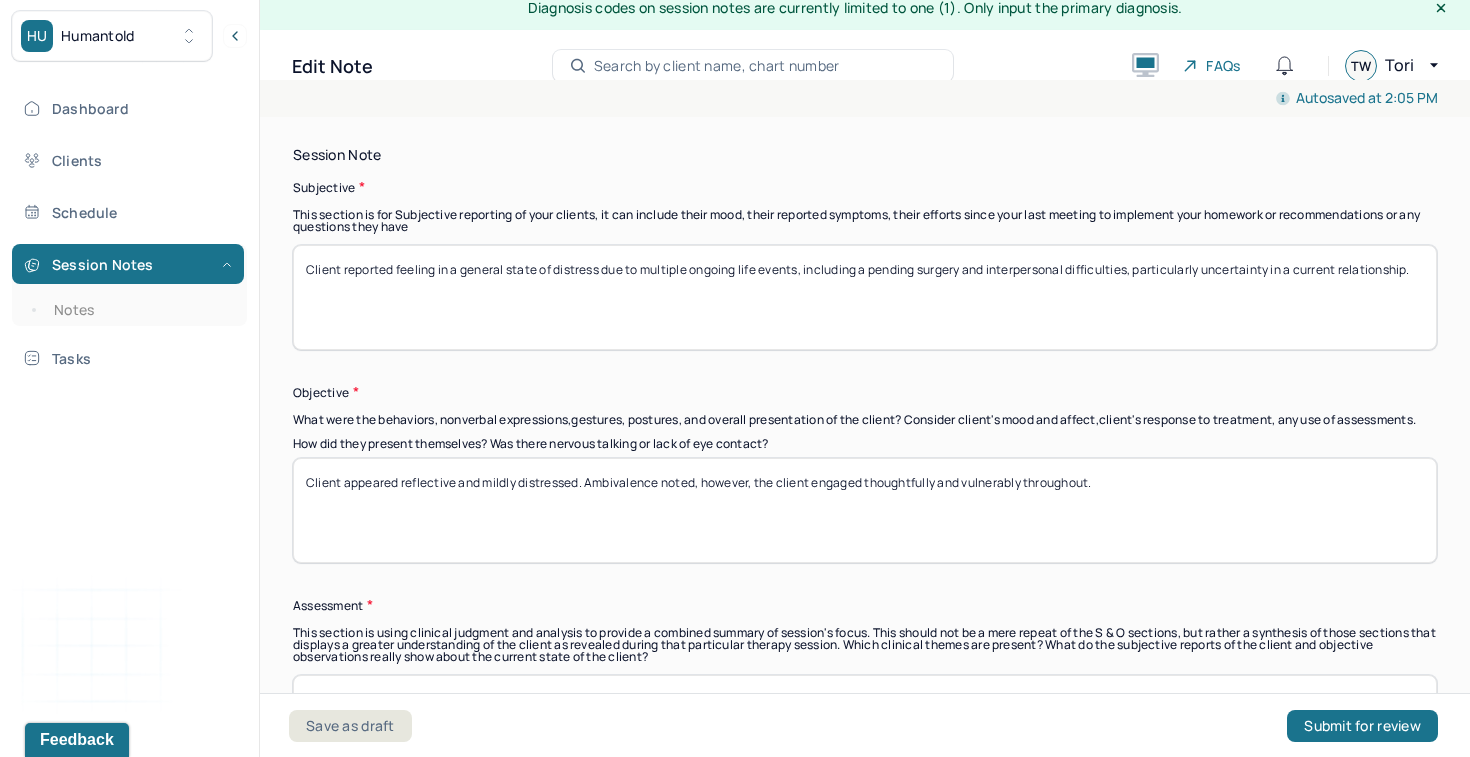 type on "Client reported feeling in a general state of distress due to multiple ongoing life events, including a pending surgery and interpersonal difficulties, particularly uncertainty in a current relationship." 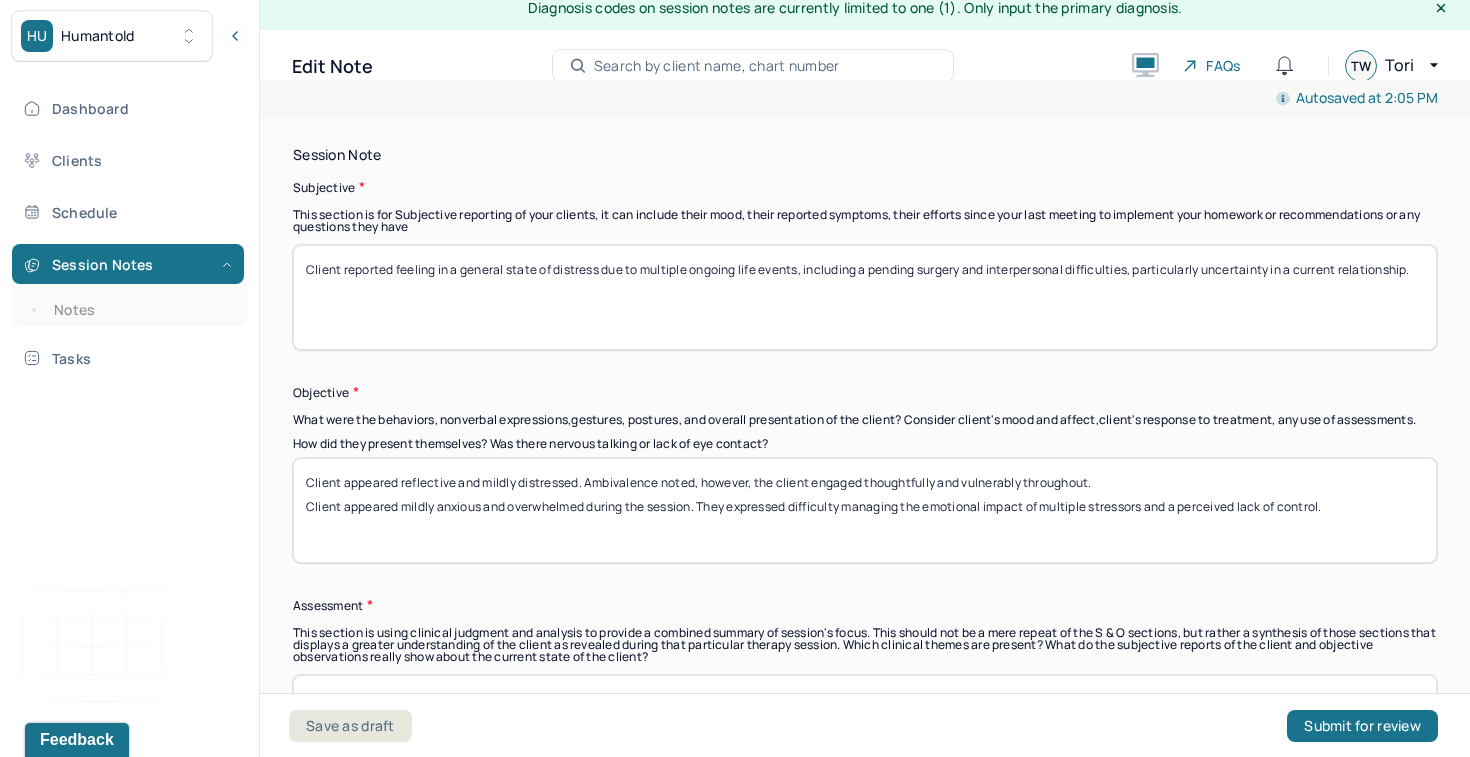 drag, startPoint x: 1127, startPoint y: 486, endPoint x: 302, endPoint y: 461, distance: 825.3787 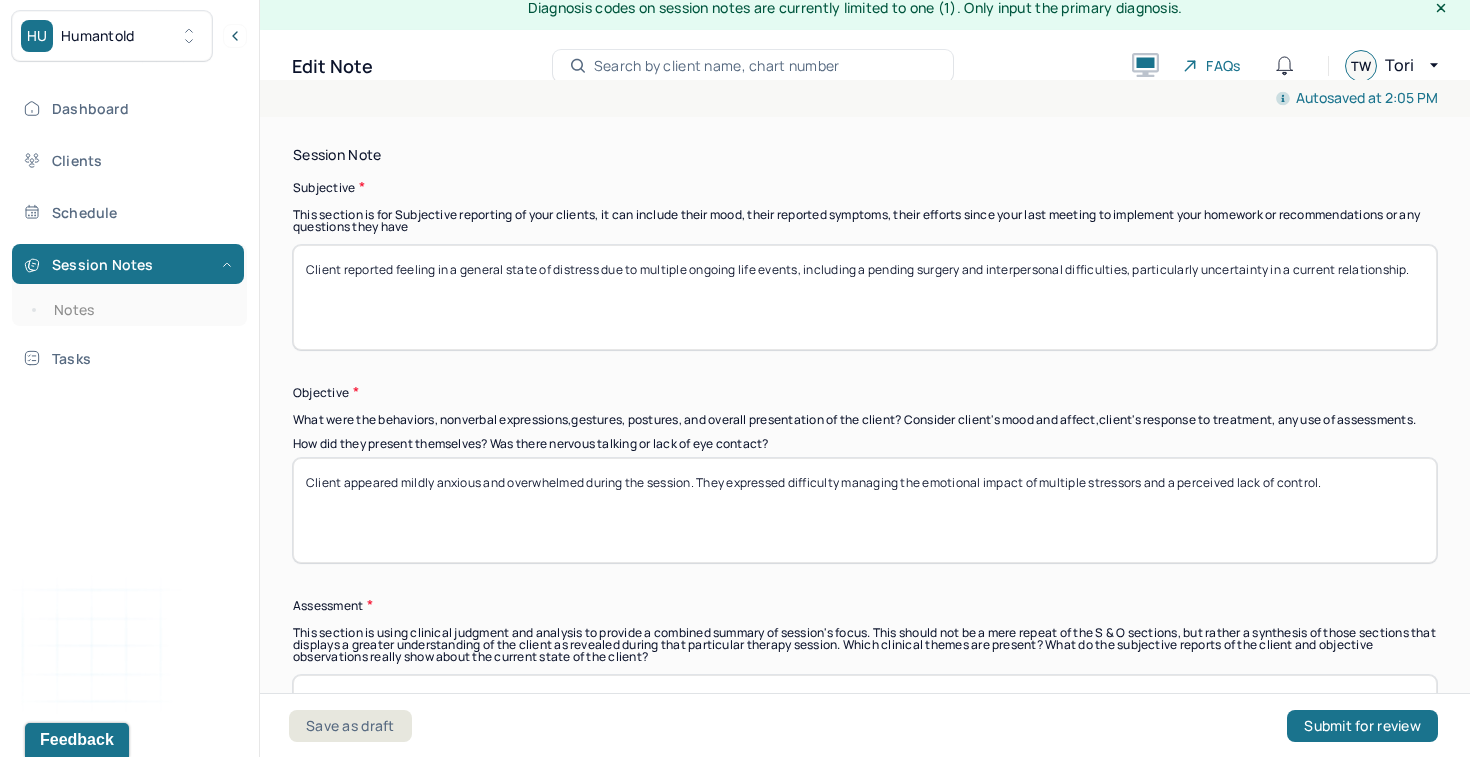 drag, startPoint x: 585, startPoint y: 489, endPoint x: 506, endPoint y: 489, distance: 79 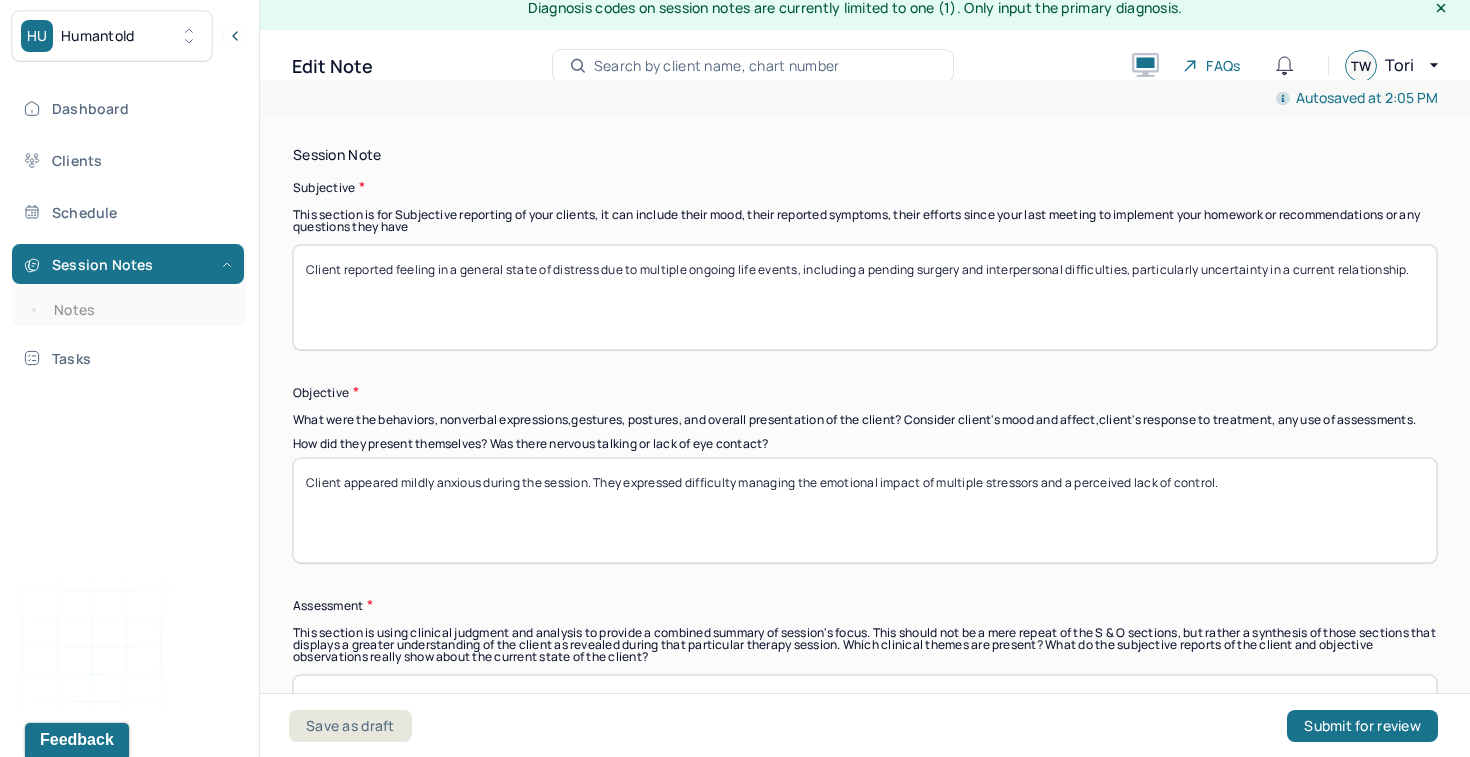 click on "Client appeared mildly anxious during the session. They expressed difficulty managing the emotional impact of multiple stressors and a perceived lack of control." at bounding box center [865, 510] 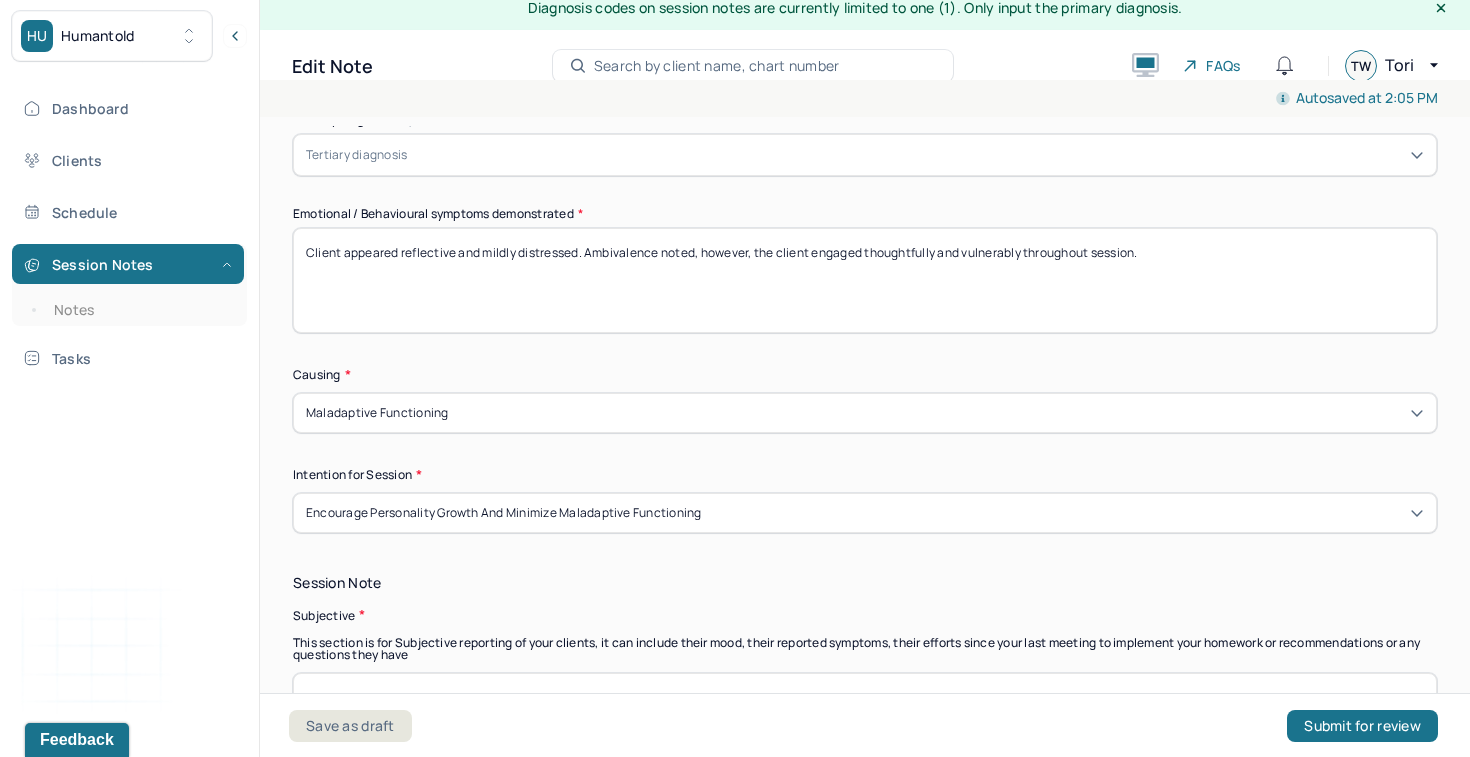 scroll, scrollTop: 971, scrollLeft: 0, axis: vertical 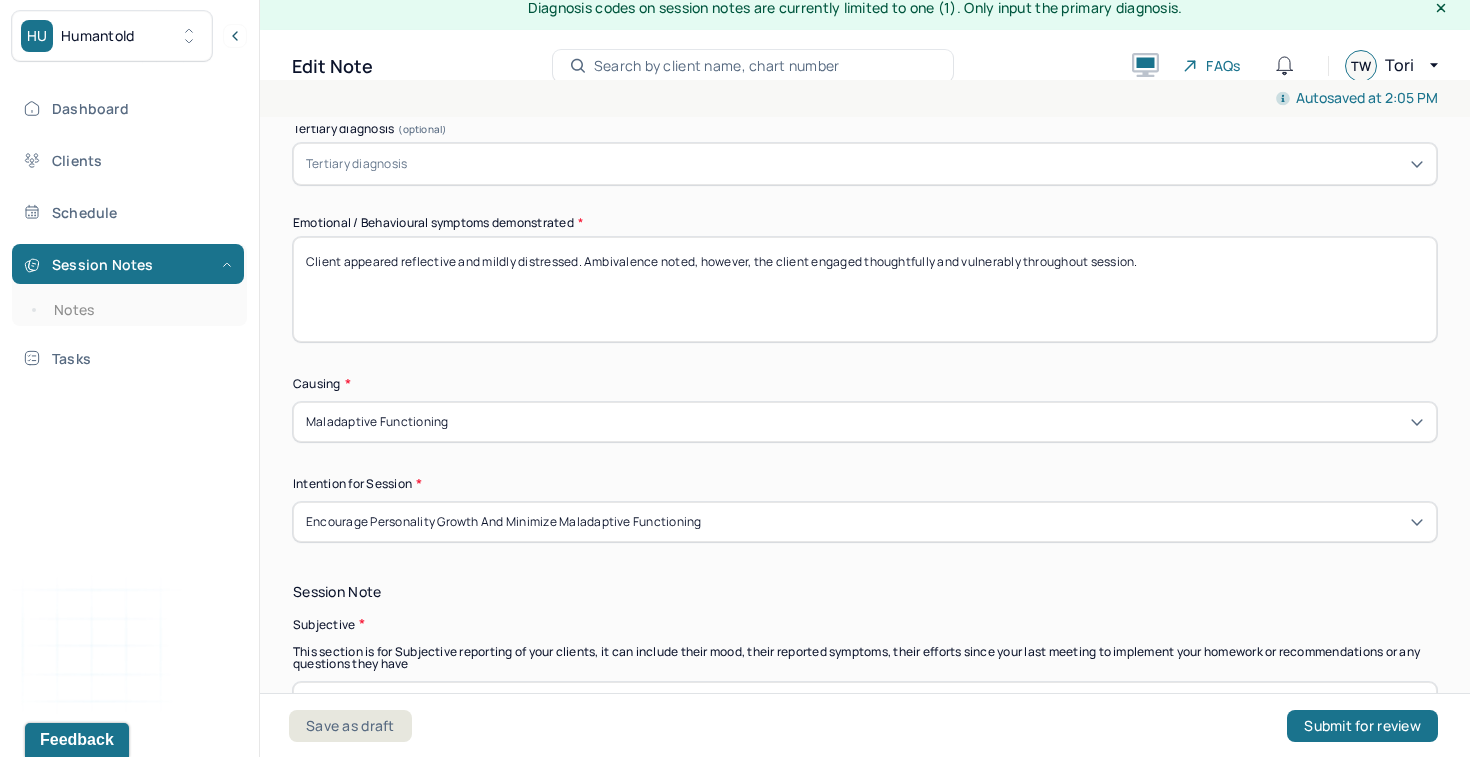 type on "Client appeared mildly anxious during the session. They expressed difficulty managing the emotional impact of multiple stressors and a perceived lack of control." 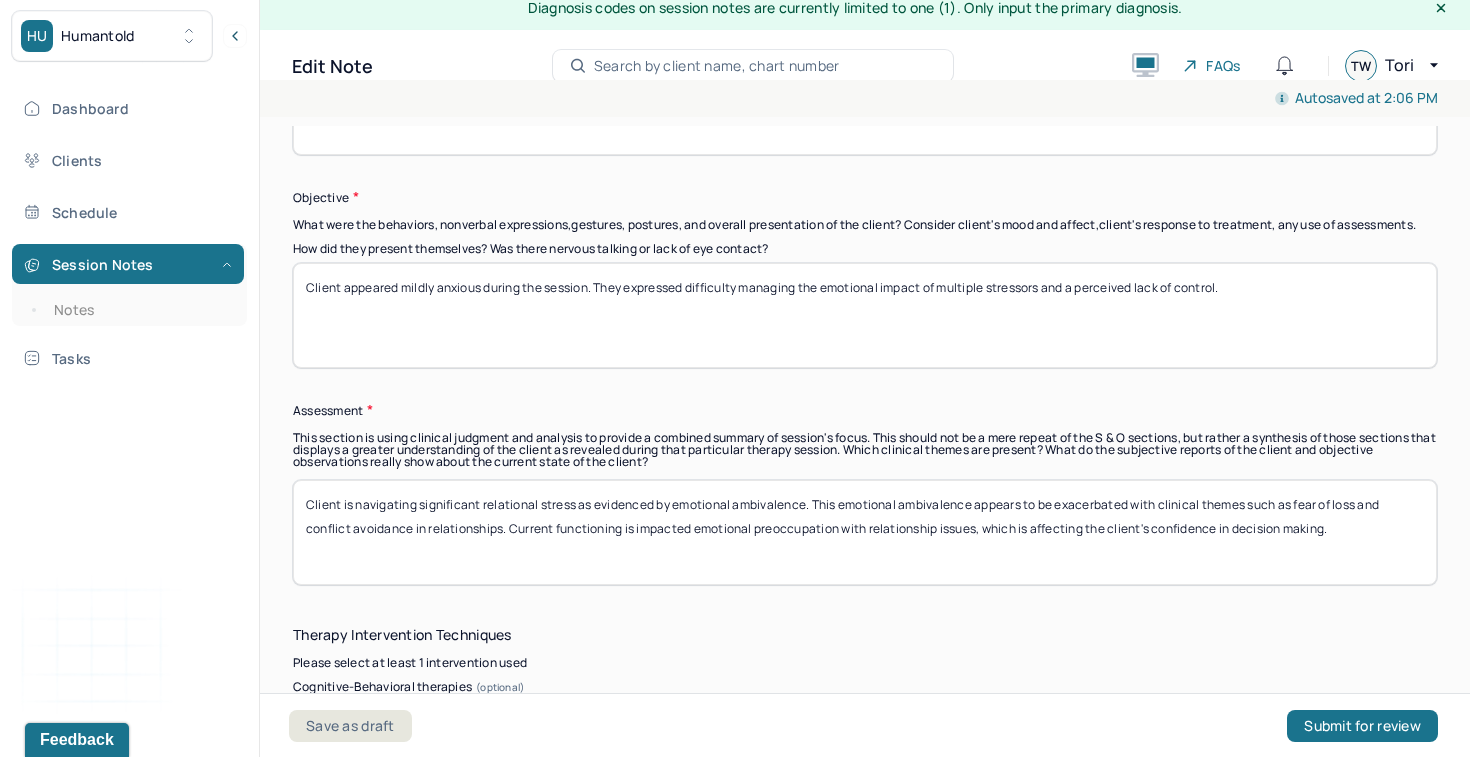 scroll, scrollTop: 1620, scrollLeft: 0, axis: vertical 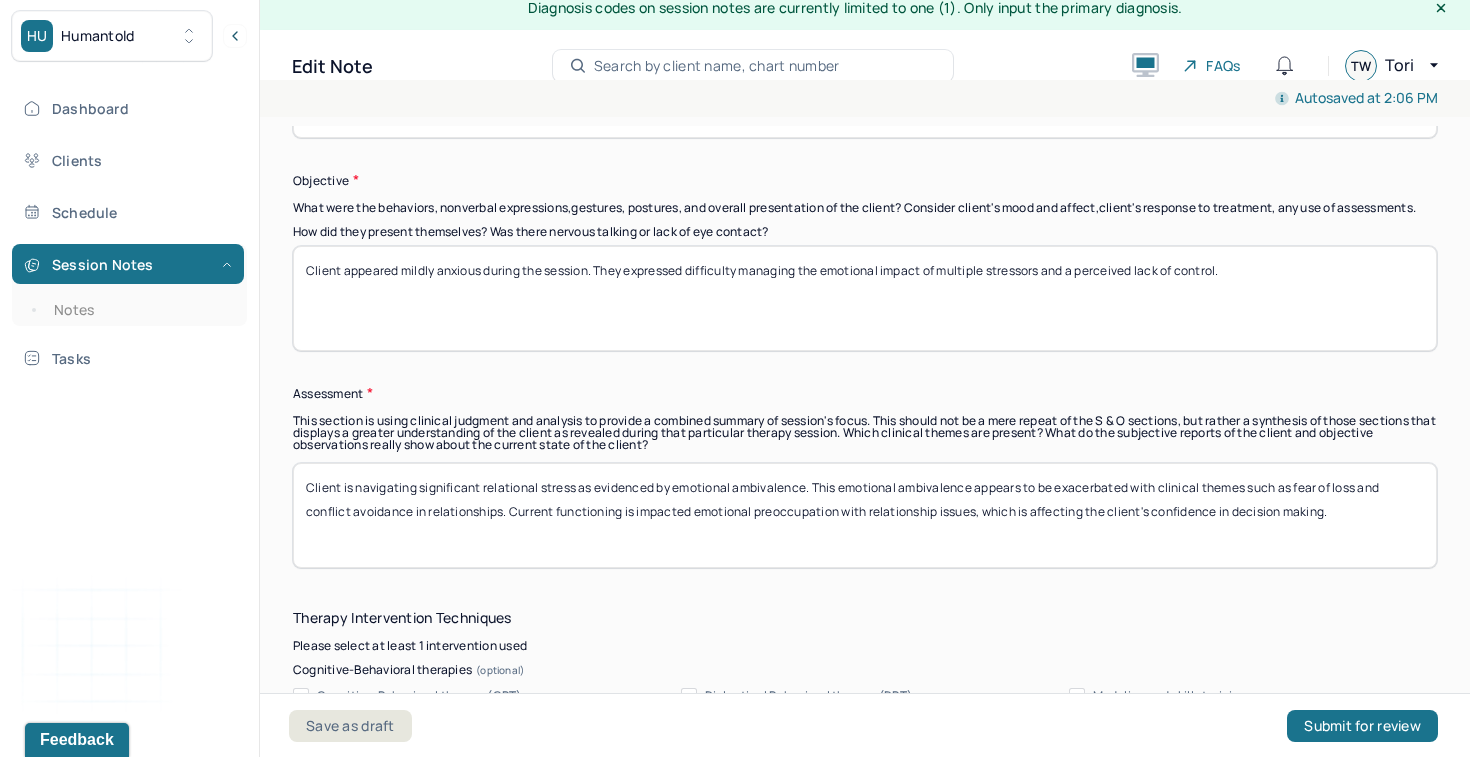 type on "Client appeared mildly anxious during the session. They expressed difficulty managing the emotional impact of multiple stressors and a perceived lack of control." 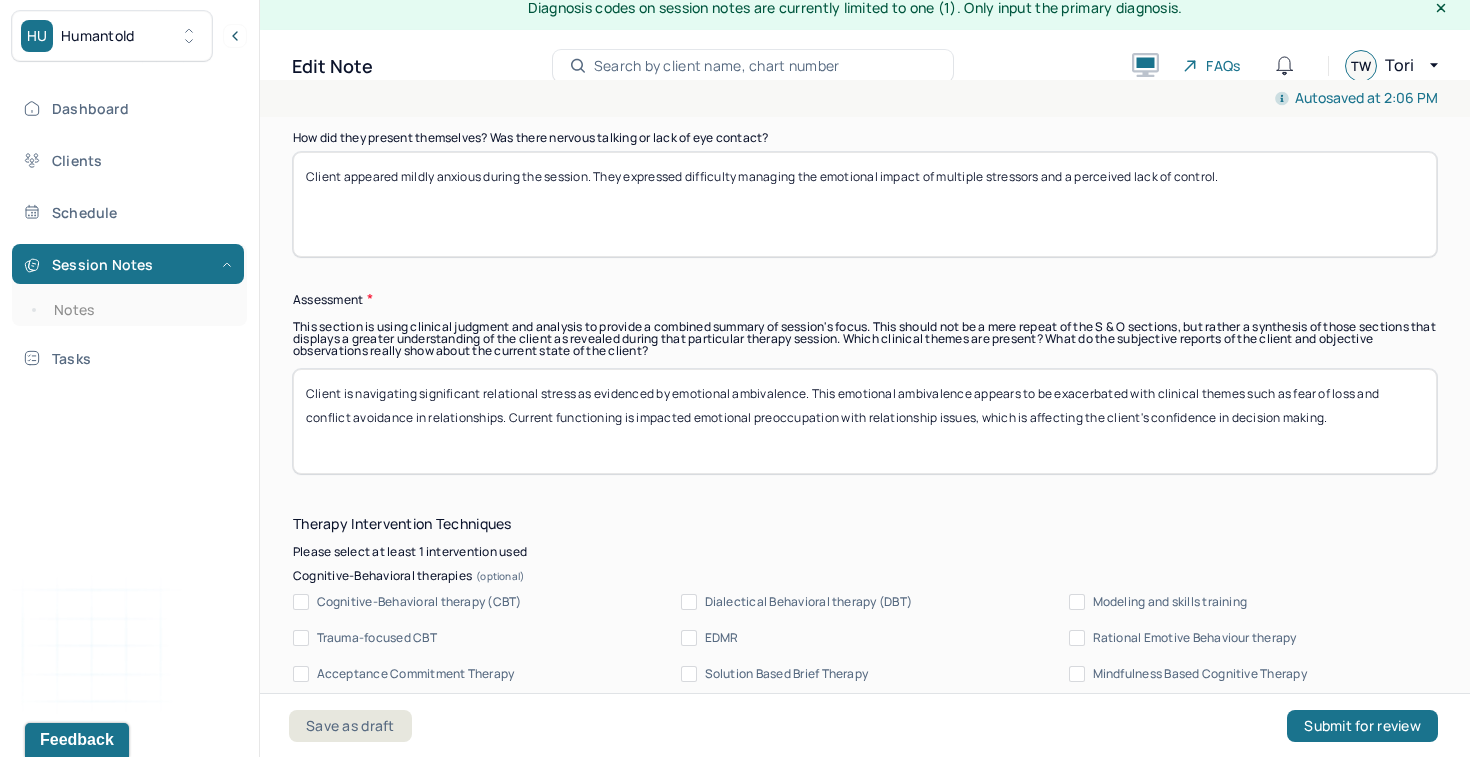 scroll, scrollTop: 1740, scrollLeft: 0, axis: vertical 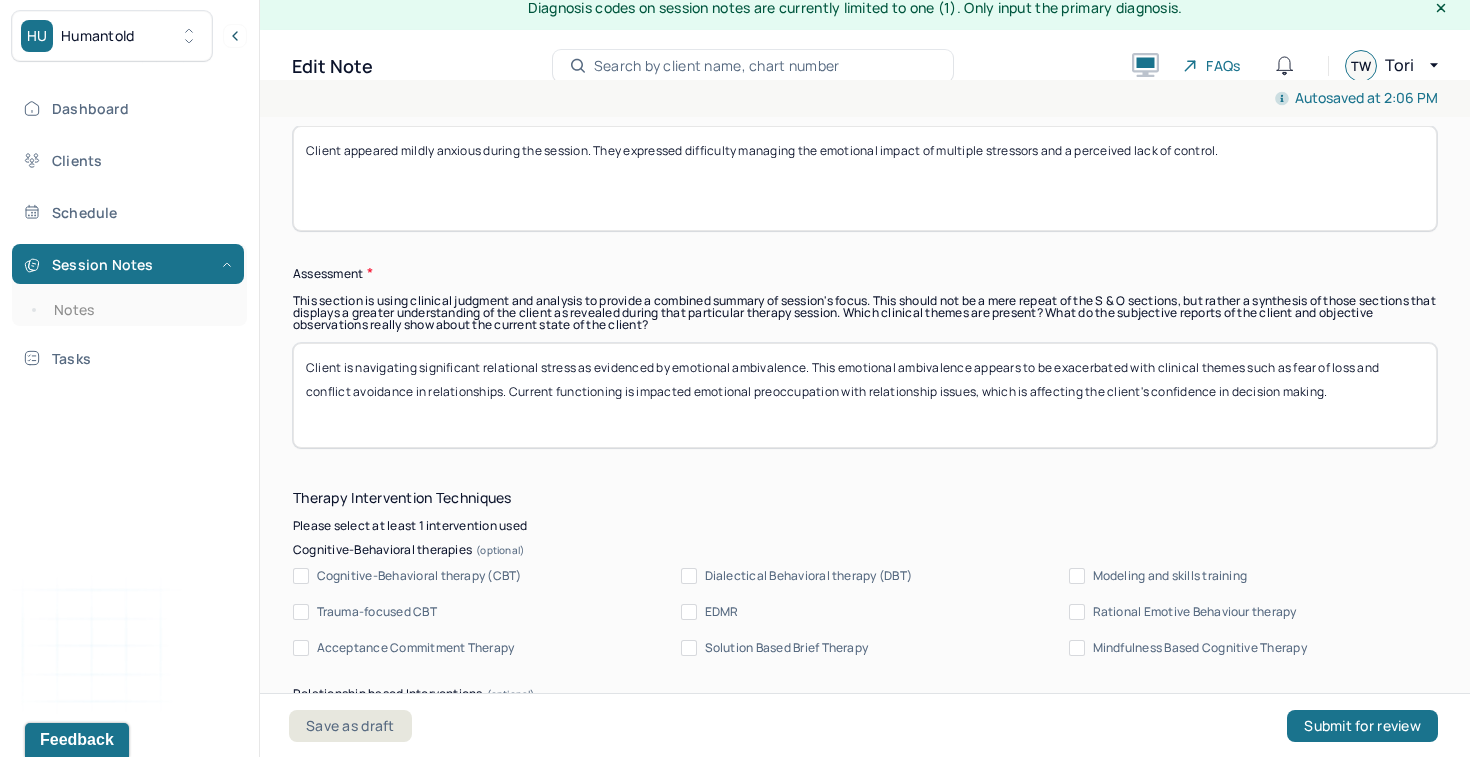 drag, startPoint x: 1347, startPoint y: 396, endPoint x: 758, endPoint y: 250, distance: 606.8253 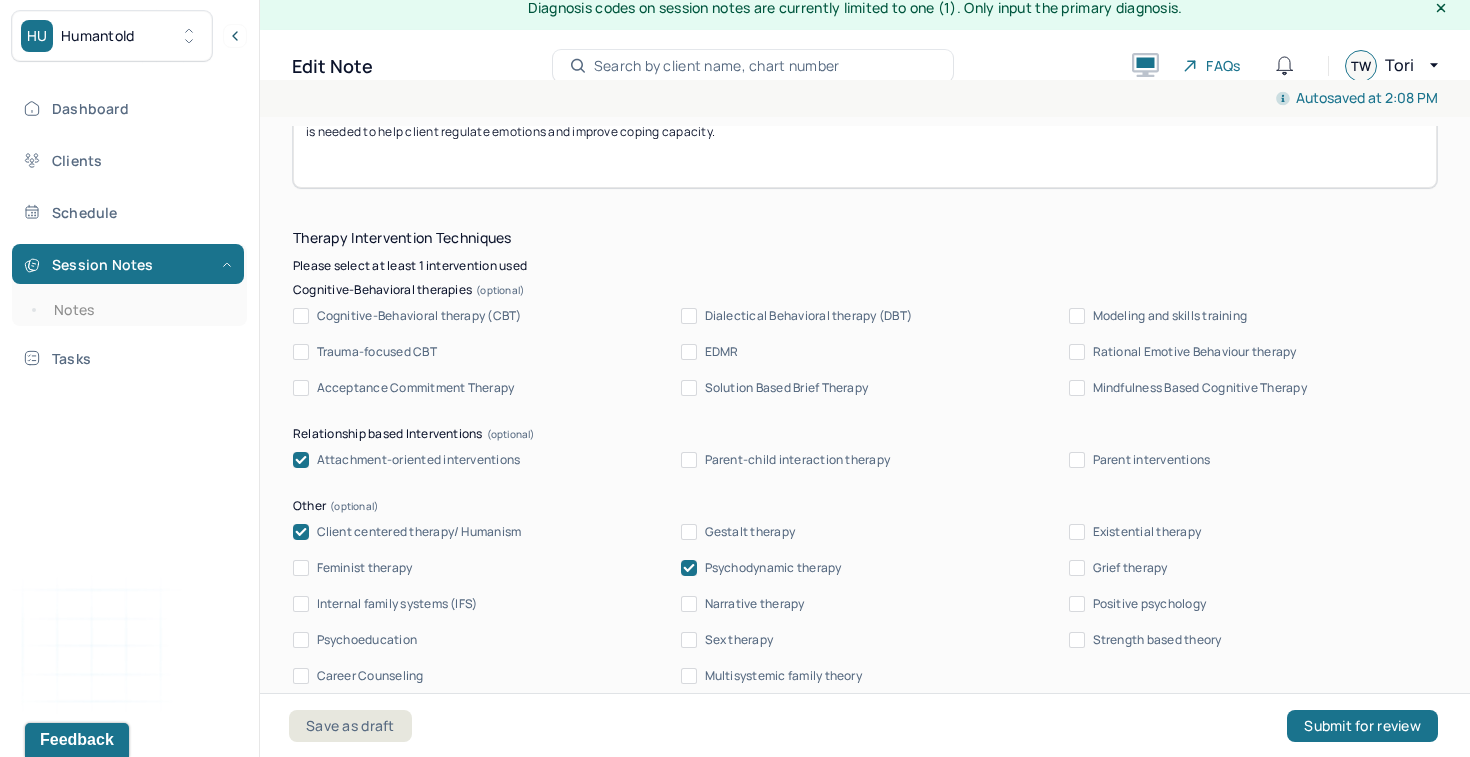scroll, scrollTop: 2001, scrollLeft: 0, axis: vertical 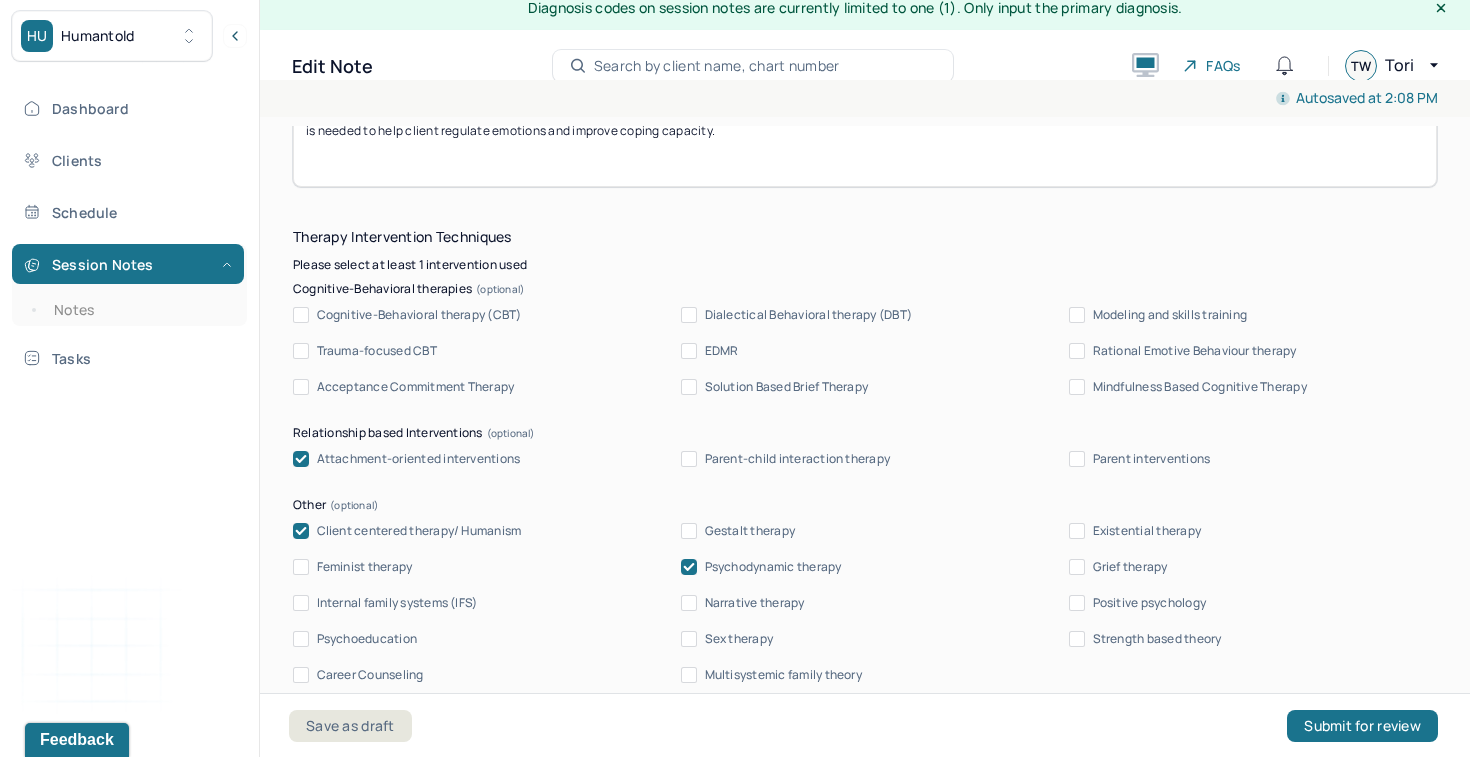 type on "Client is currently experiencing heightened emotional vulnerability due to cumulative stress. Mild anxiety and feelings of powerlessness are contributing to their overall distress. Continued support is needed to help client regulate emotions and improve coping capacity." 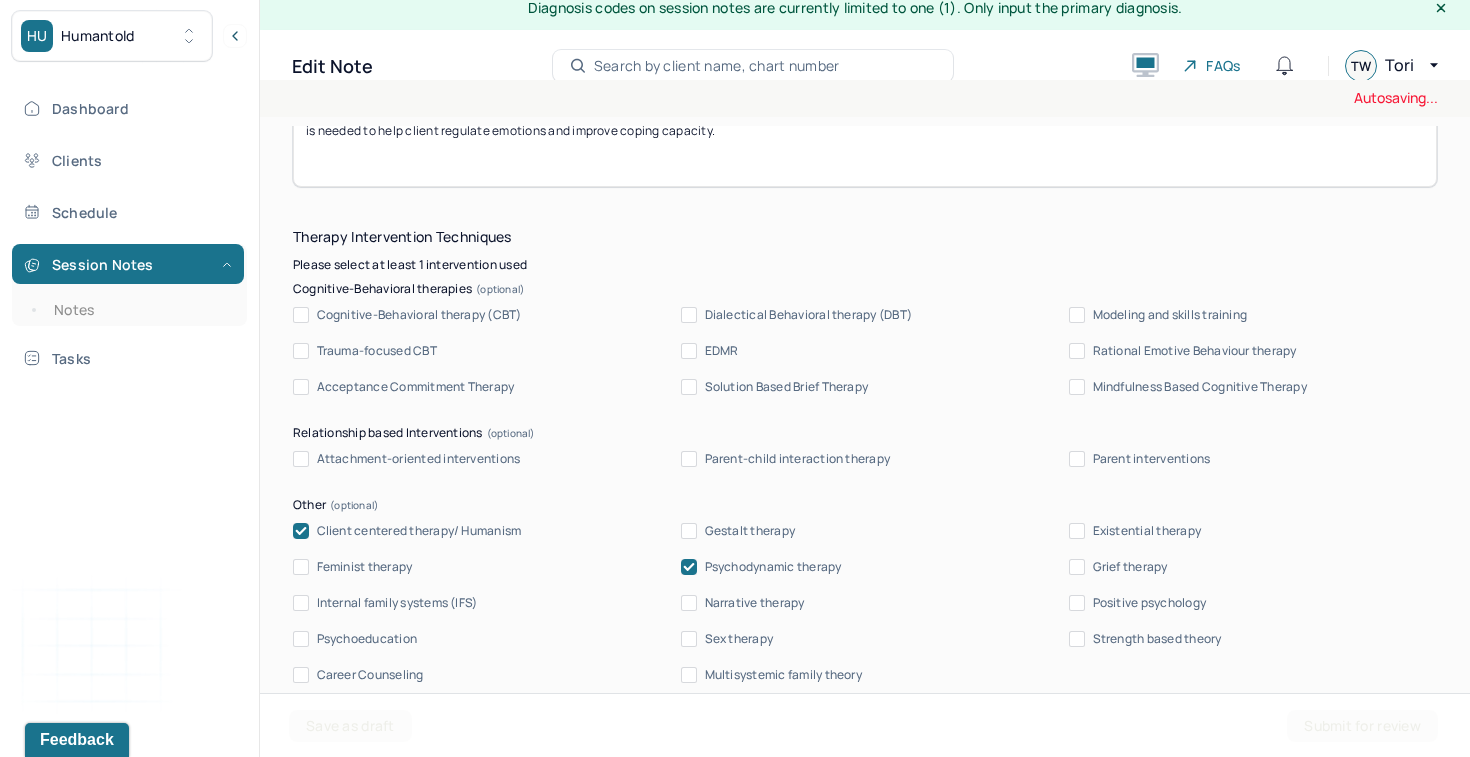 click on "Psychodynamic therapy" at bounding box center (773, 567) 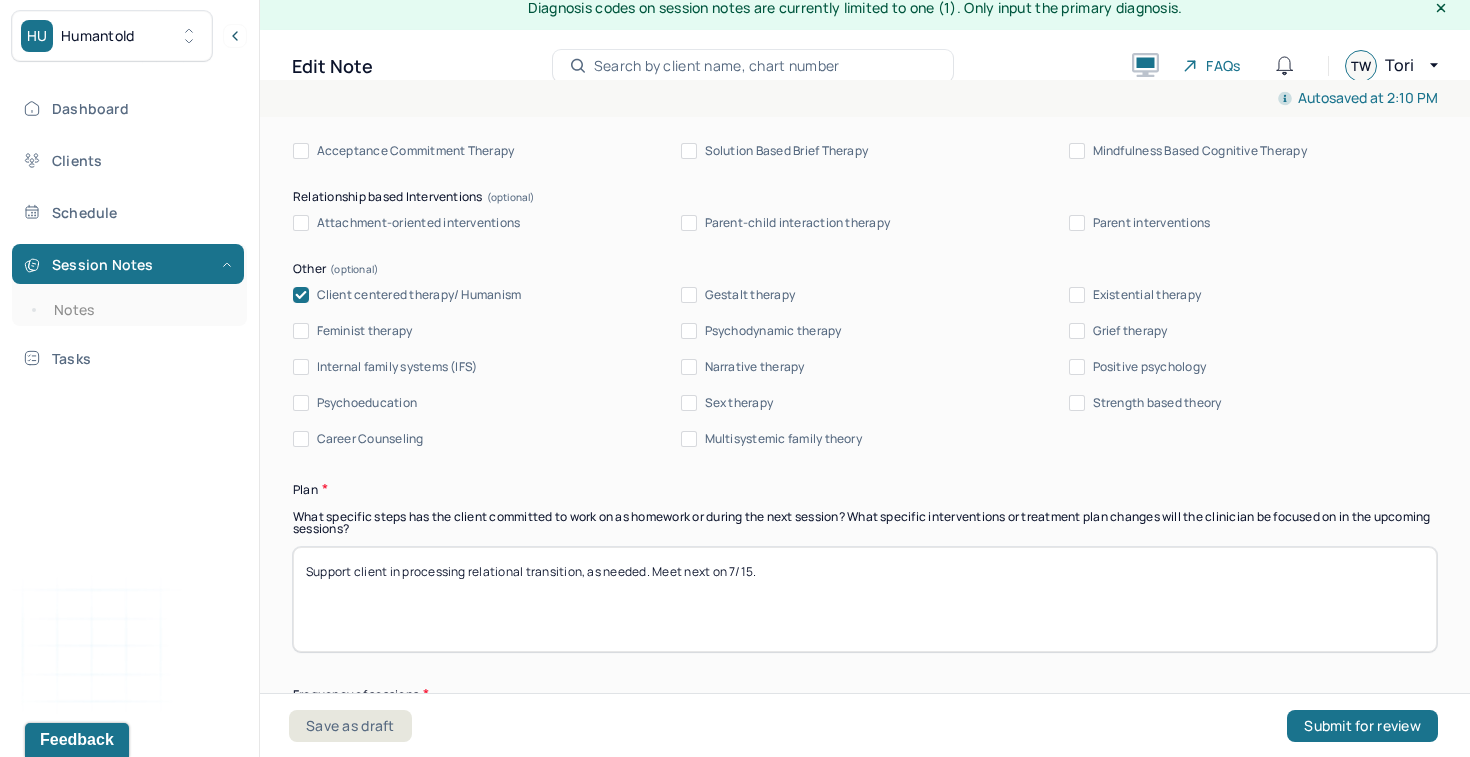 scroll, scrollTop: 2245, scrollLeft: 0, axis: vertical 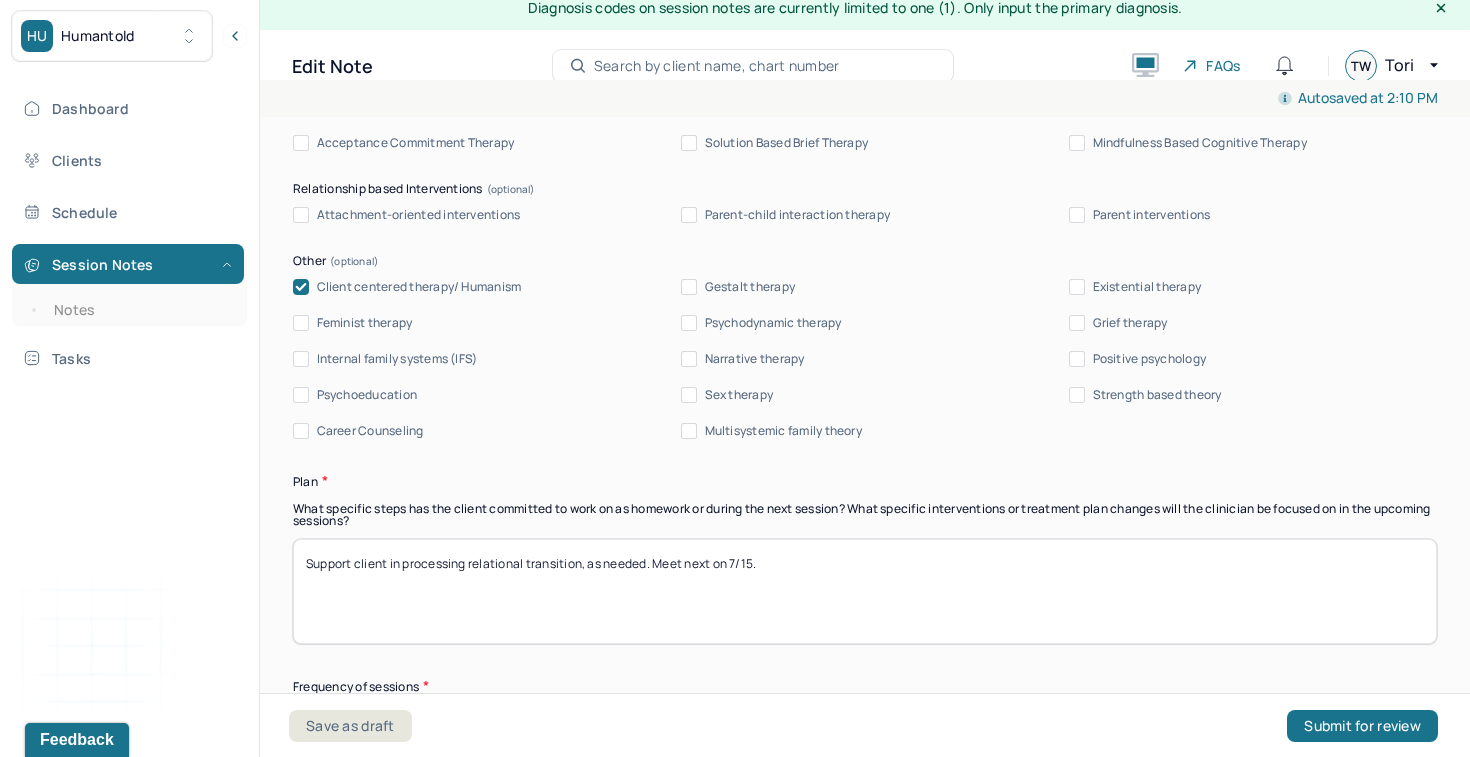 drag, startPoint x: 581, startPoint y: 580, endPoint x: 472, endPoint y: 572, distance: 109.29318 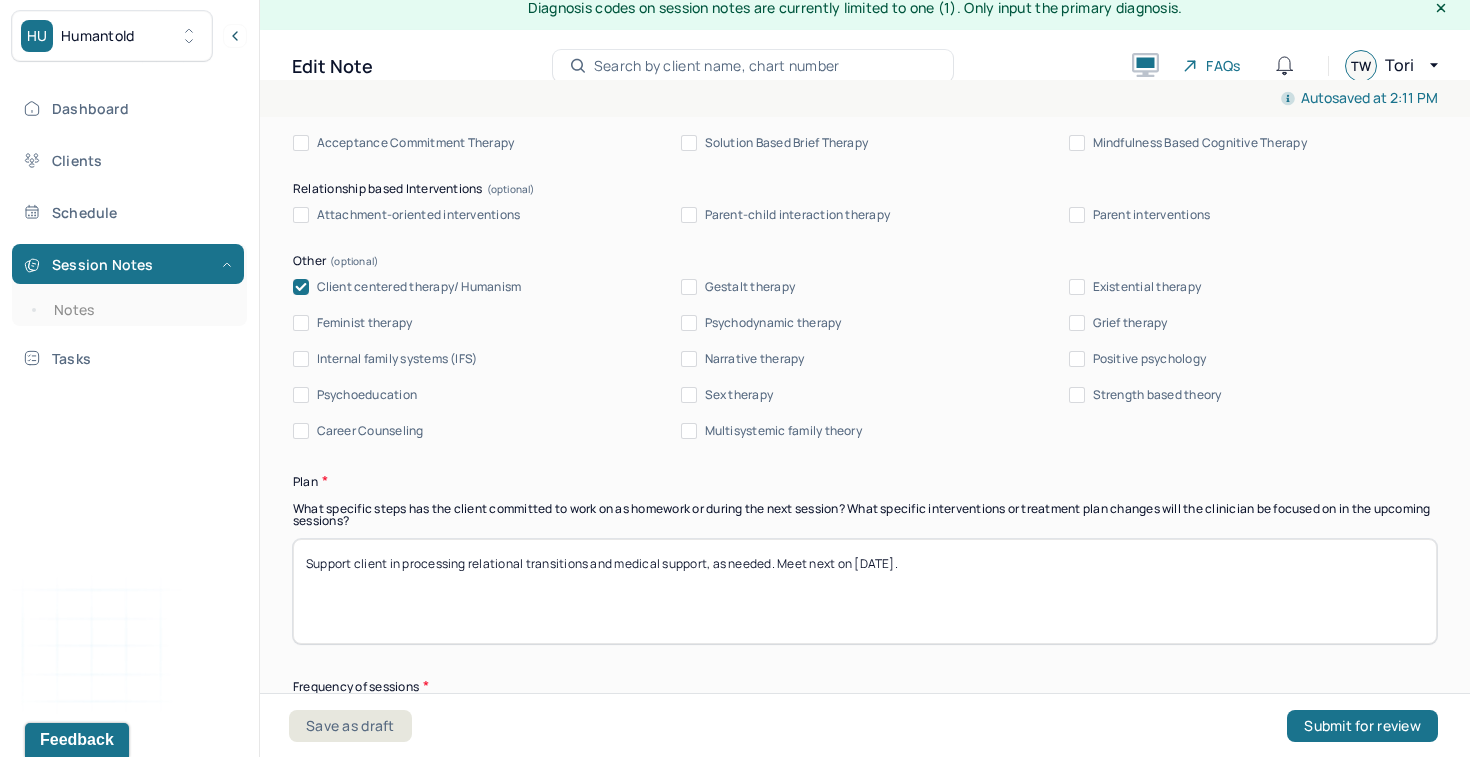 drag, startPoint x: 702, startPoint y: 573, endPoint x: 464, endPoint y: 570, distance: 238.0189 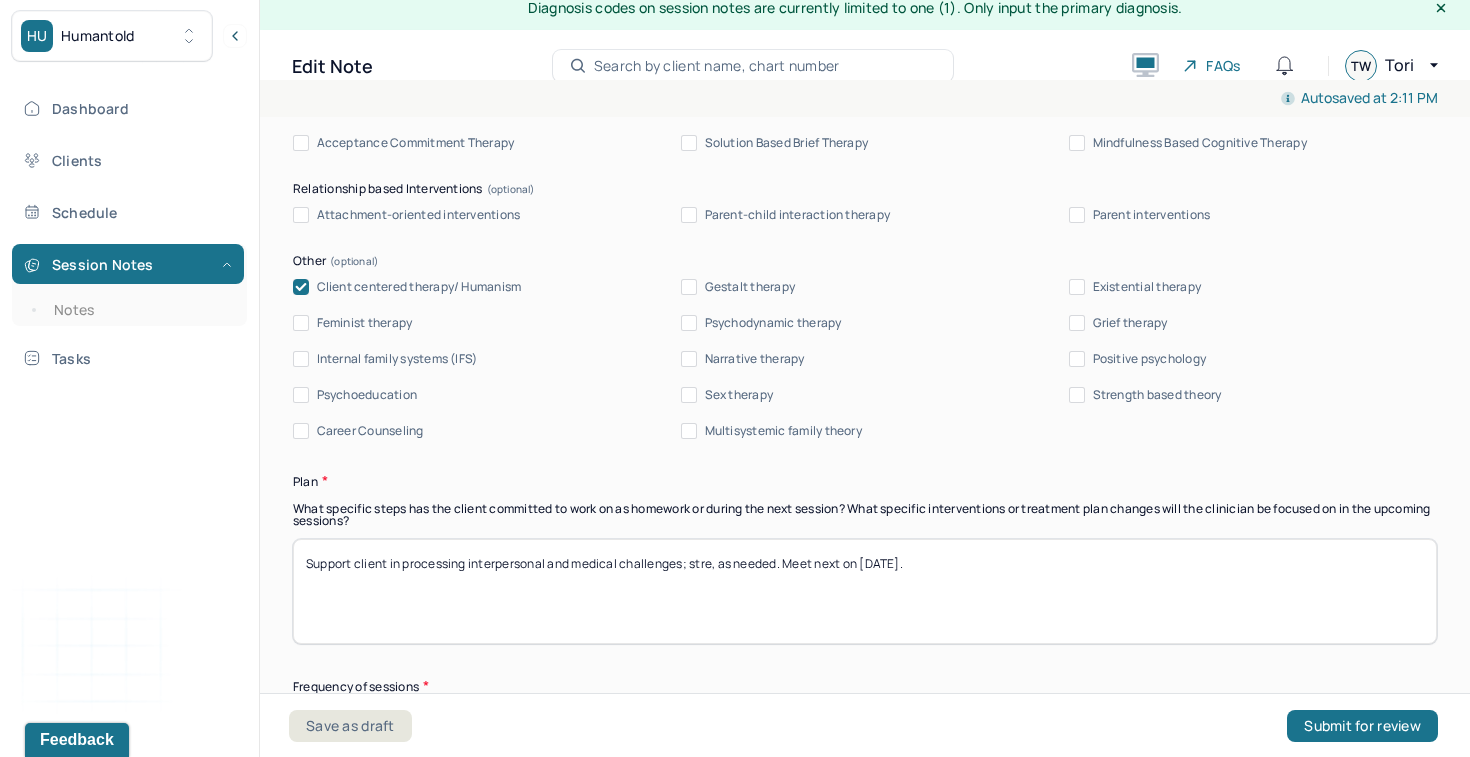 drag, startPoint x: 918, startPoint y: 572, endPoint x: 683, endPoint y: 571, distance: 235.00212 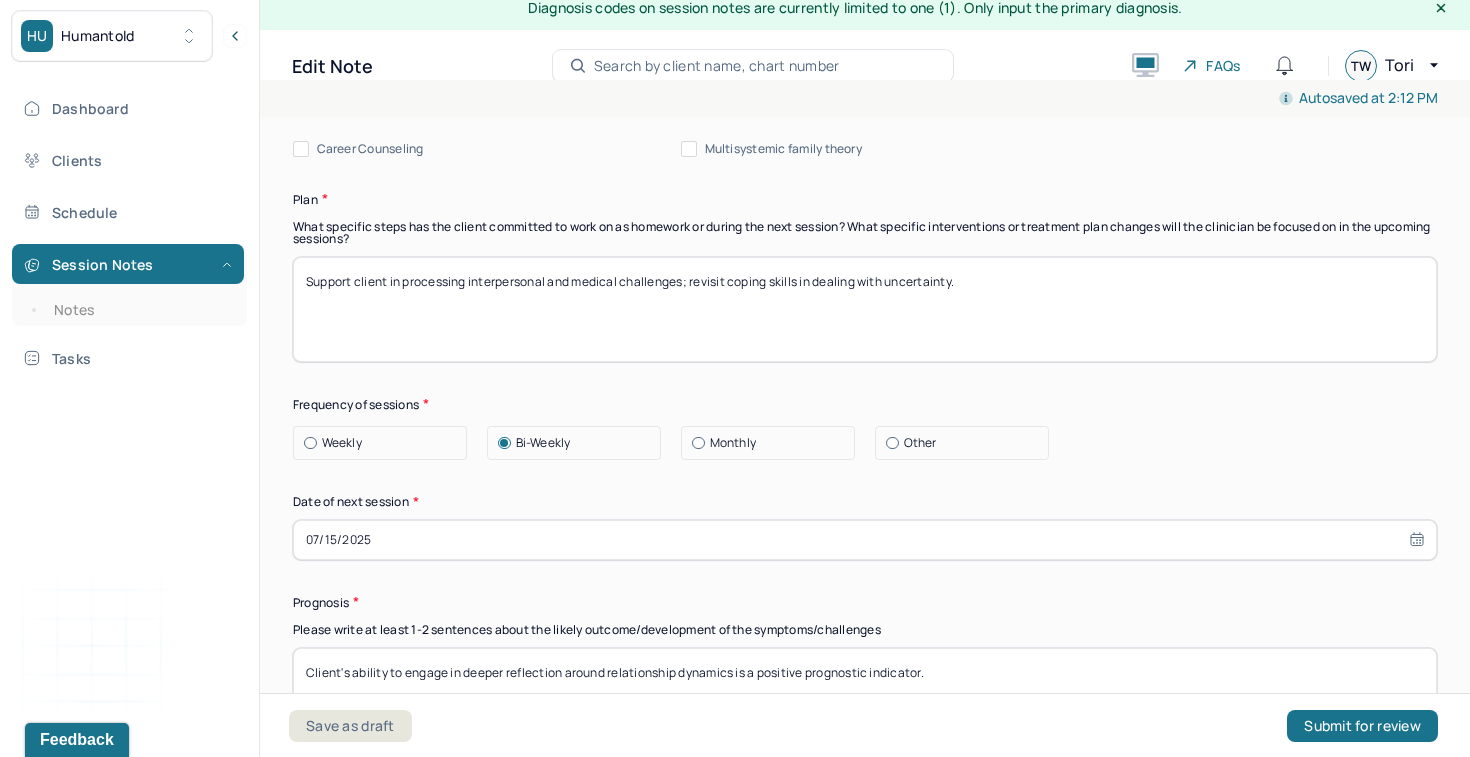 scroll, scrollTop: 2530, scrollLeft: 0, axis: vertical 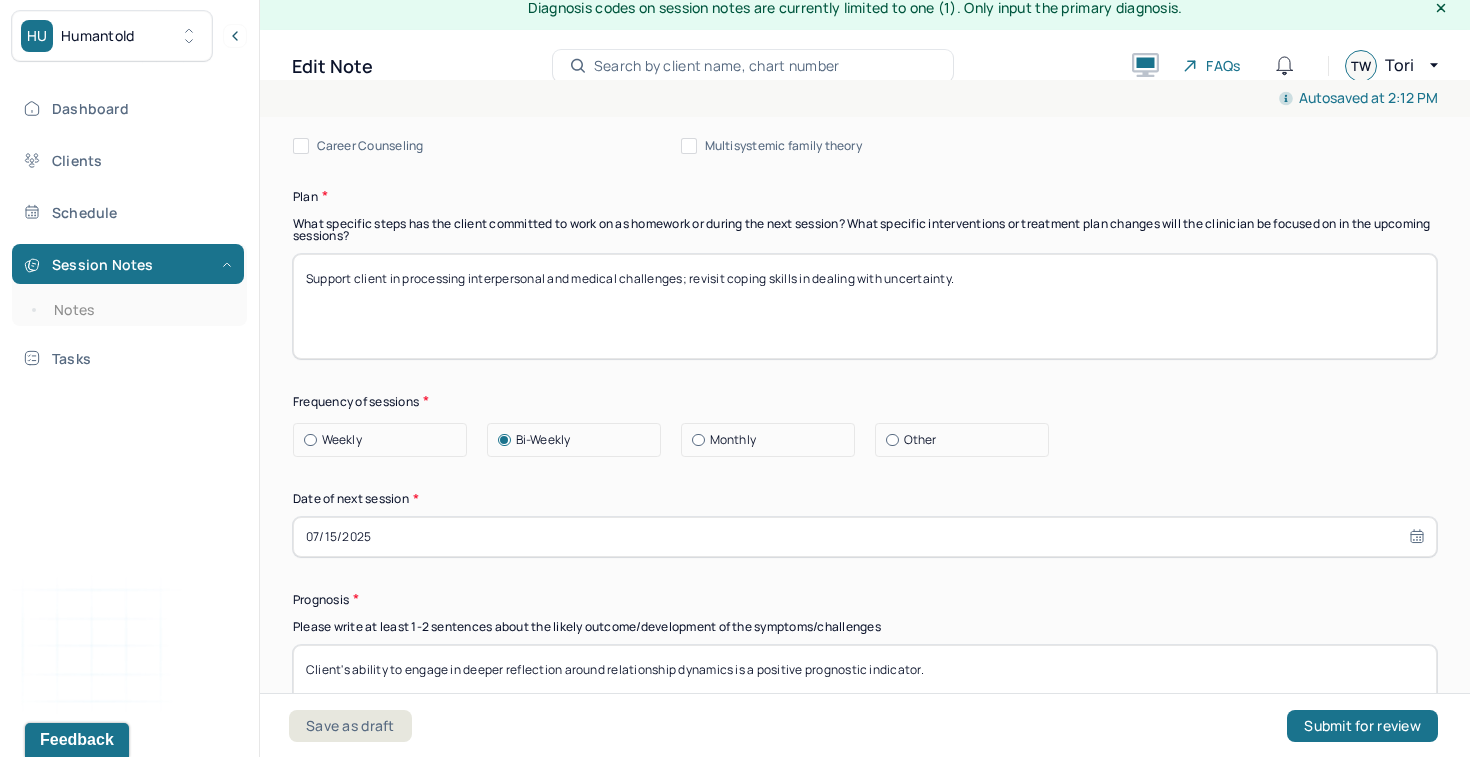 type on "Support client in processing interpersonal and medical challenges; revisit coping skills in dealing with uncertainty." 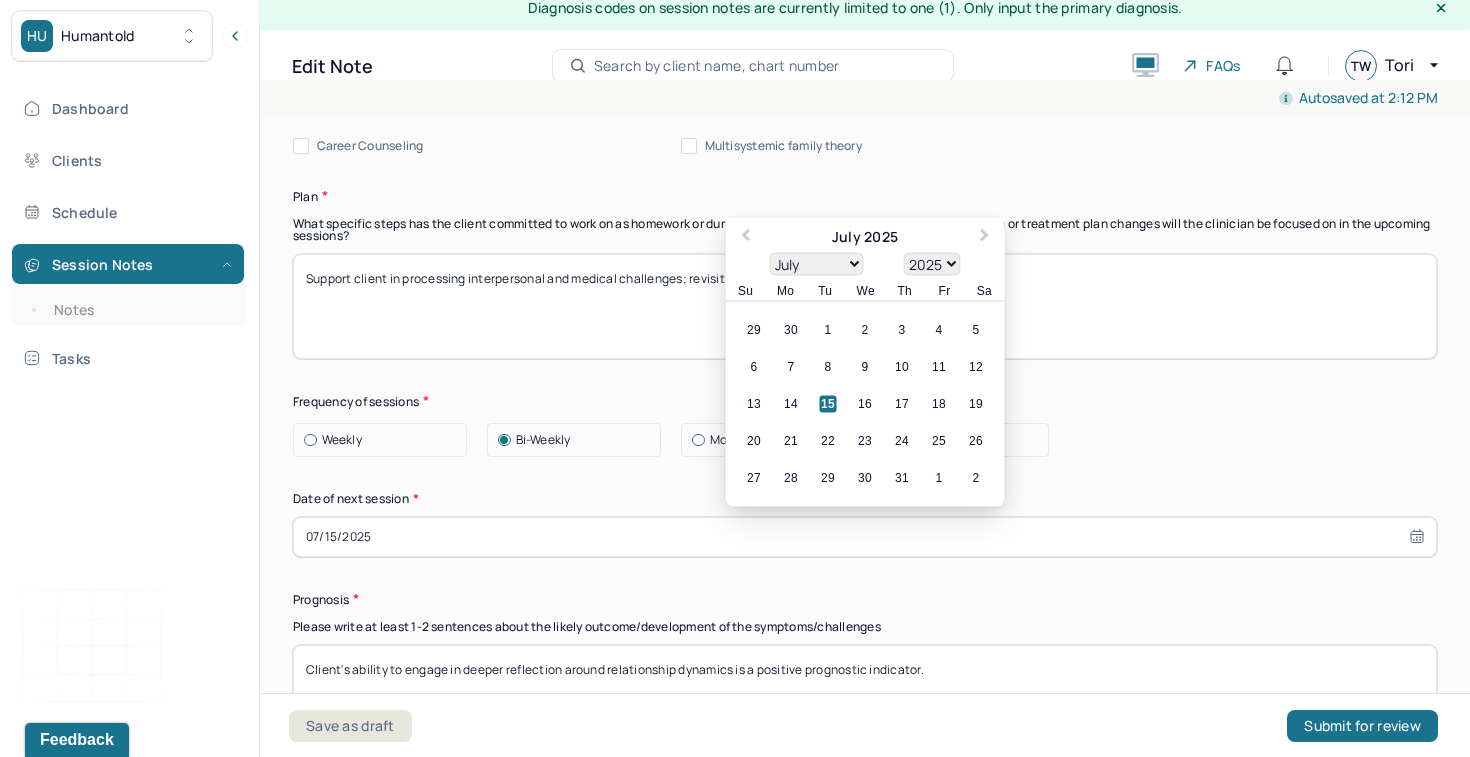 click on "07/15/2025" at bounding box center [865, 537] 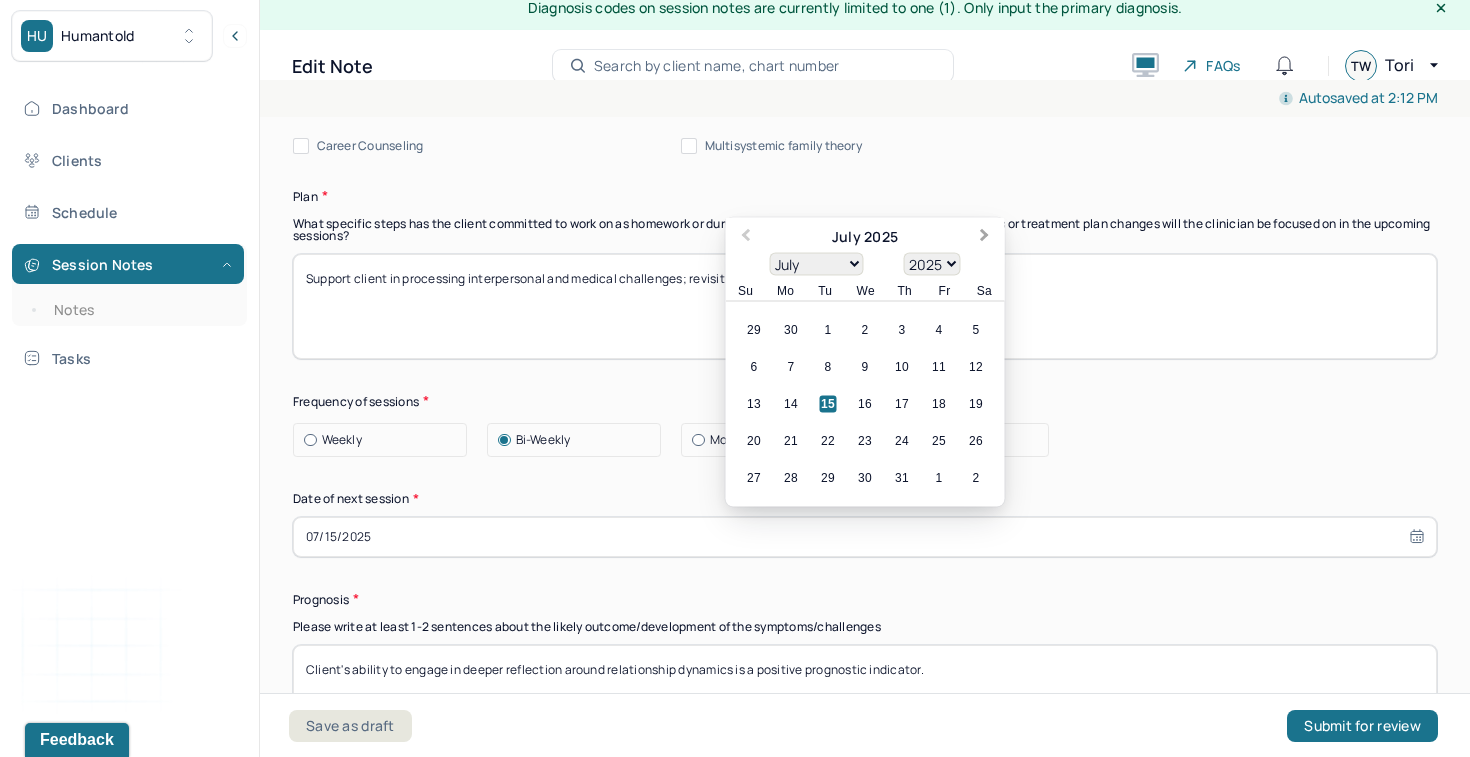 click on "Next Month" at bounding box center [987, 238] 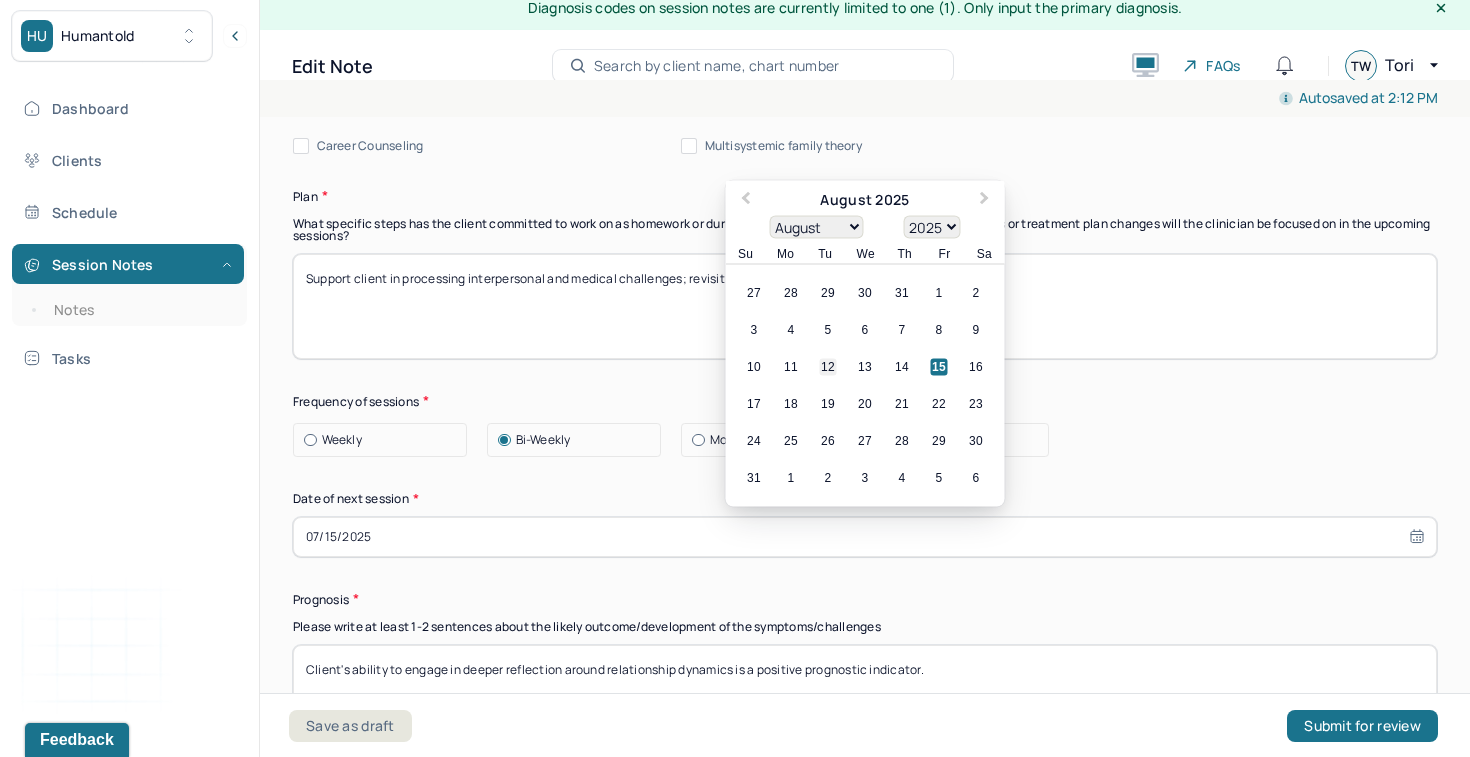 click on "12" at bounding box center [828, 366] 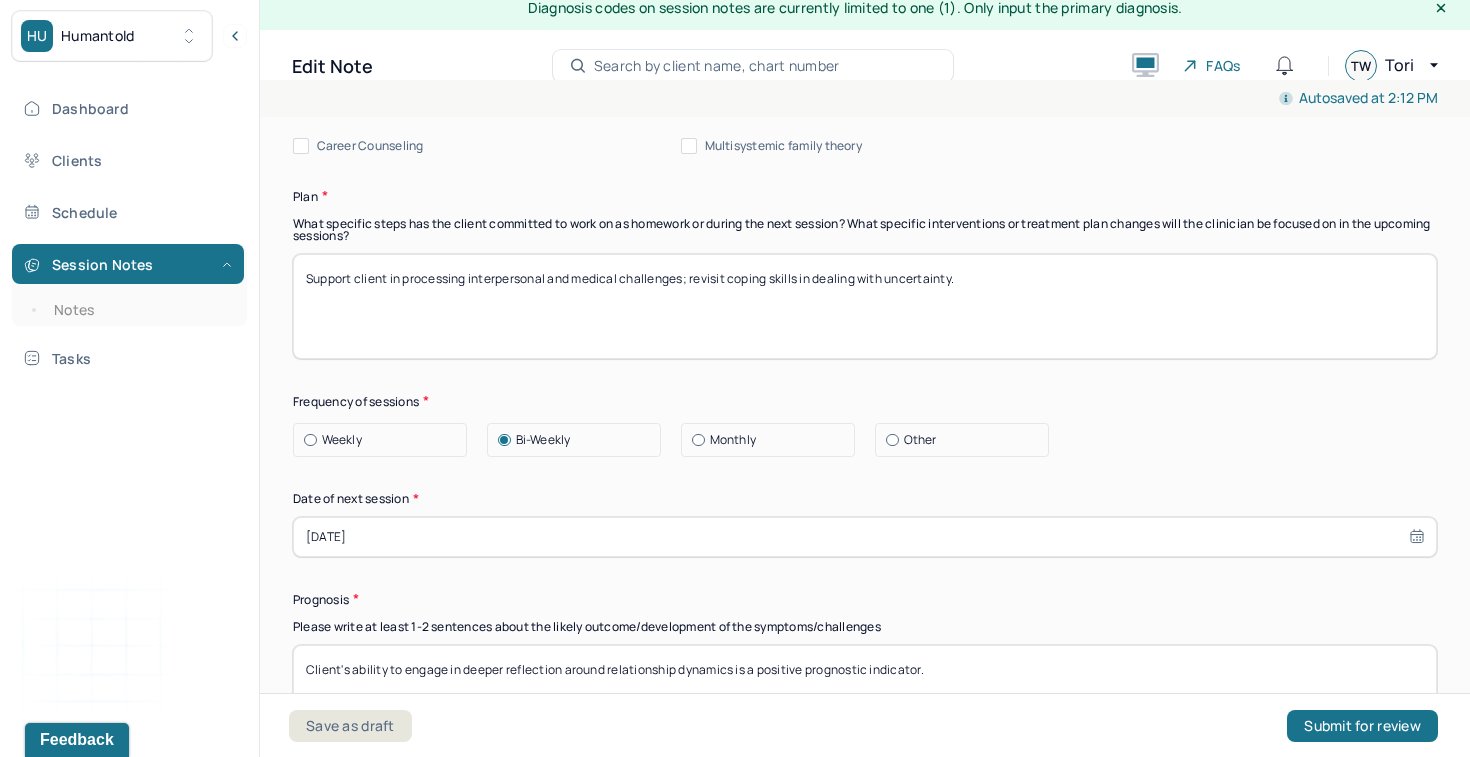 click on "Other" at bounding box center [920, 440] 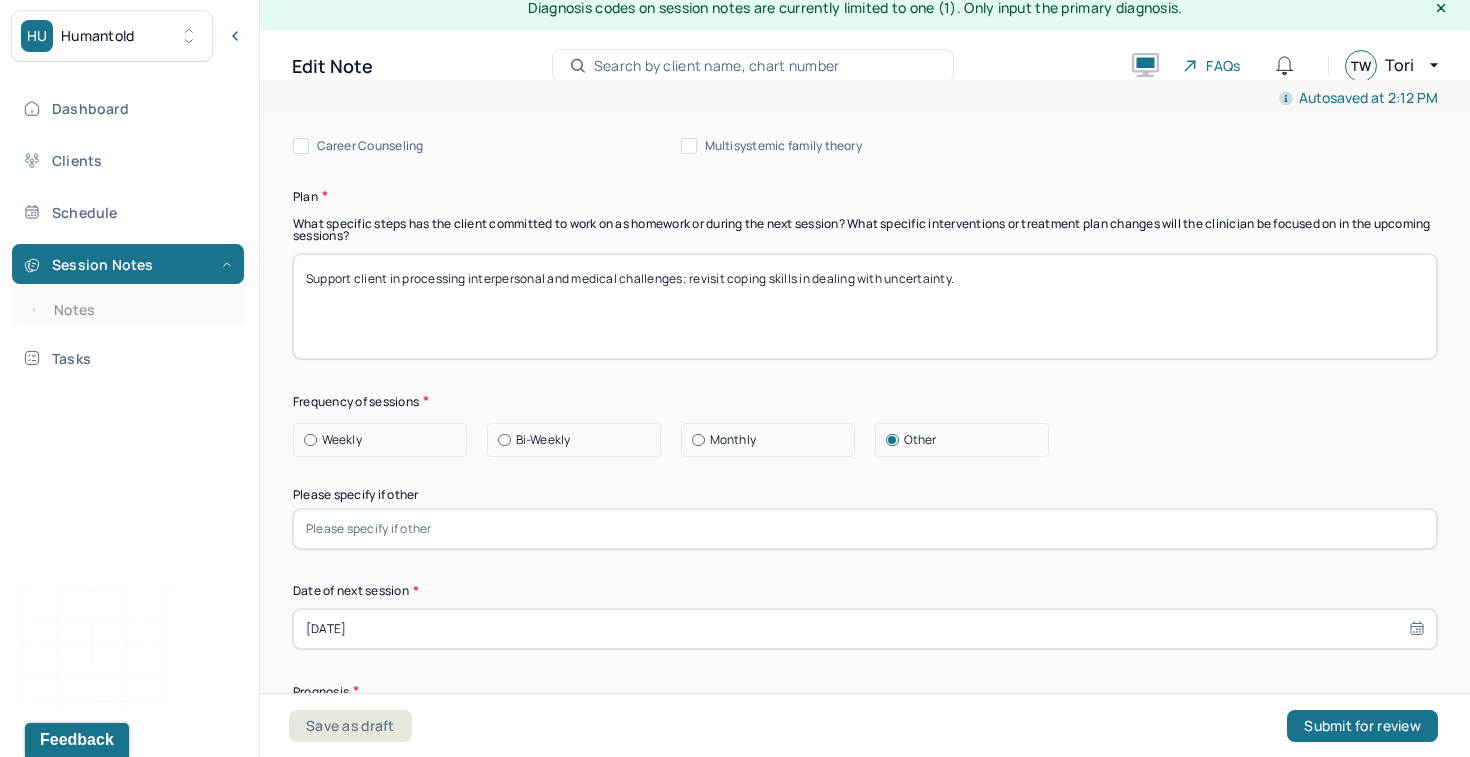 click at bounding box center [865, 529] 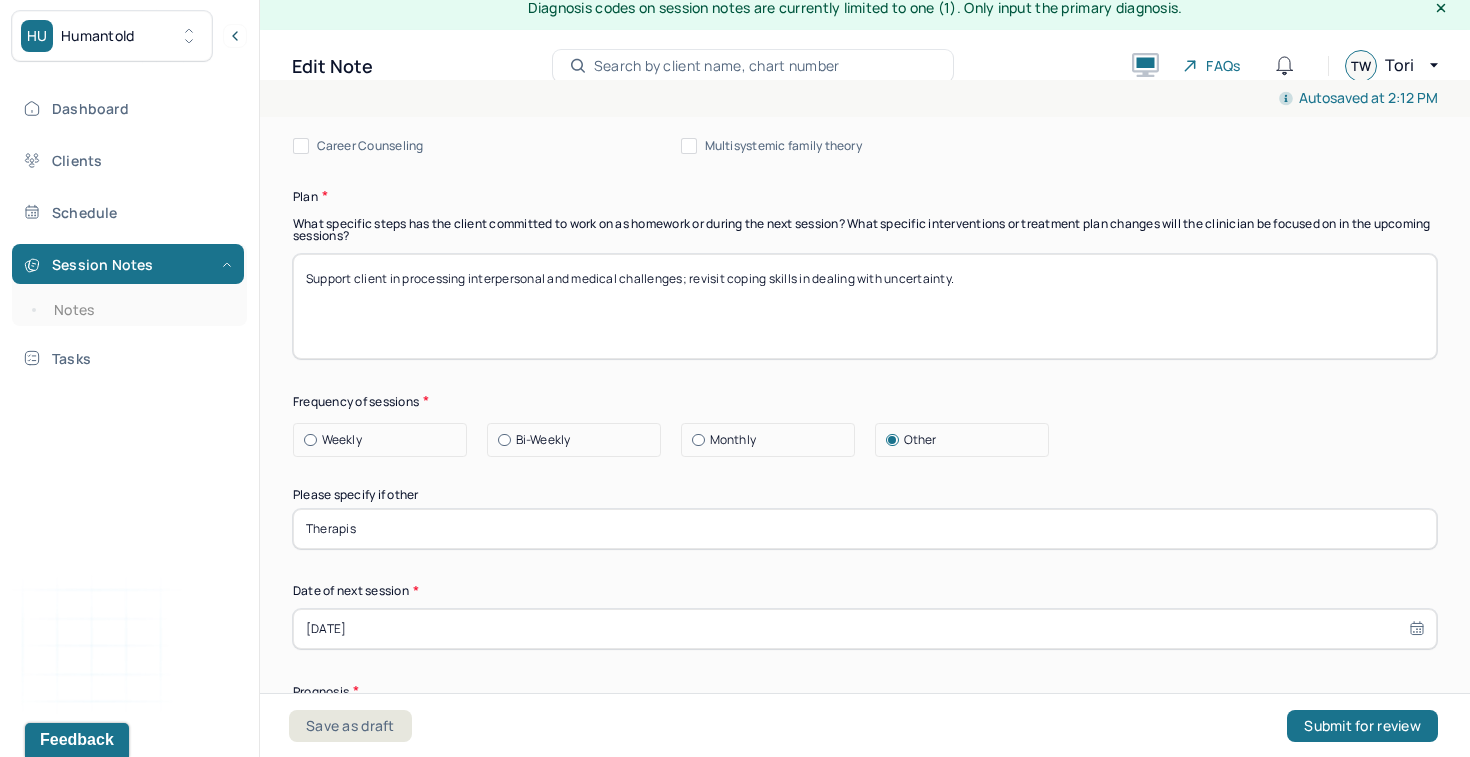 click on "Therapis" at bounding box center [865, 529] 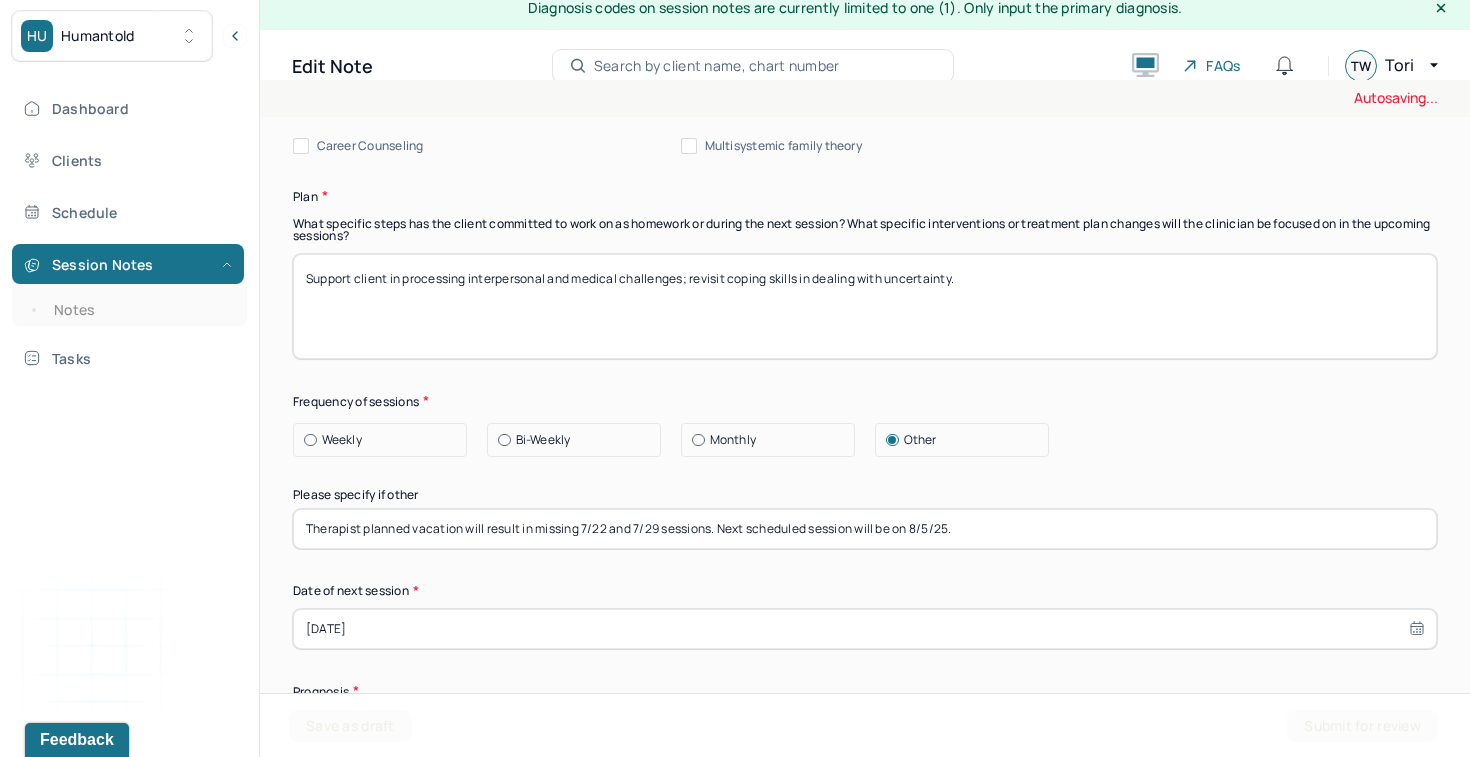 click on "Therapist planned vacation will result in missing 7/22 and 7/29 sessions. Next scheduled session will be on 8/5/25." at bounding box center (865, 529) 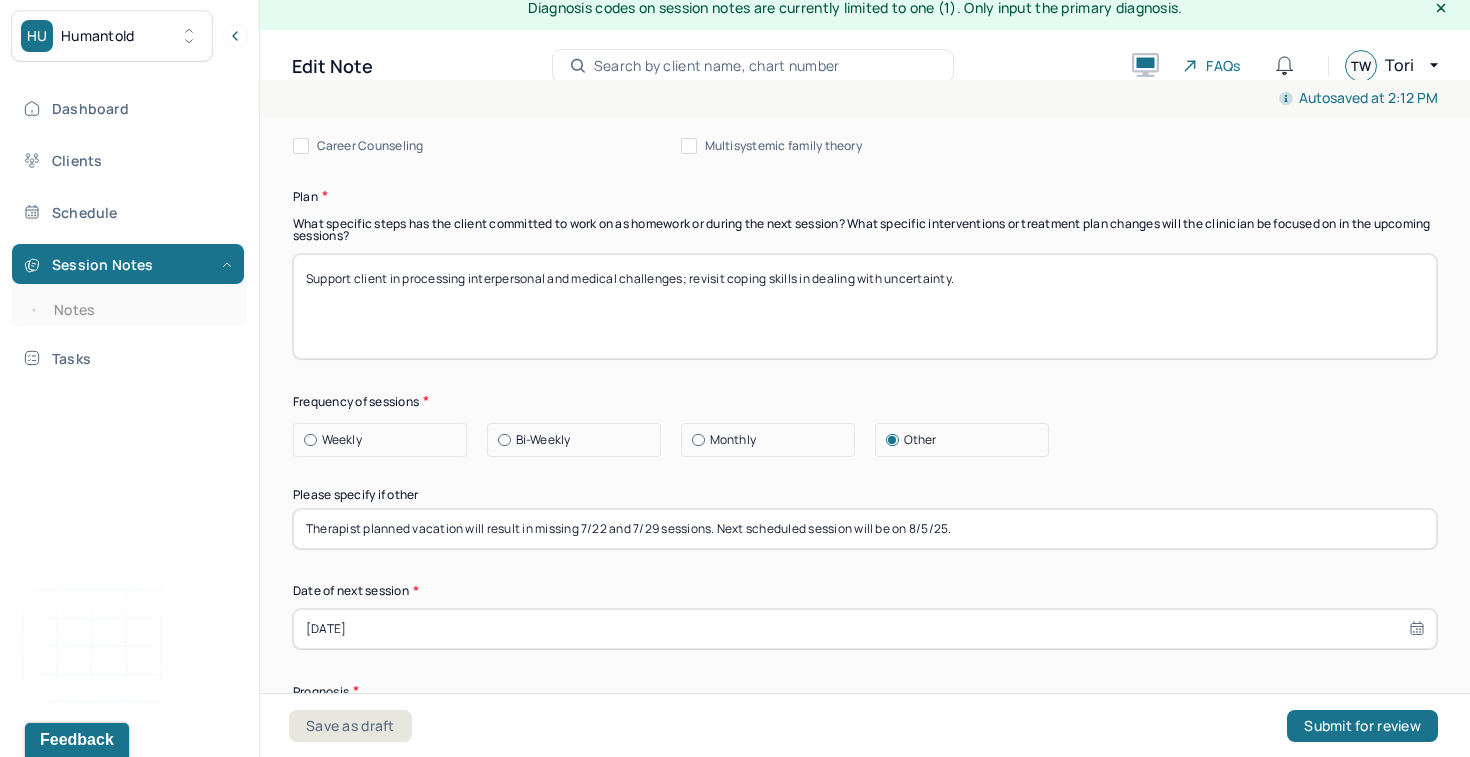 click on "Therapist planned vacation will result in missing 7/22 and 7/29 sessions. Next scheduled session will be on 8/5/25." at bounding box center (865, 529) 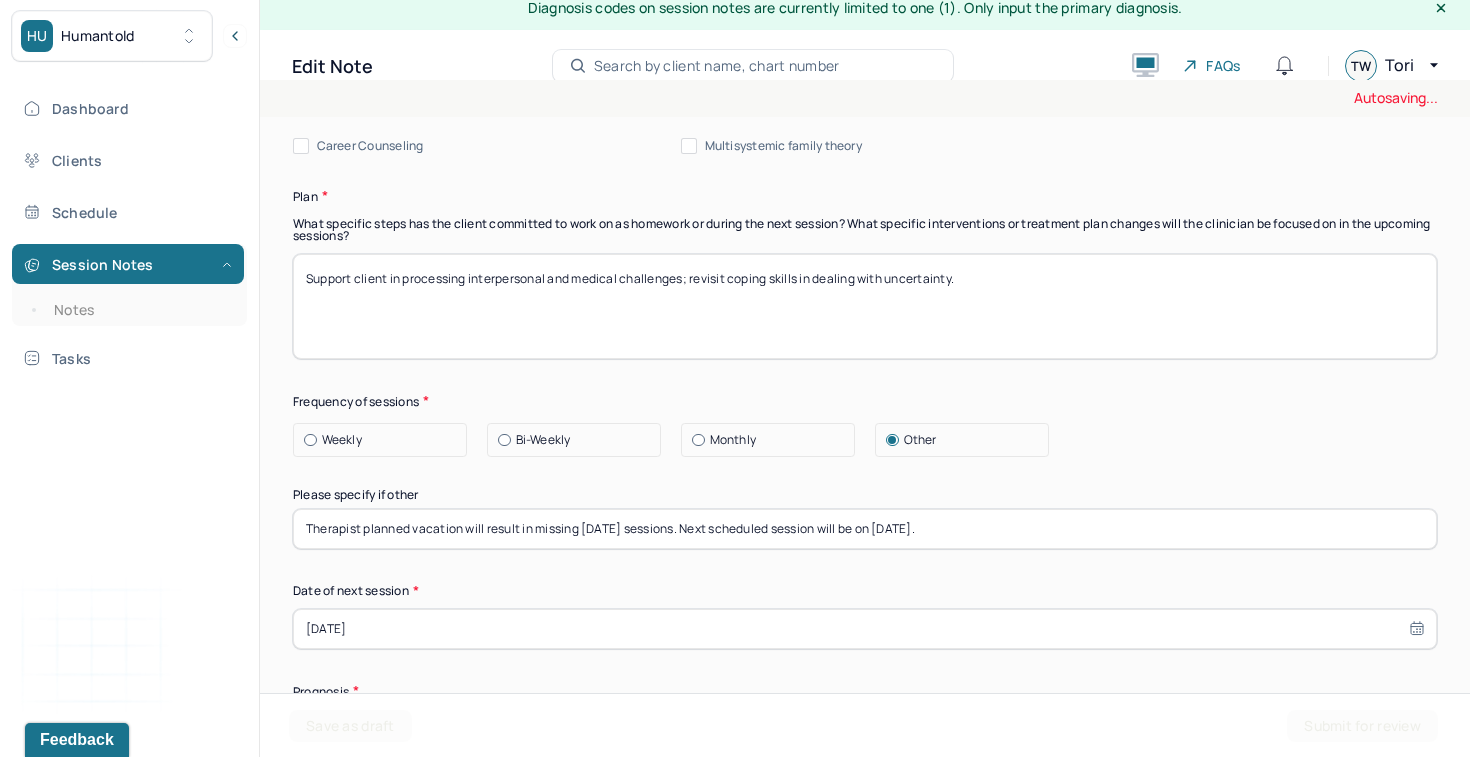 click on "Therapist planned vacation will result in missing [DATE] sessions. Next scheduled session will be on [DATE]." at bounding box center [865, 529] 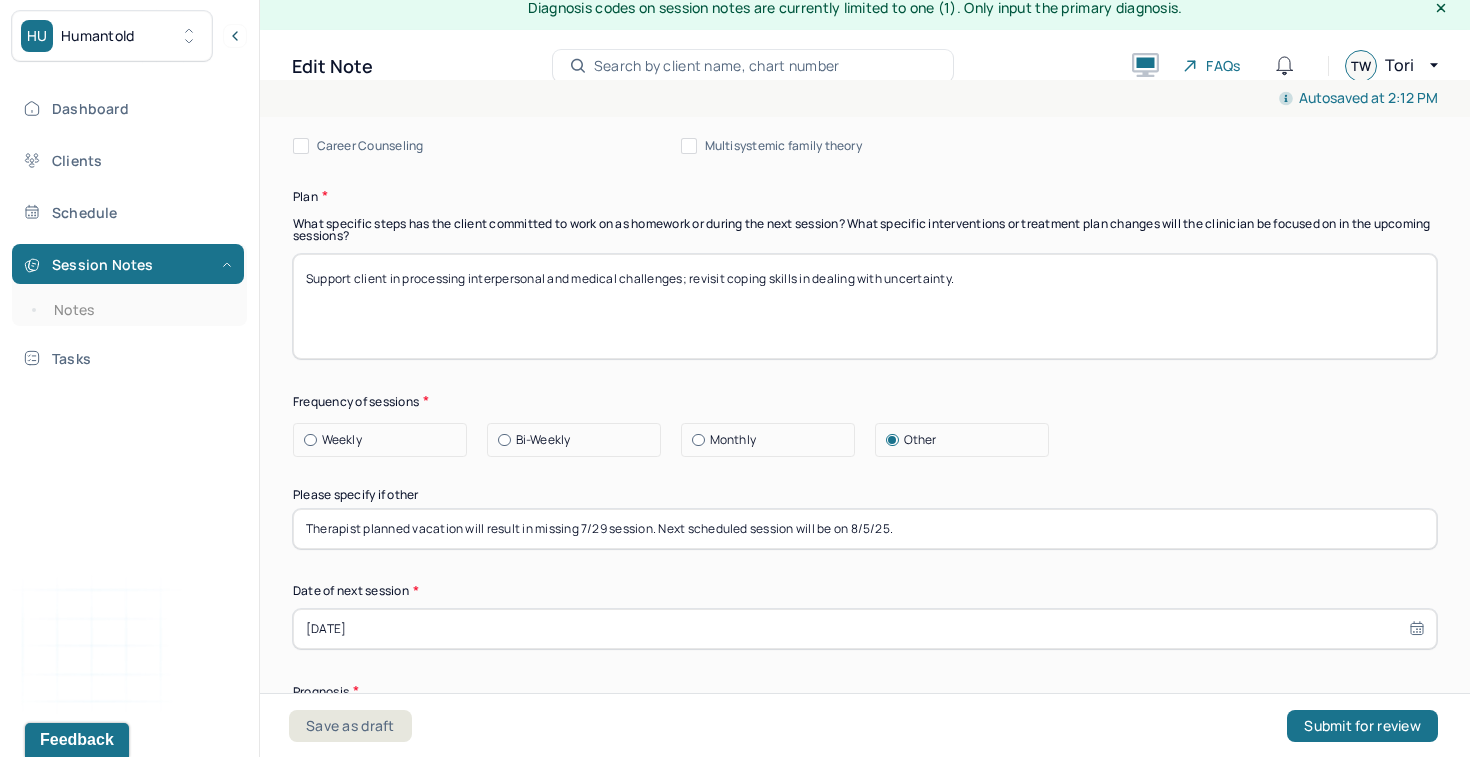 drag, startPoint x: 898, startPoint y: 540, endPoint x: 872, endPoint y: 540, distance: 26 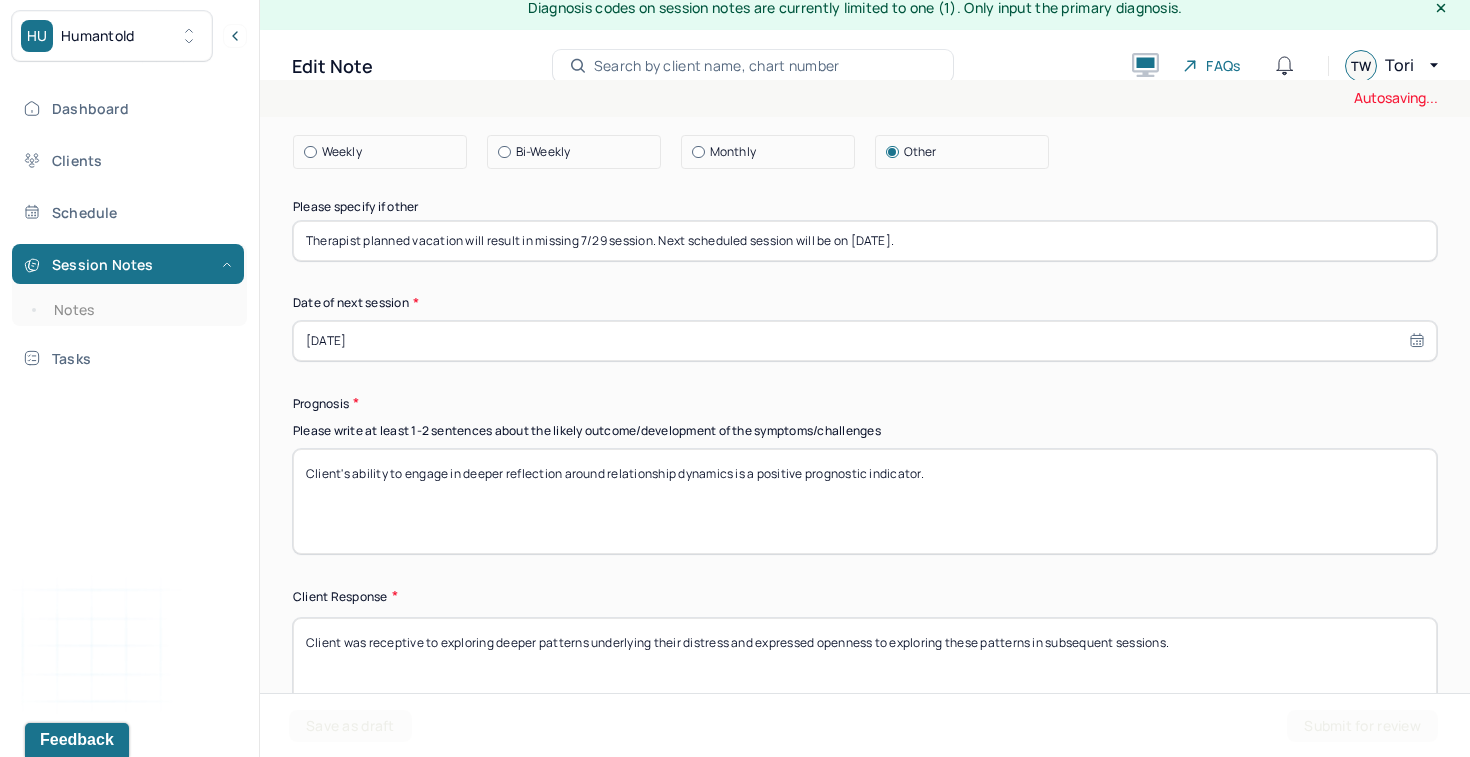 scroll, scrollTop: 2887, scrollLeft: 0, axis: vertical 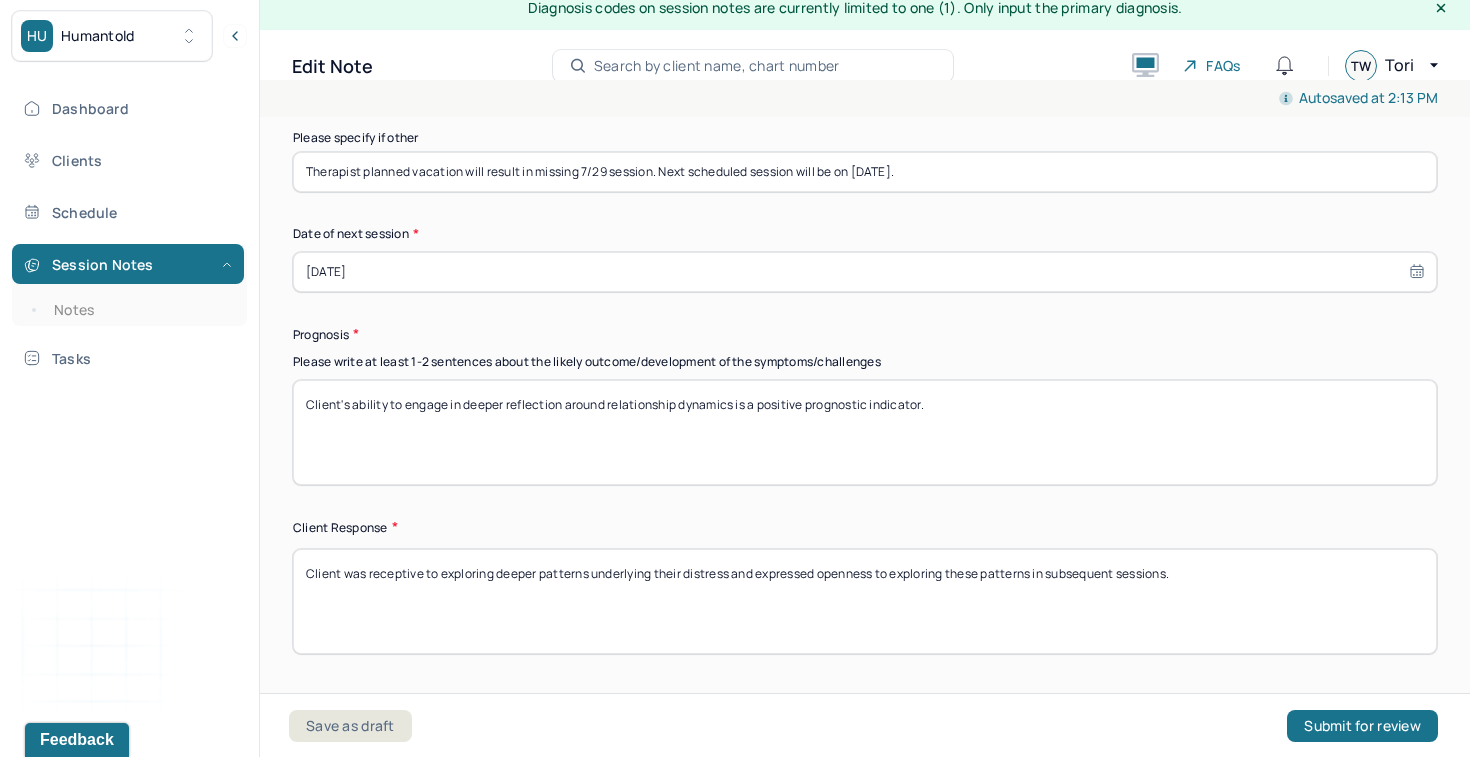 type on "Therapist planned vacation will result in missing 7/29 session. Next scheduled session will be on [DATE]." 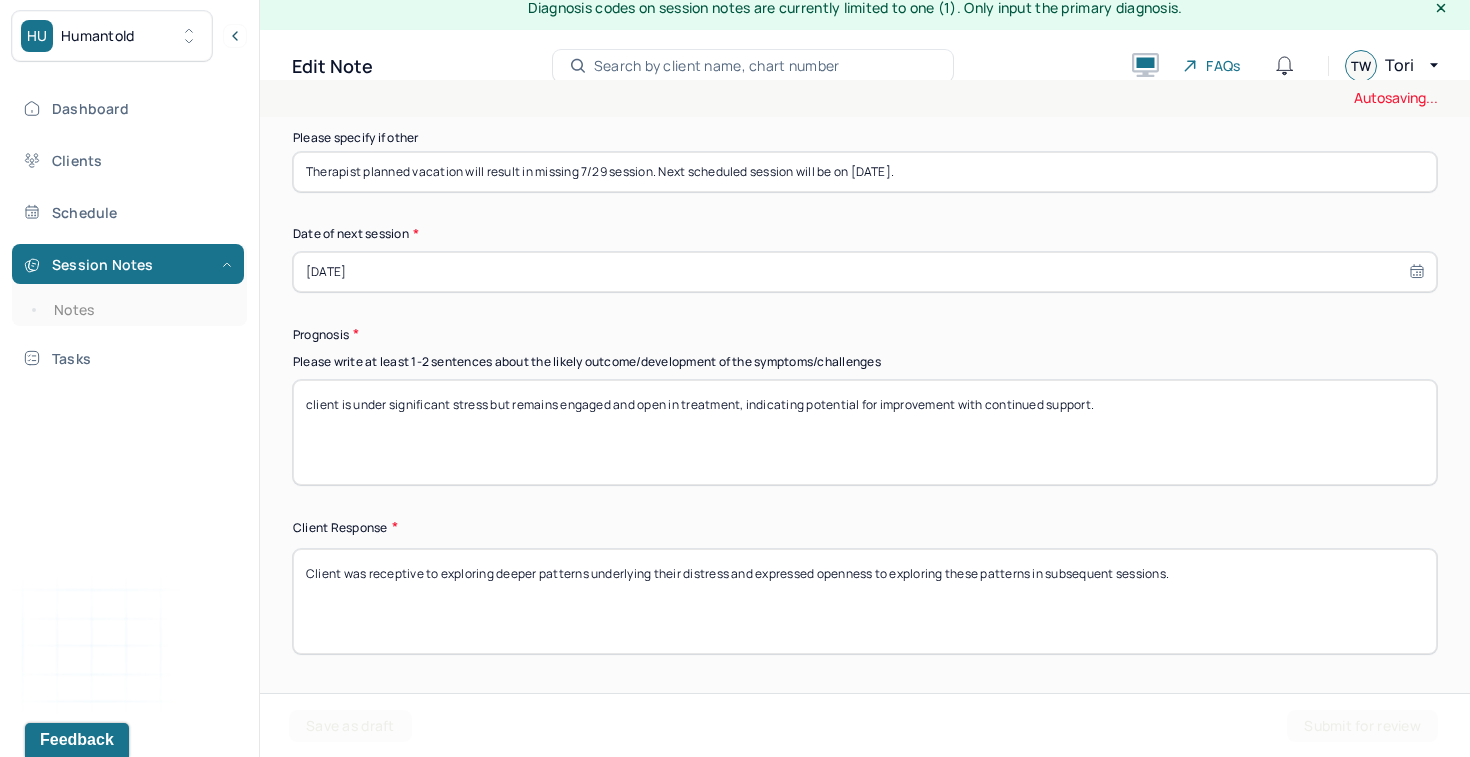 click on "Client's ability to engage in deeper reflection around relationship dynamics is a positive prognostic indicator." at bounding box center (865, 432) 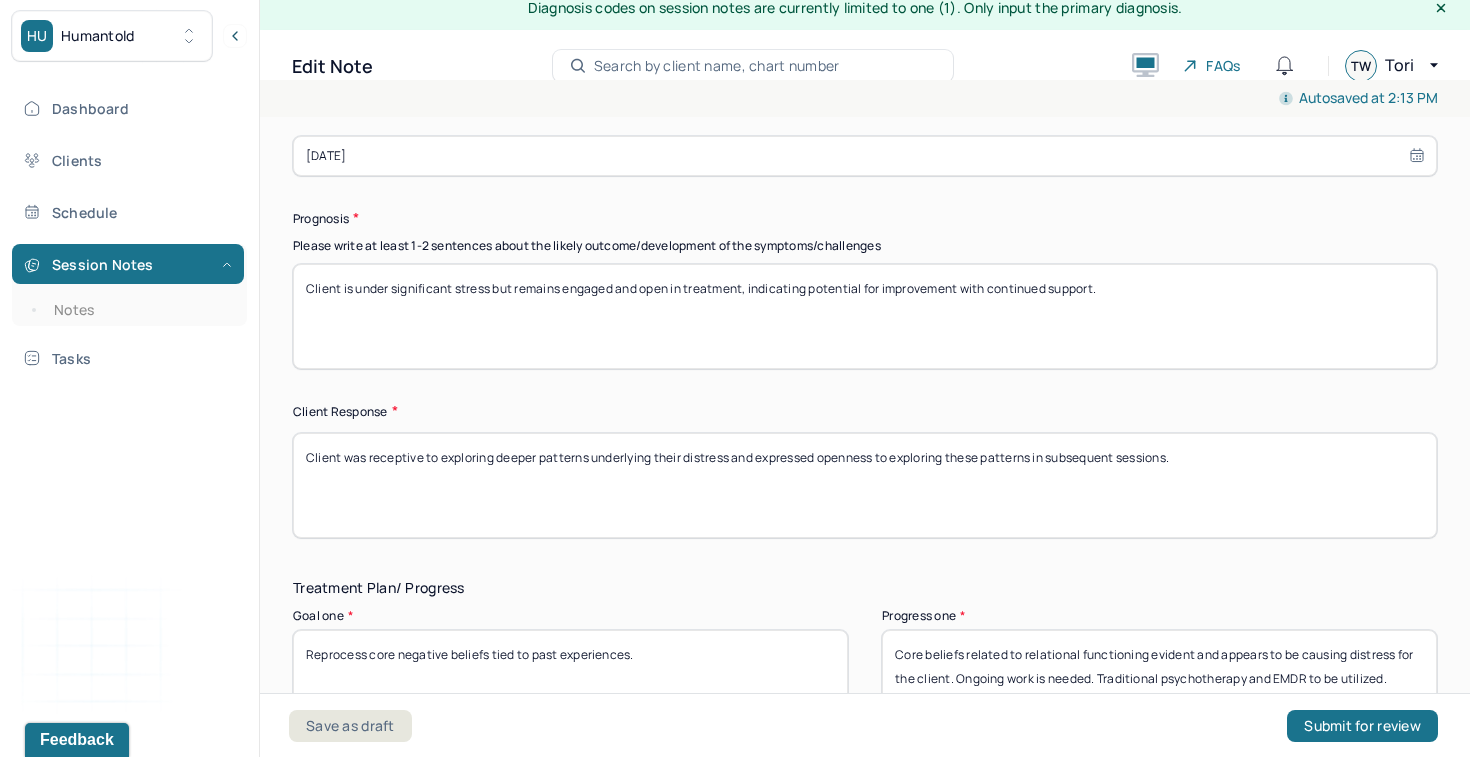 scroll, scrollTop: 3019, scrollLeft: 0, axis: vertical 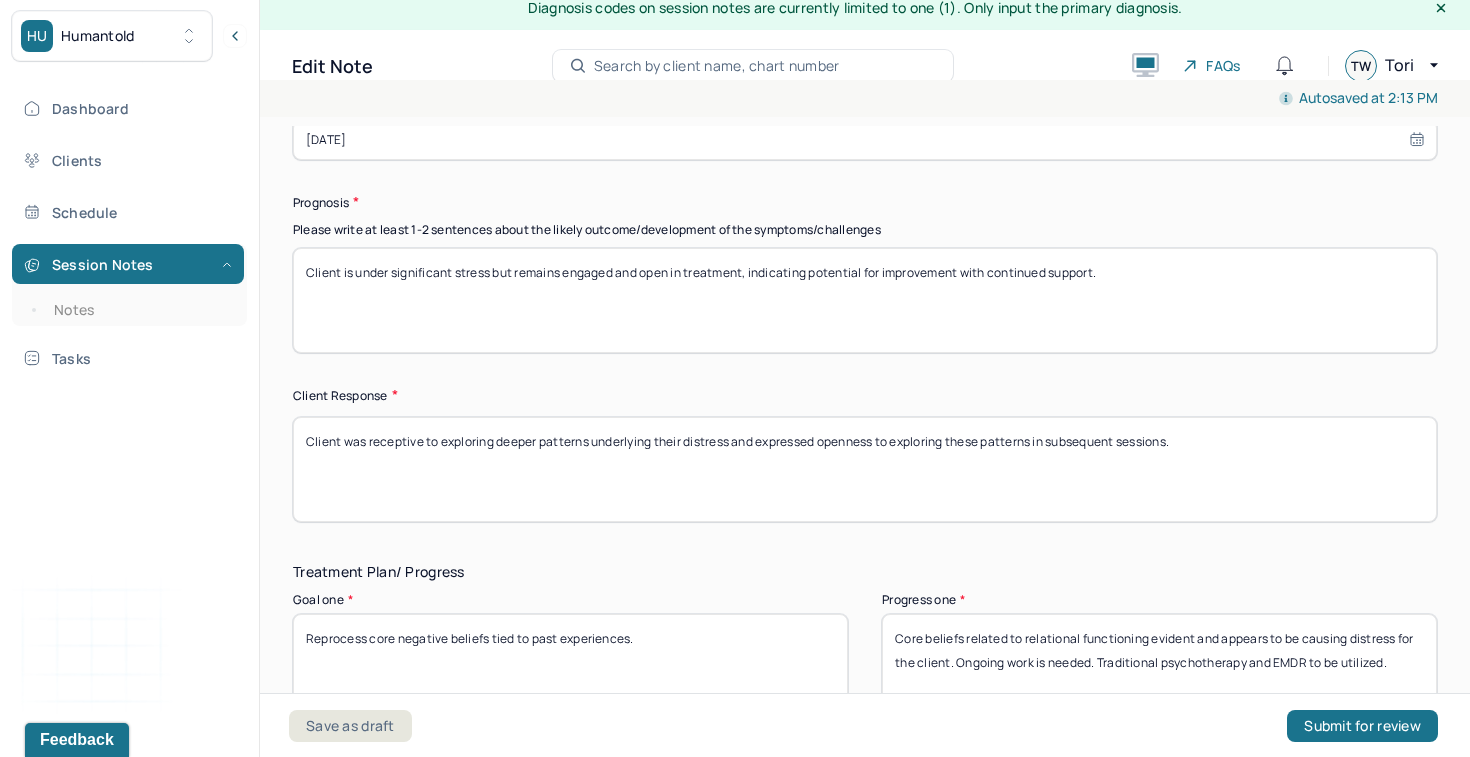 type on "Client is under significant stress but remains engaged and open in treatment, indicating potential for improvement with continued support." 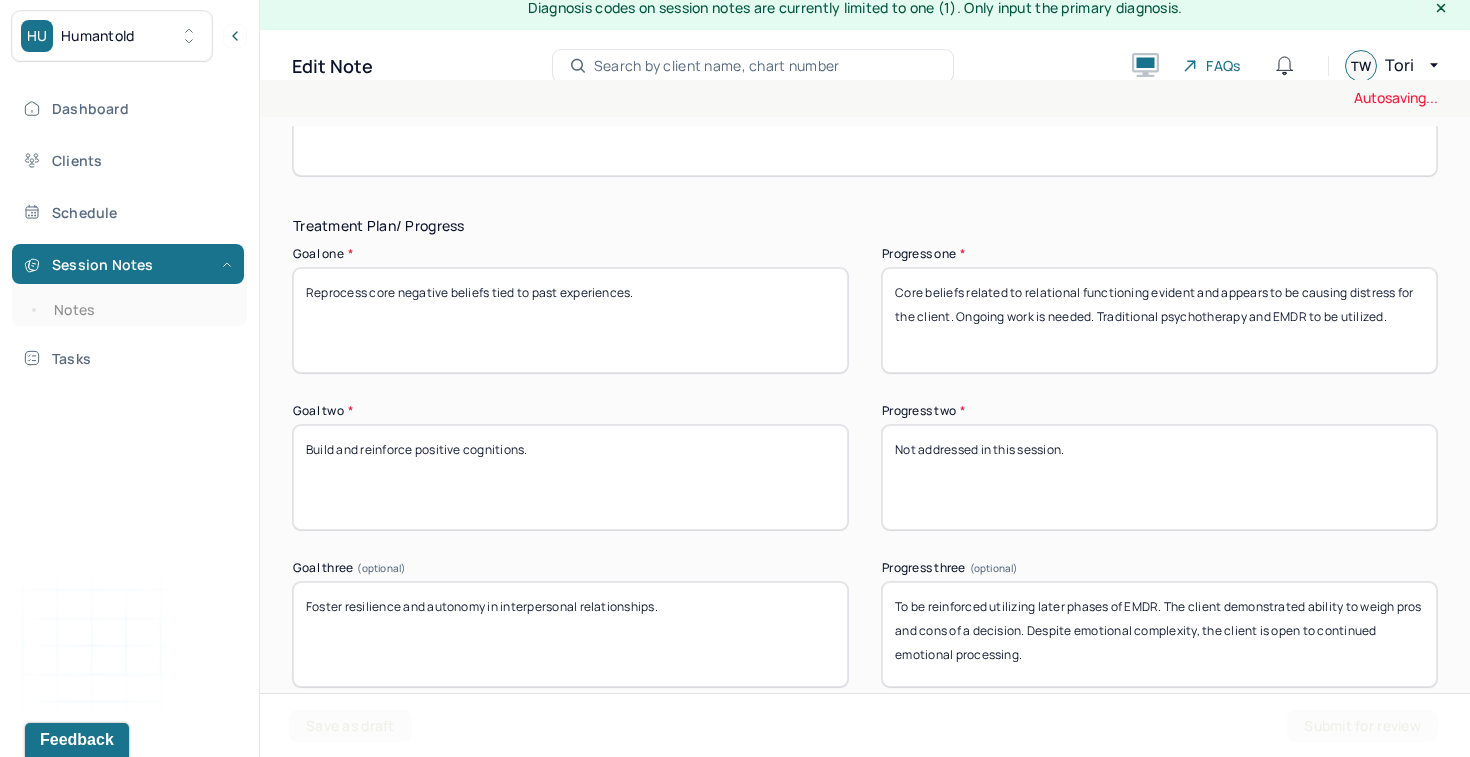 scroll, scrollTop: 3369, scrollLeft: 0, axis: vertical 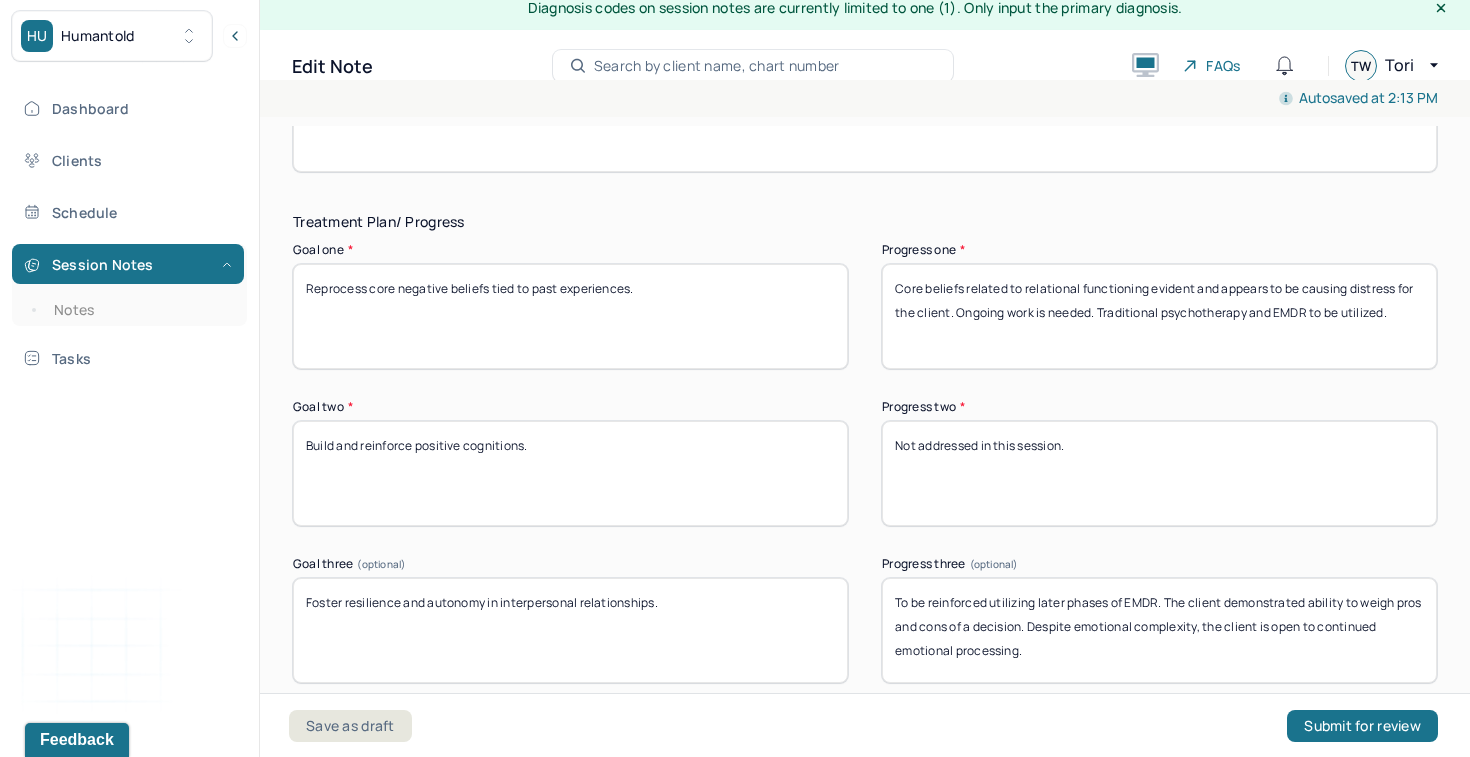 type on "Client was receptive to support and expressed appreciation for the space to process emotions." 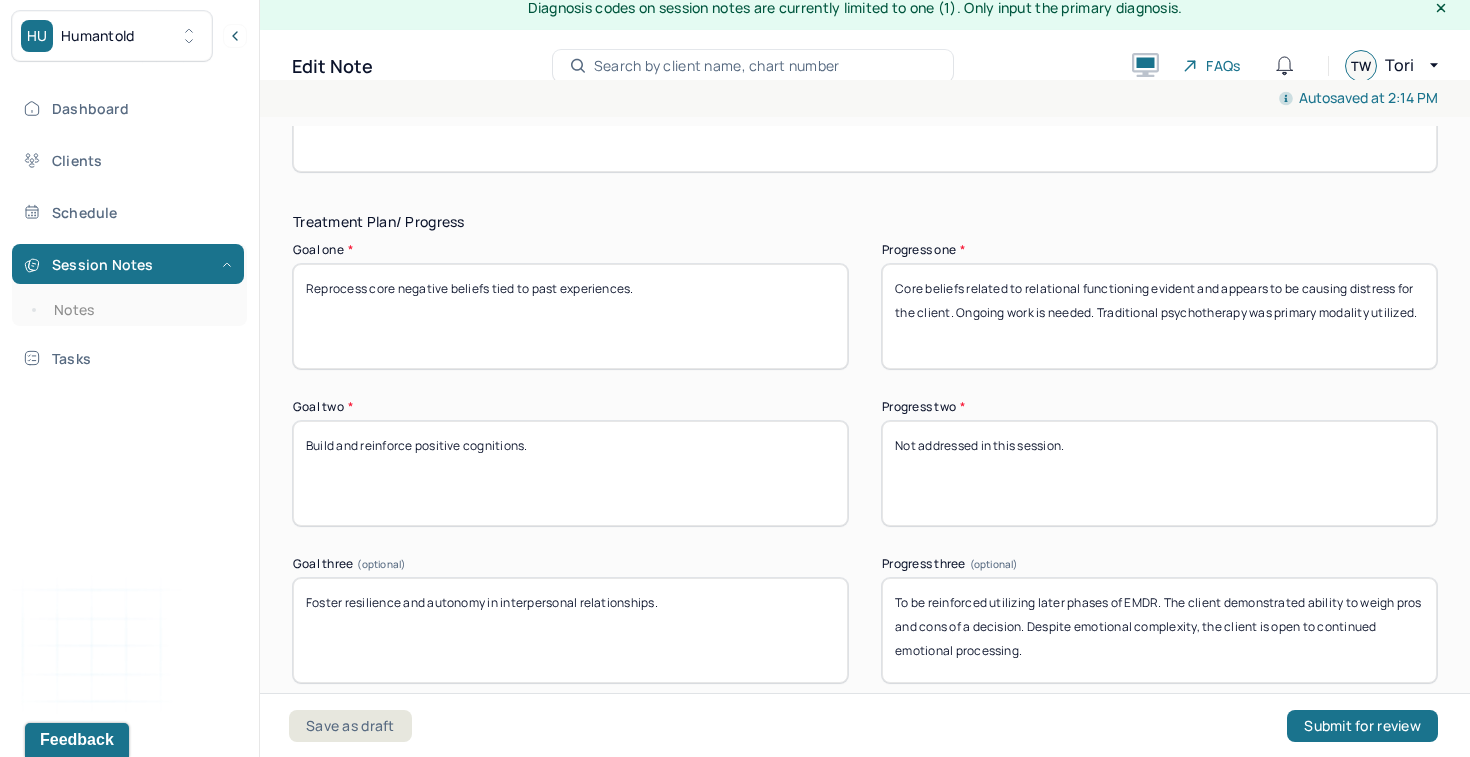 scroll, scrollTop: 3438, scrollLeft: 0, axis: vertical 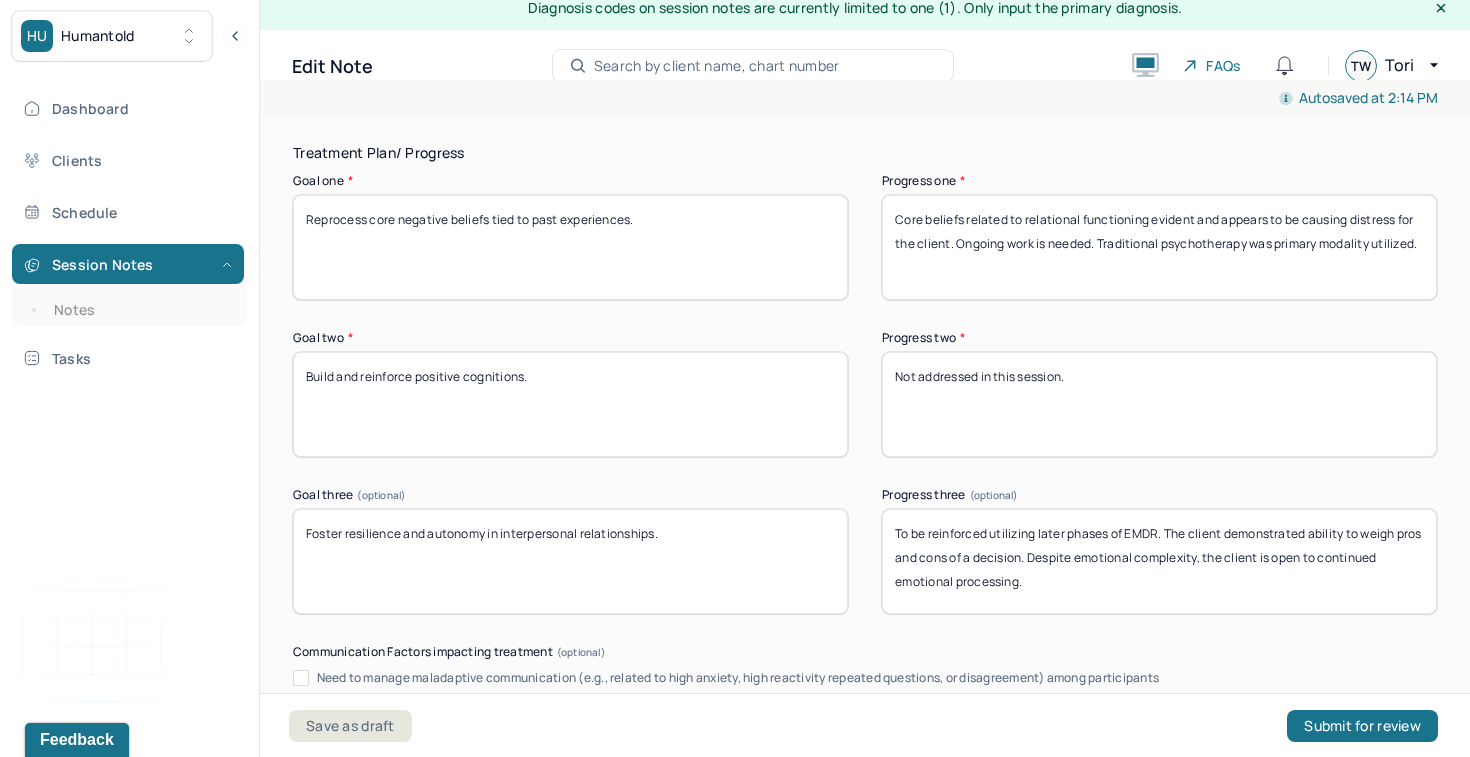 type on "Core beliefs related to relational functioning evident and appears to be causing distress for the client. Ongoing work is needed. Traditional psychotherapy was primary modality utilized." 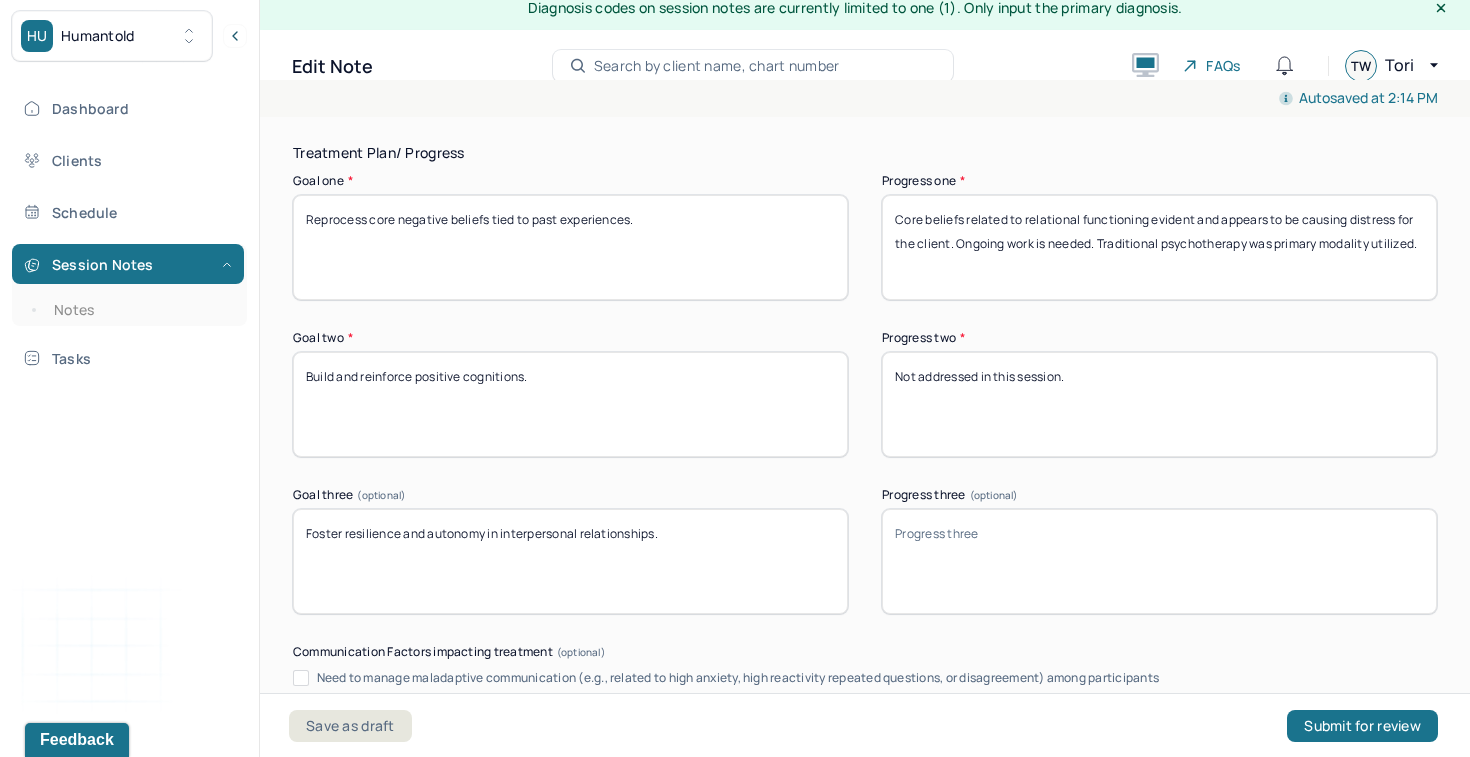 type on "C" 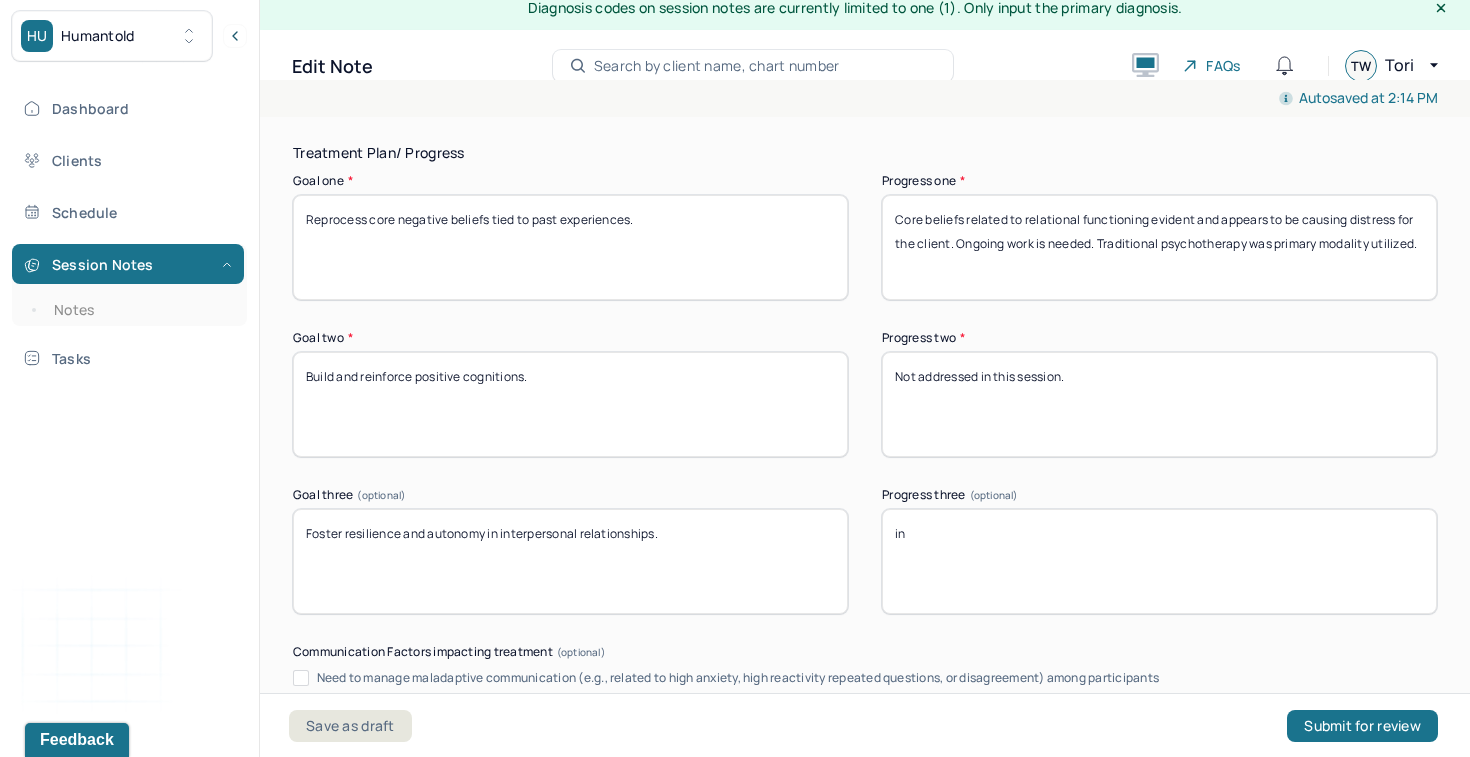 type on "i" 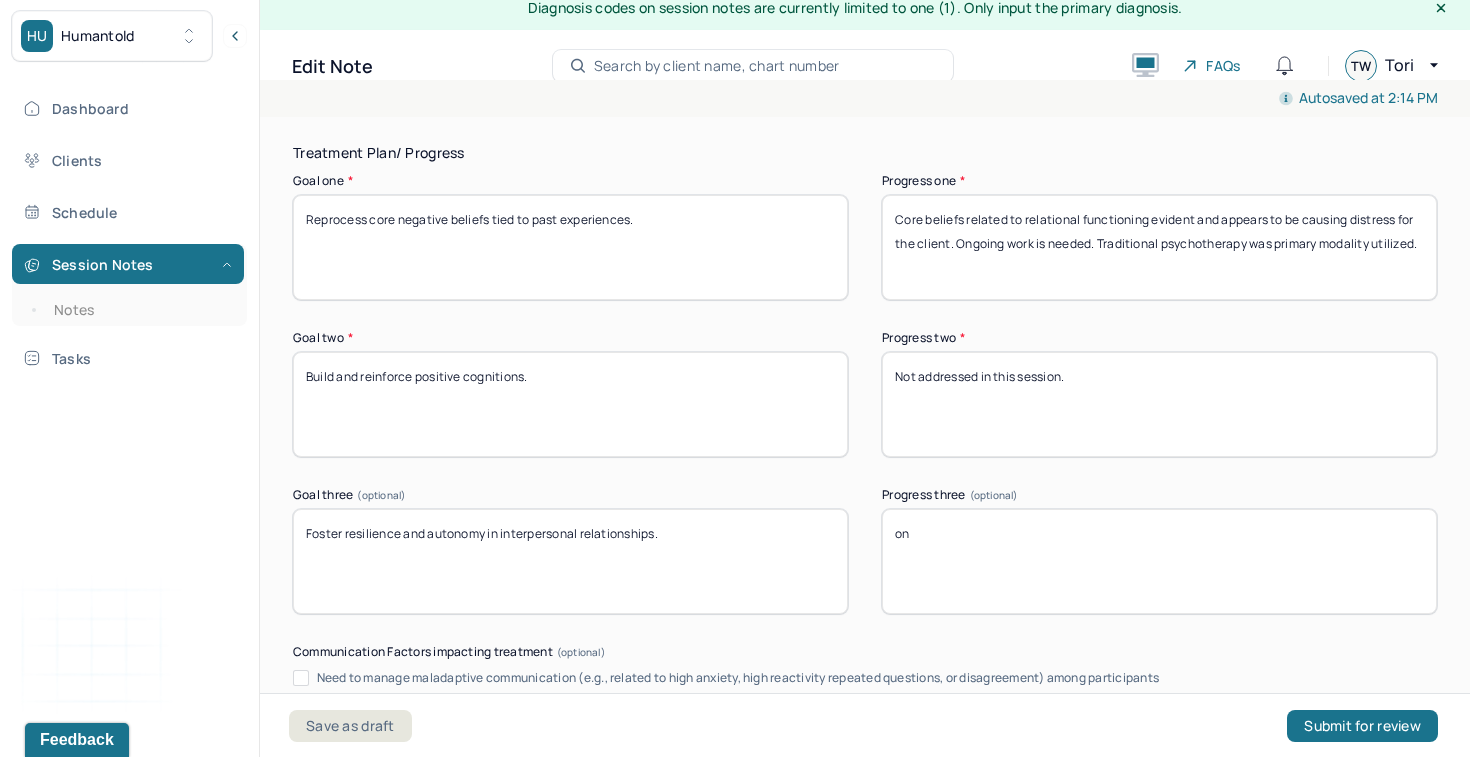 type on "o" 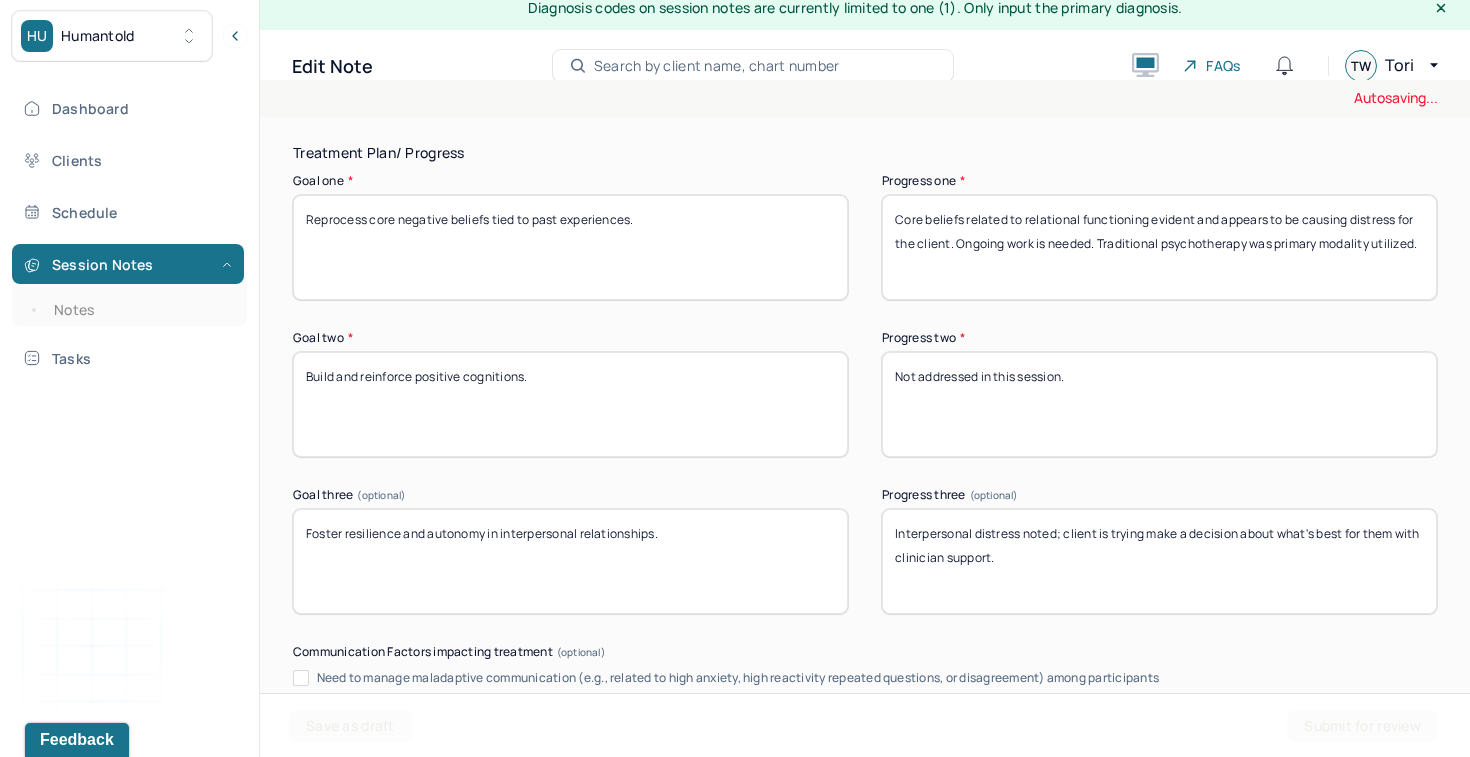 type on "Interpersonal distress noted; client is trying make a decision about what's best for them with clinician support." 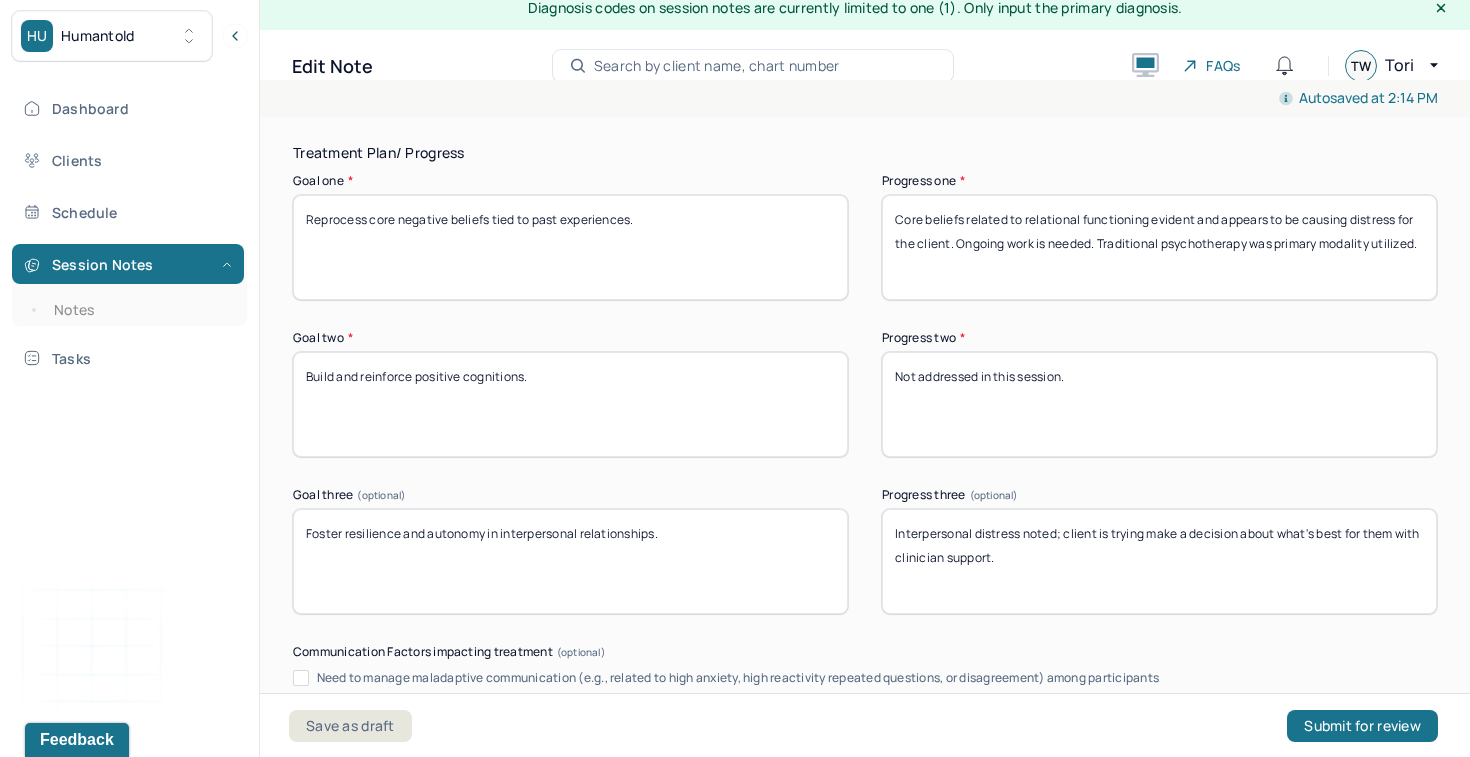 click on "Treatment Plan/ Progress Goal one * Reprocess core negative beliefs tied to past experiences.
Progress one * Core beliefs related to relational functioning evident and appears to be causing distress for the client. Ongoing work is needed. Traditional psychotherapy was primary modality utilized.  Goal two * Build and reinforce positive cognitions.
Progress two * Not addressed in this session. Goal three (optional) Foster resilience and autonomy in interpersonal relationships. Progress three (optional) Interpersonal distress noted; client is trying make a decision about what's best for them with clinician support.  Communication Factors impacting treatment Need to manage maladaptive communication (e.g., related to high anxiety, high reactivity repeated questions, or disagreement) among participants Caregiver emotions or behaviors interfered with the caregiver's understanding and evidence or disclosure of a sentinel event and mandated reporting to a third party N/A" at bounding box center (865, 565) 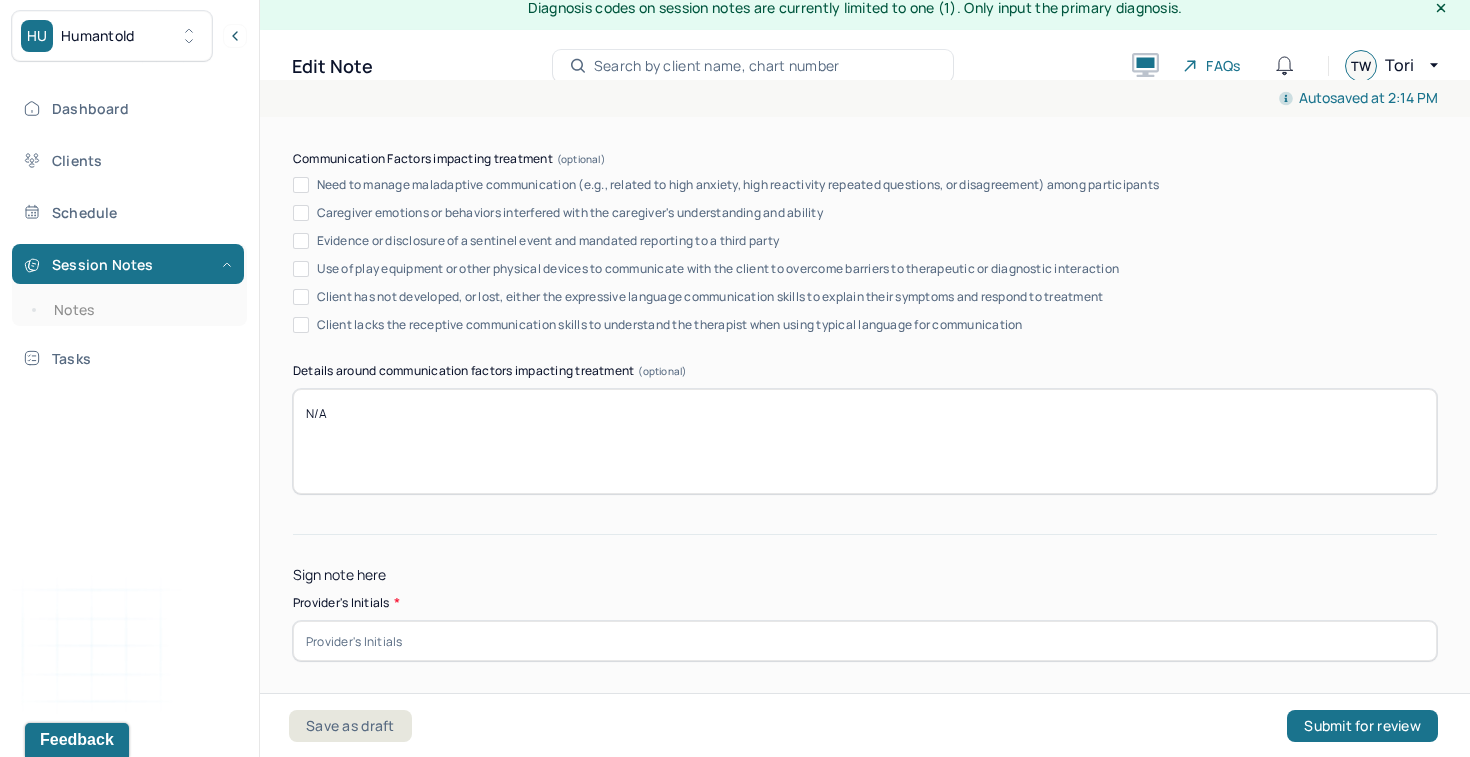 scroll, scrollTop: 3973, scrollLeft: 0, axis: vertical 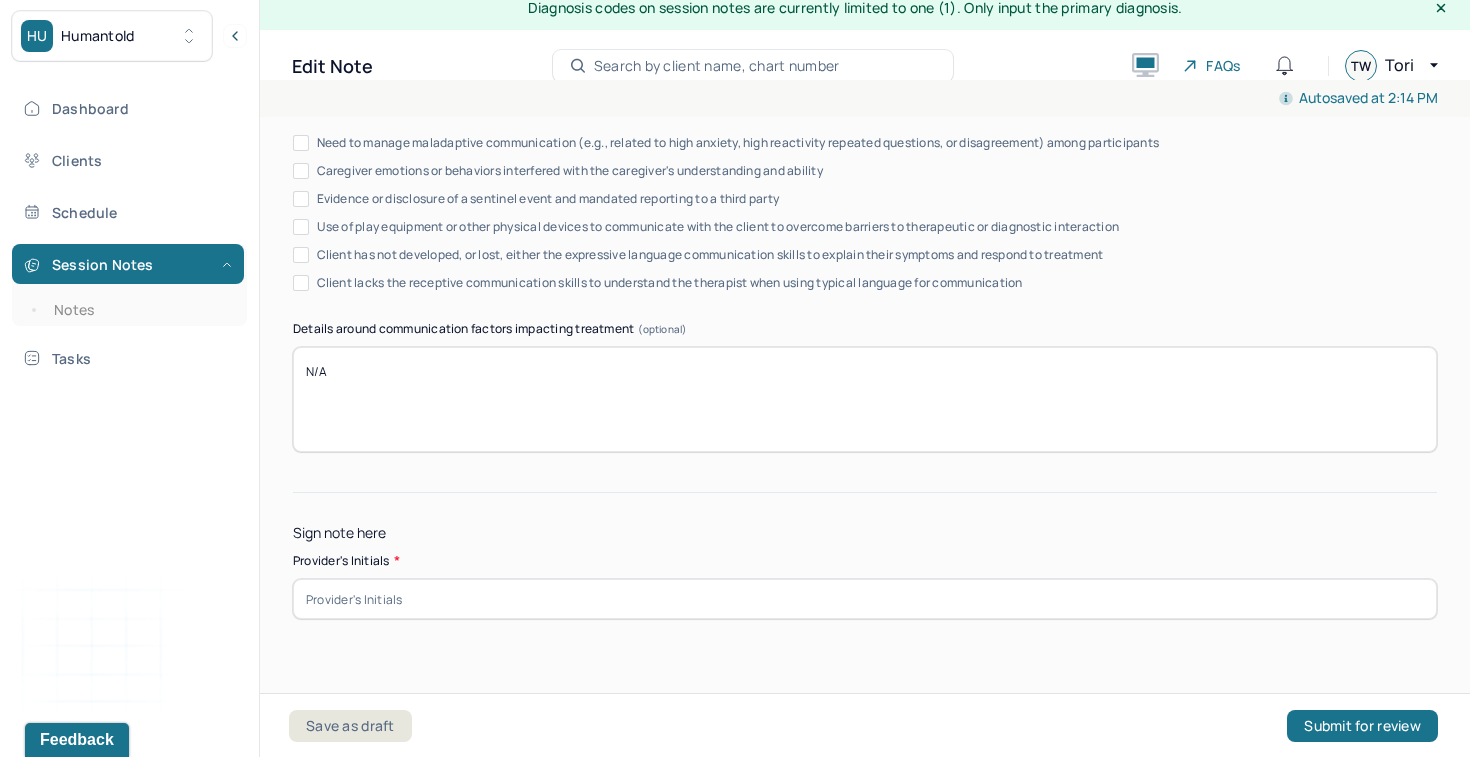 type on "Core beliefs related to relational functioning evident and appears to be causing distress for the client. Ongoing work is needed. Traditional psychotherapy was primary modality utilized during today's session." 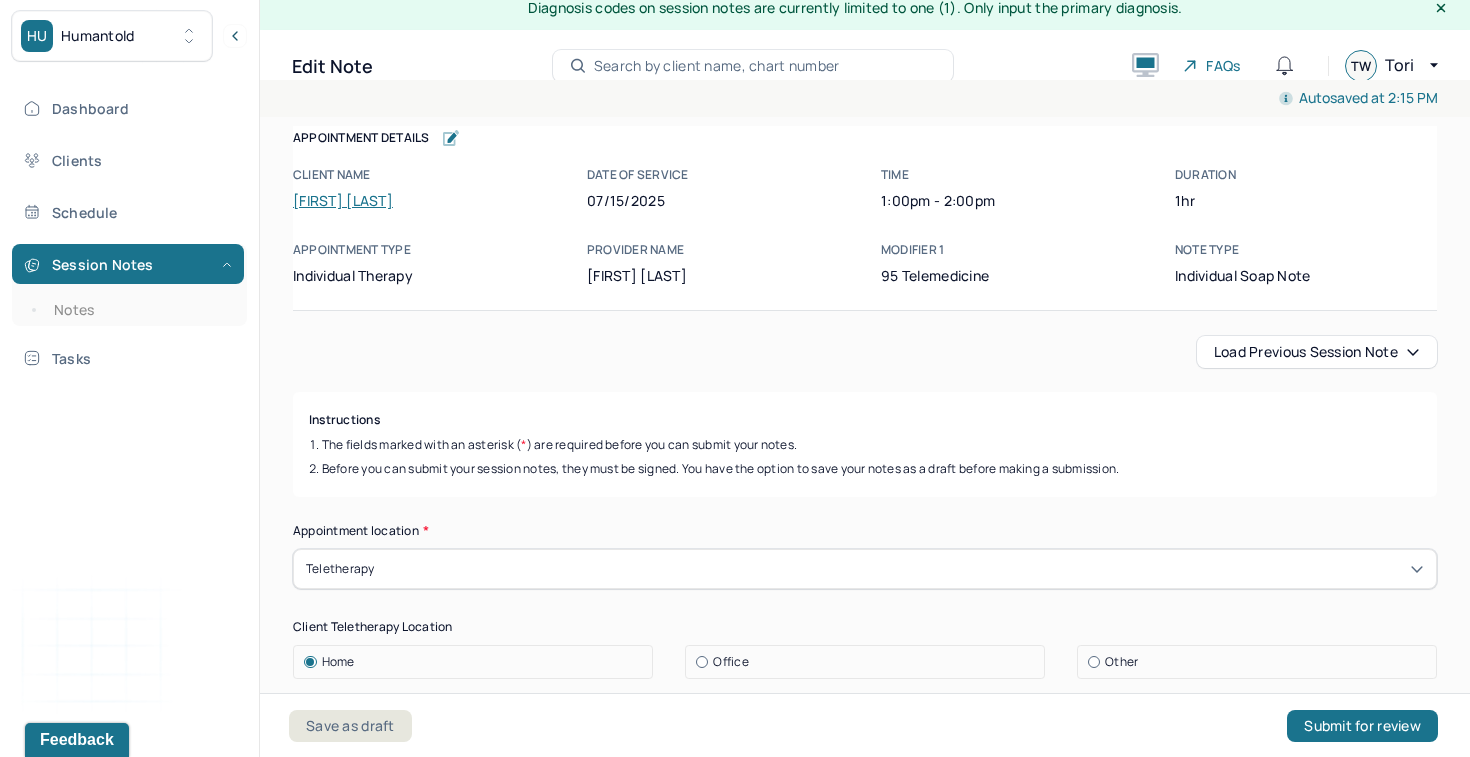 scroll, scrollTop: 0, scrollLeft: 0, axis: both 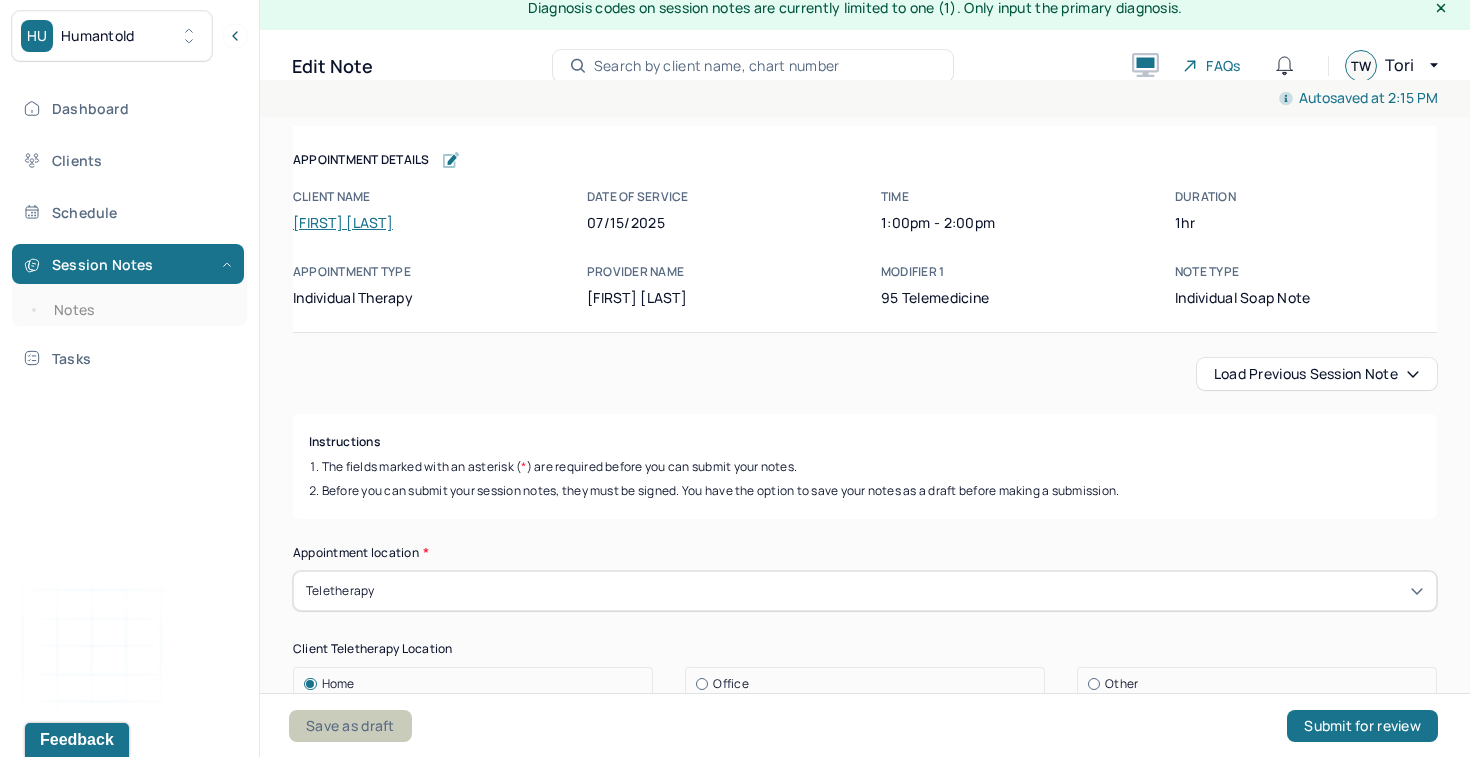 type on "TW" 